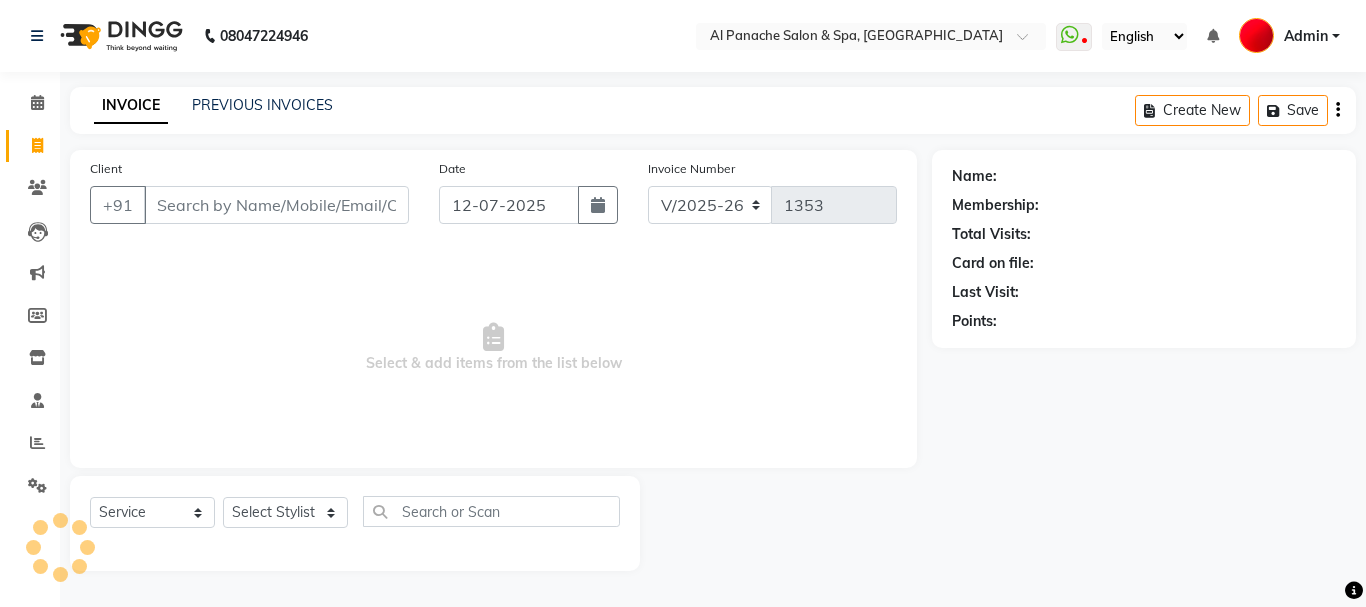 select on "751" 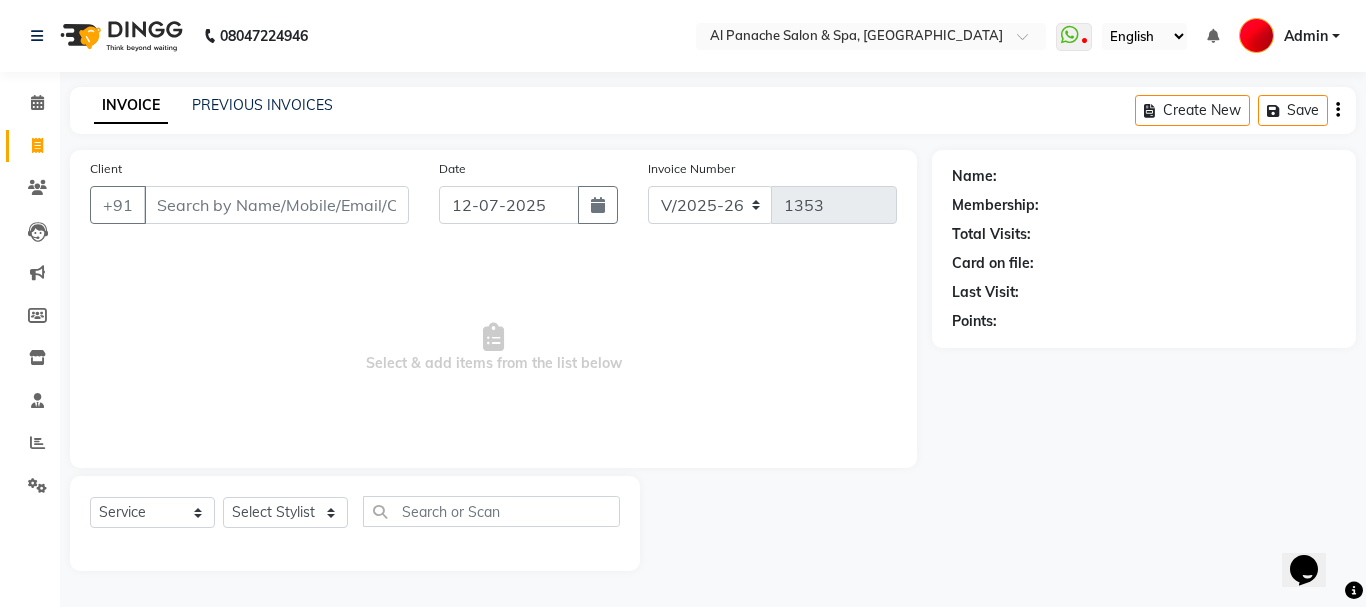 scroll, scrollTop: 0, scrollLeft: 0, axis: both 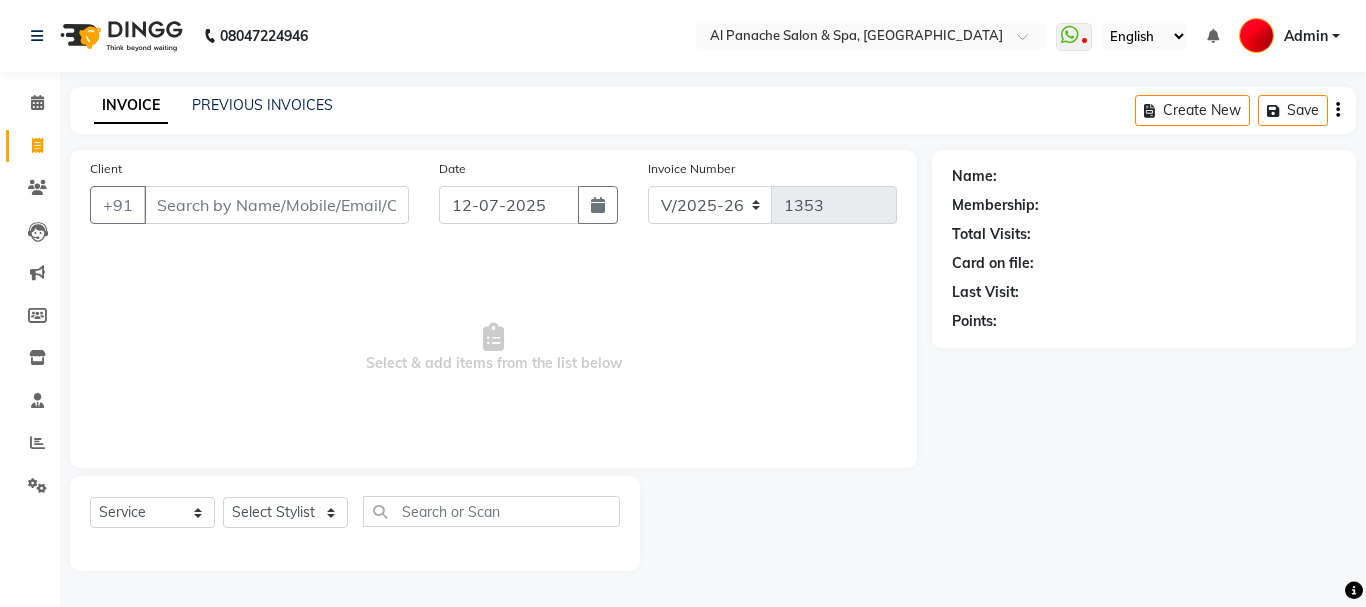 click on "Select & add items from the list below" at bounding box center [493, 348] 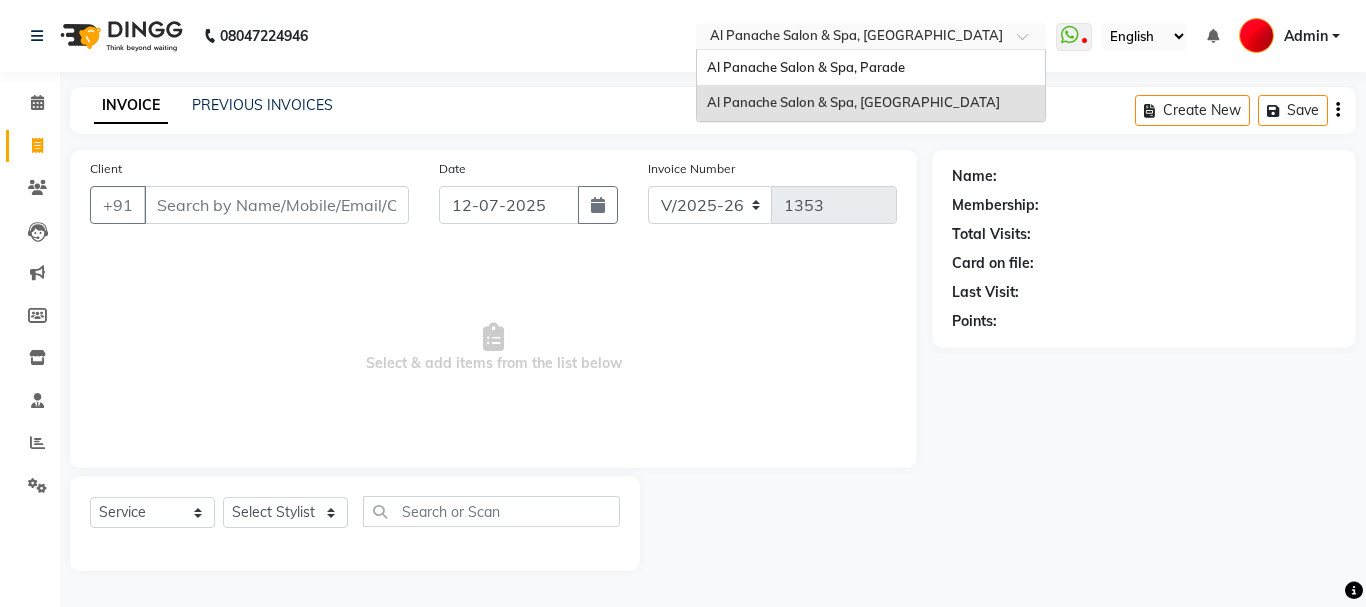 click at bounding box center [851, 38] 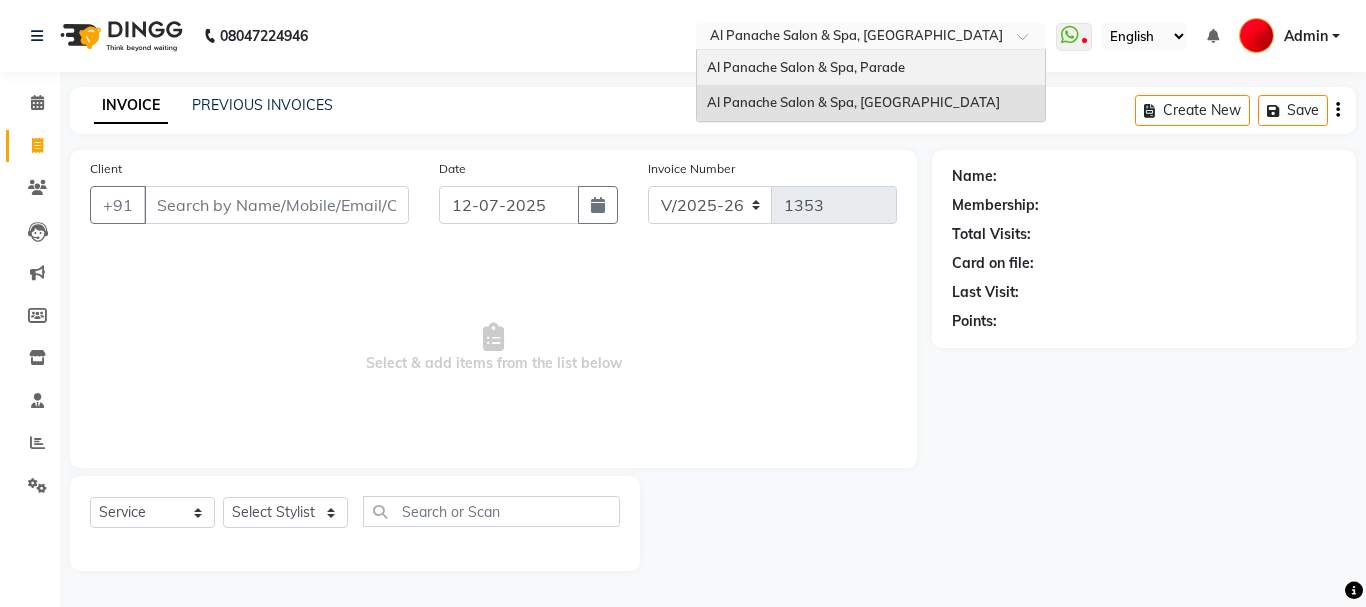 click on "Al Panache Salon & Spa, Parade" at bounding box center [871, 68] 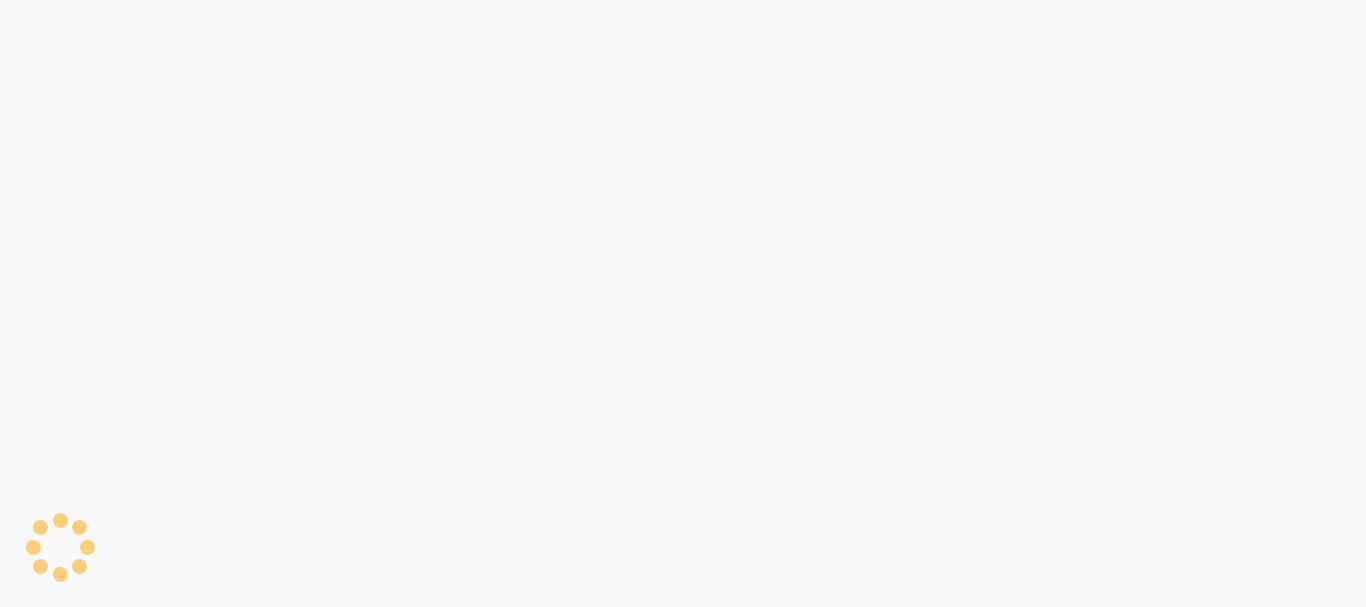 scroll, scrollTop: 0, scrollLeft: 0, axis: both 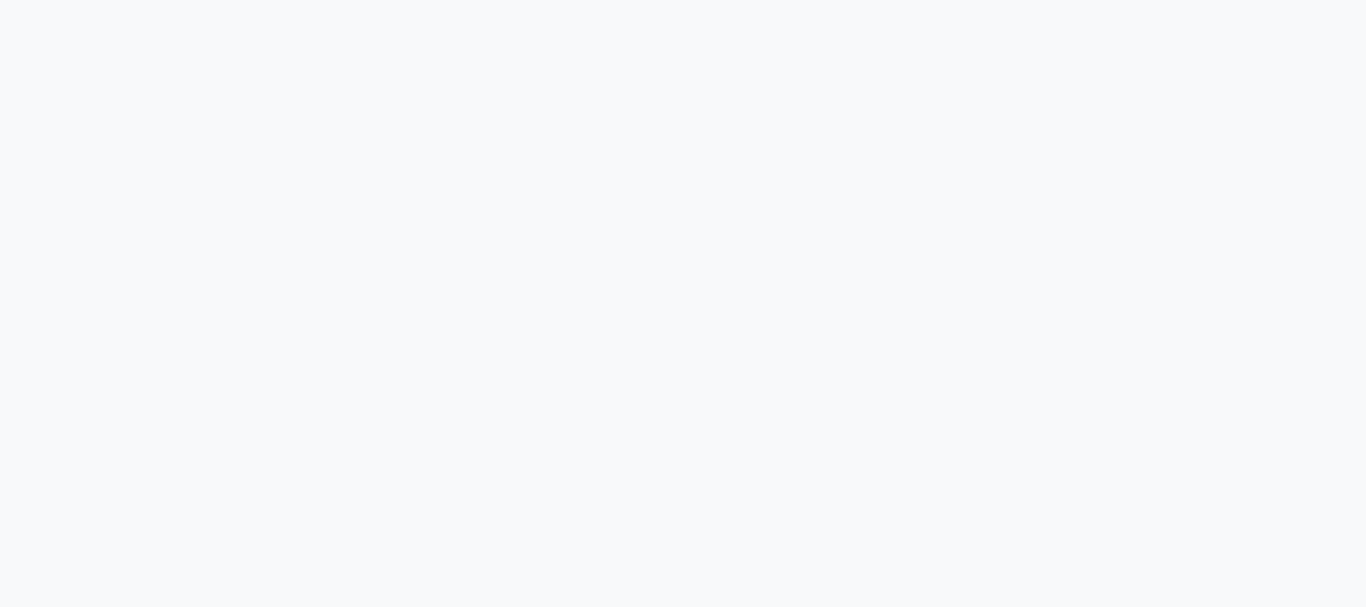 select on "service" 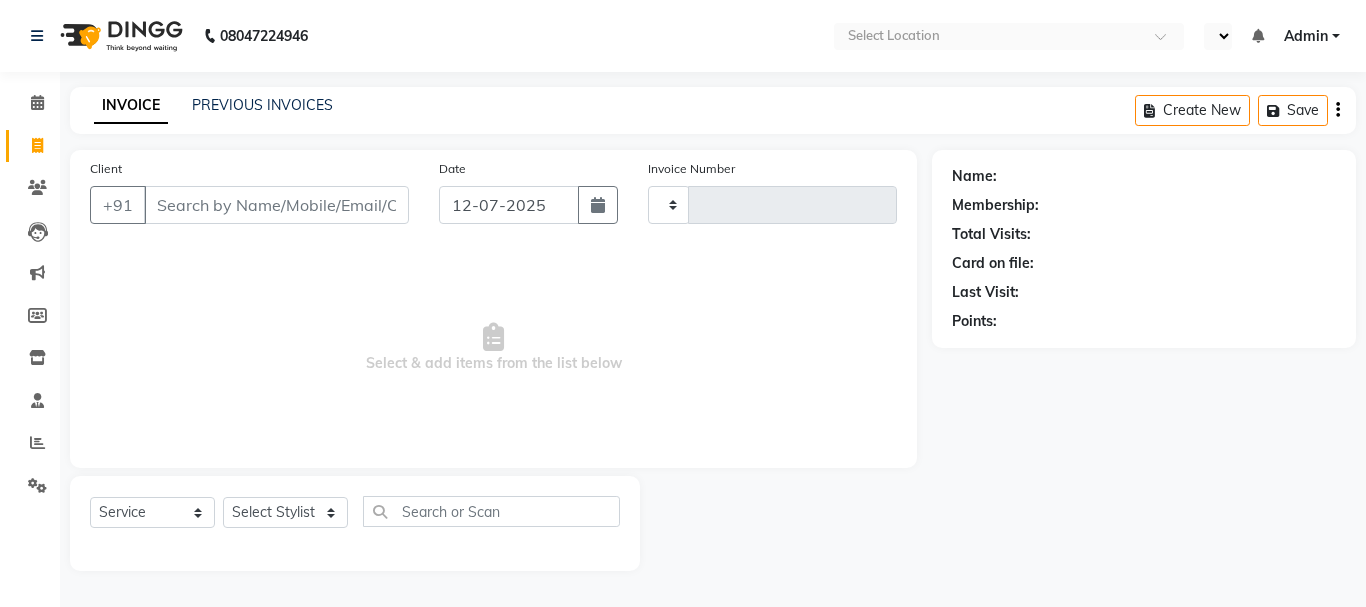 select on "en" 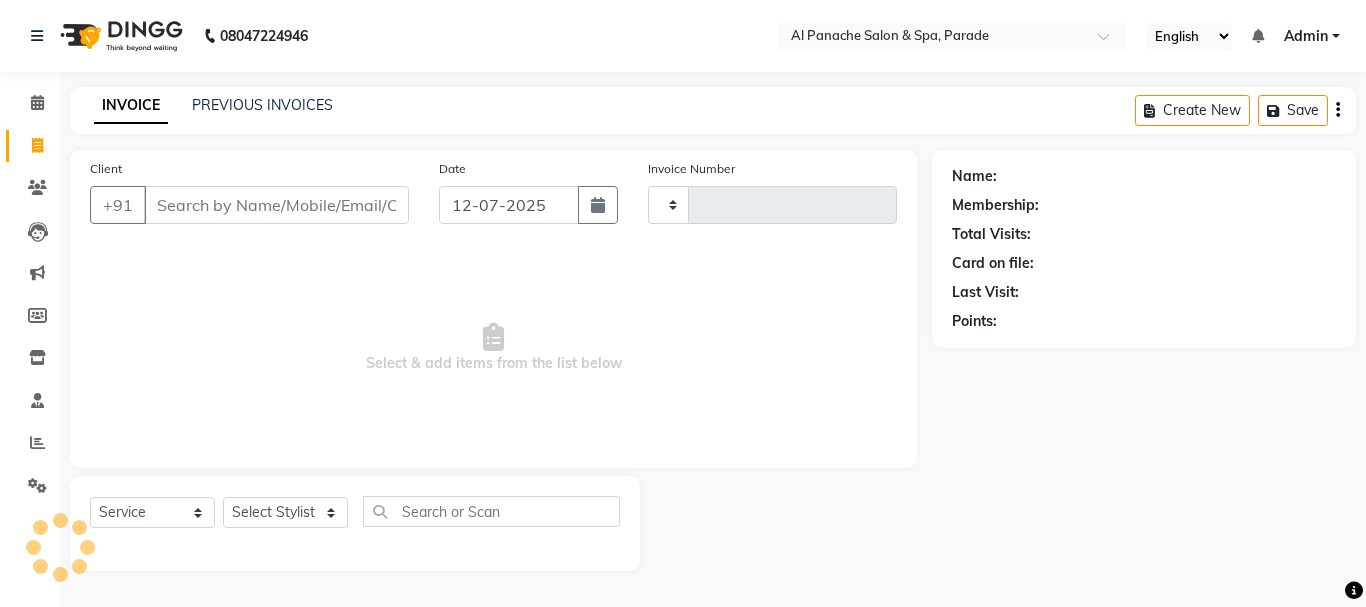 type on "0849" 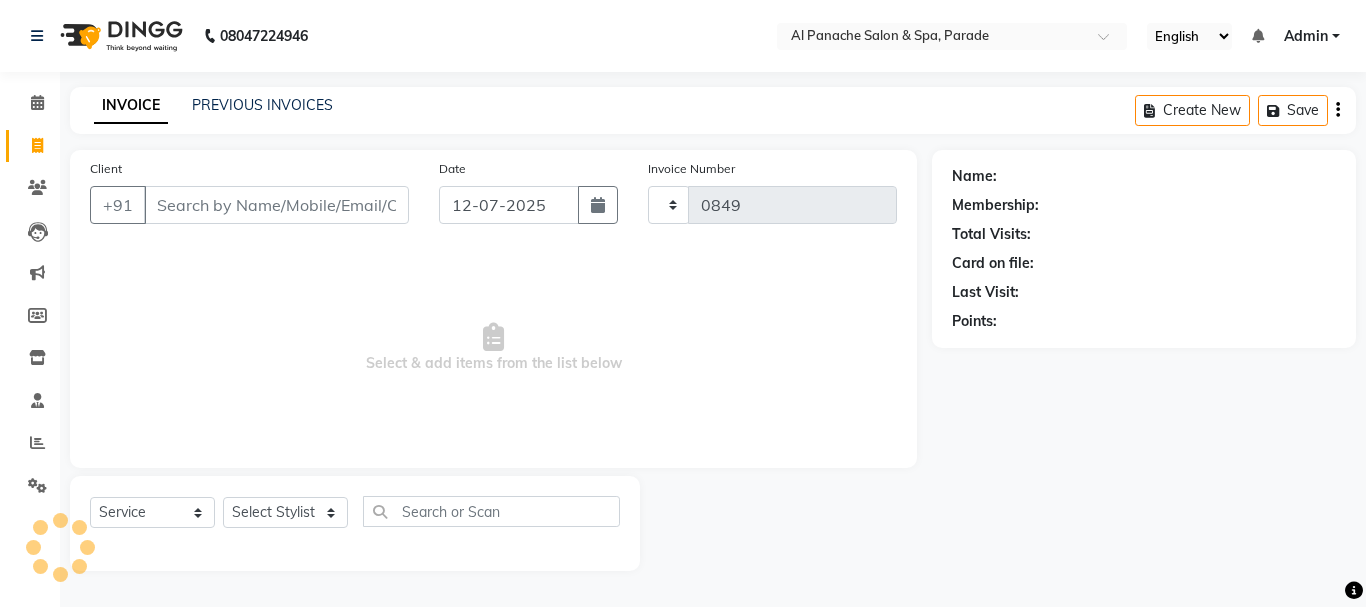 select on "463" 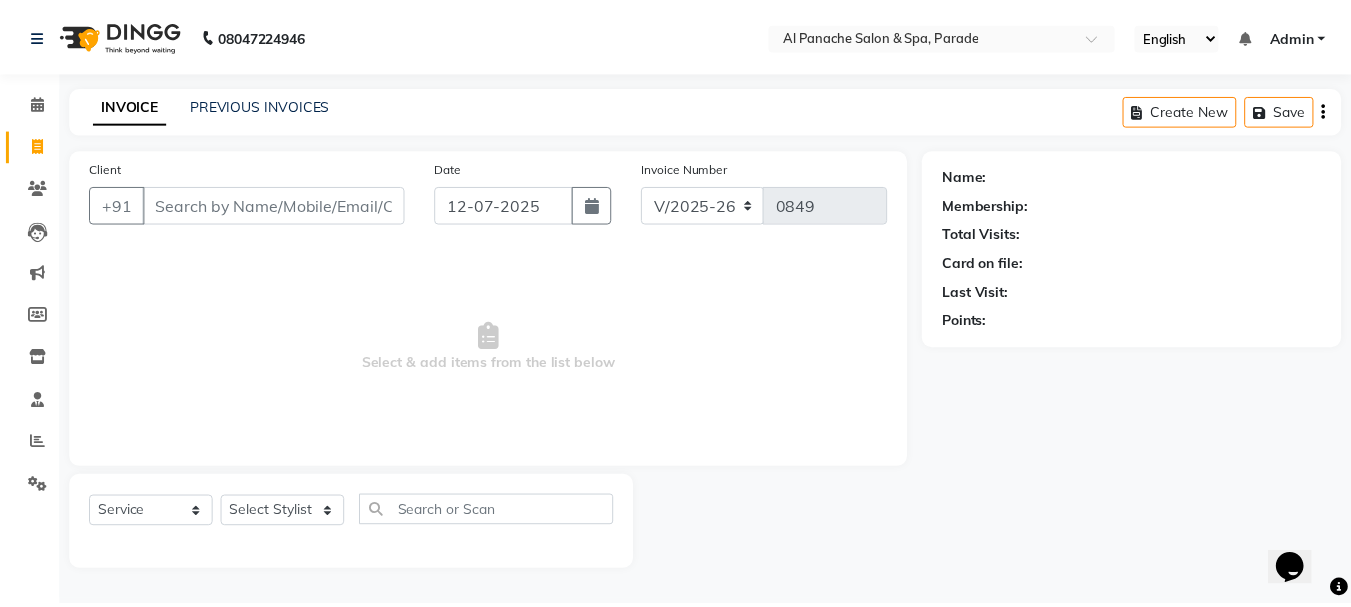 scroll, scrollTop: 0, scrollLeft: 0, axis: both 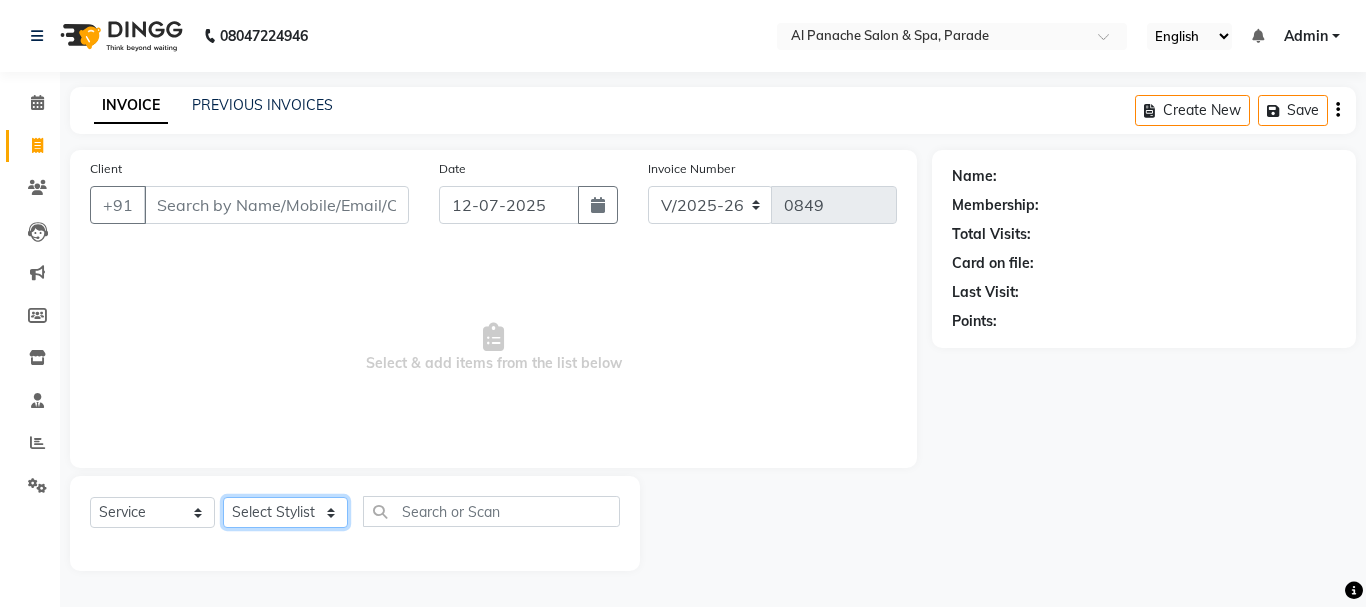 click on "Select Stylist AMAN Anu Karan Komal  MANAGER Nitin RAJVEER  SEEMA SNEHA" 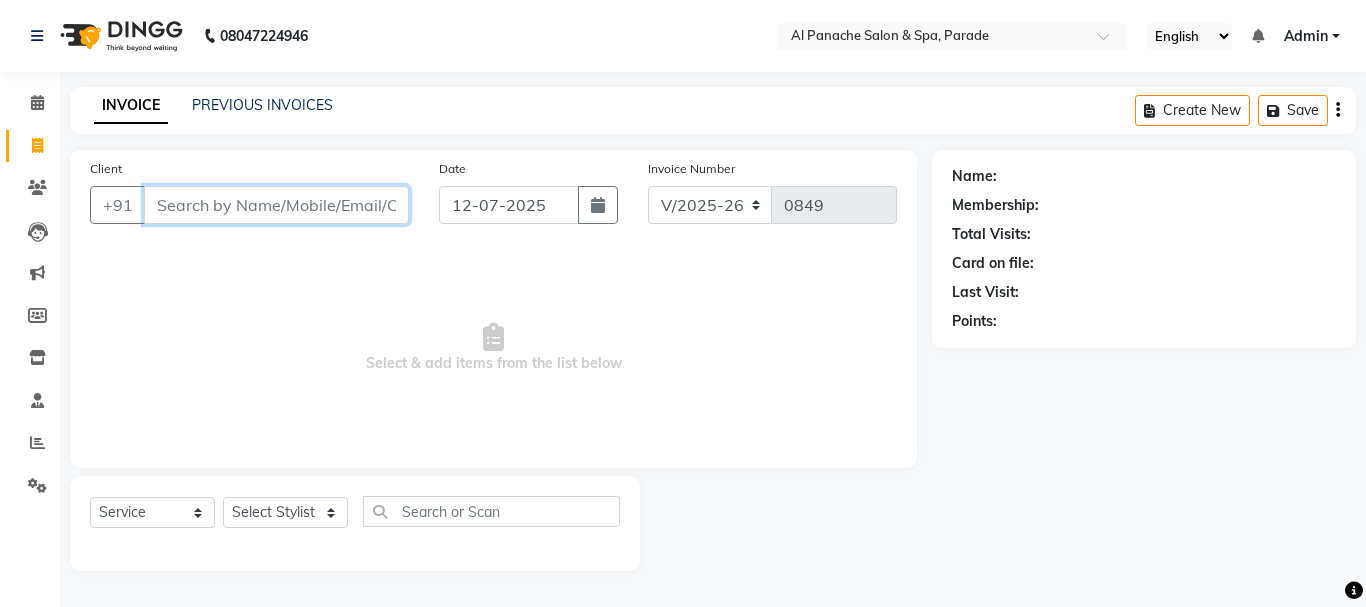 click on "Client" at bounding box center [276, 205] 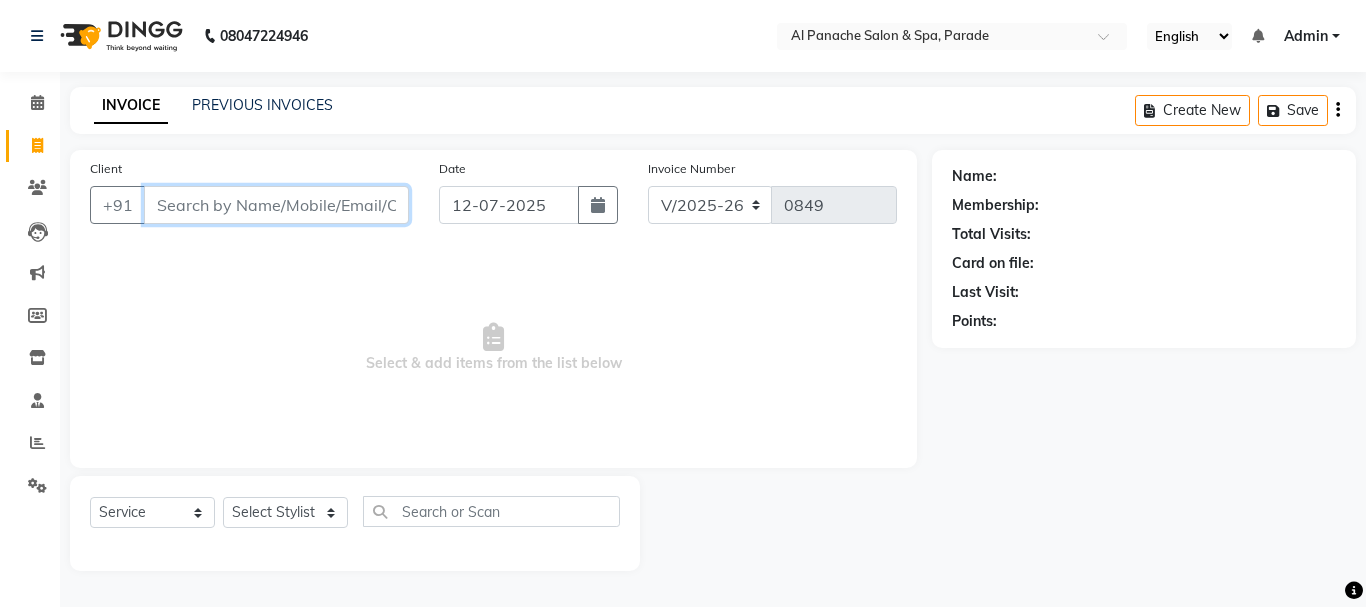 paste on "9103294415" 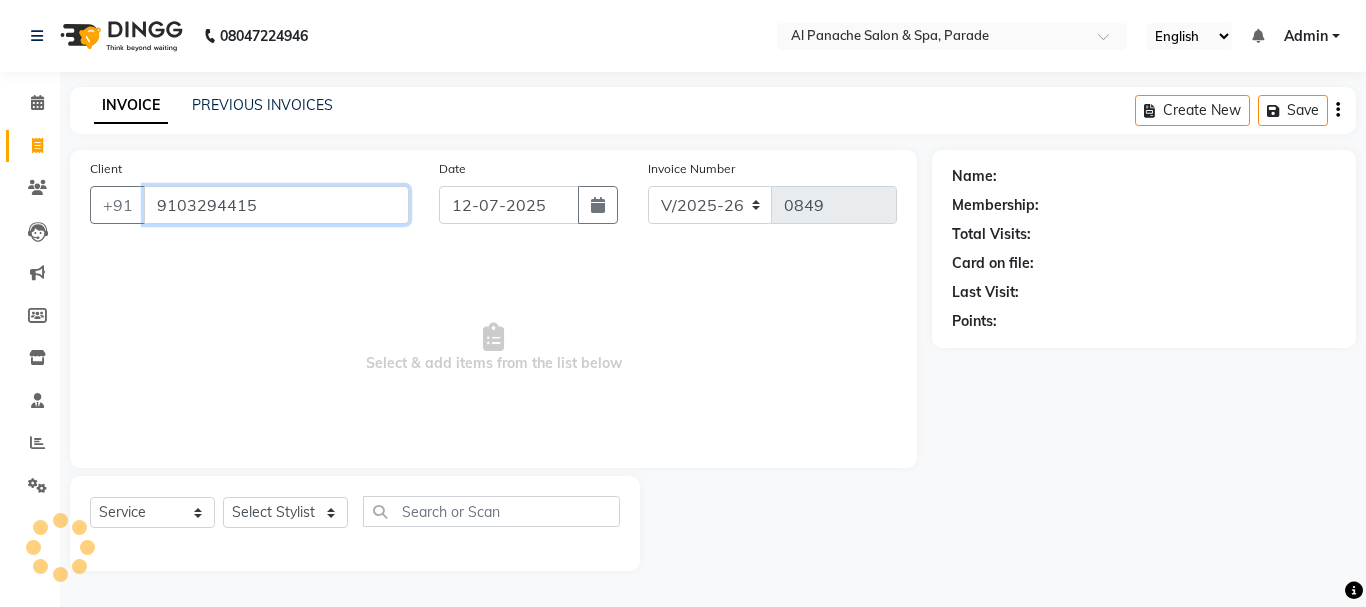 type on "9103294415" 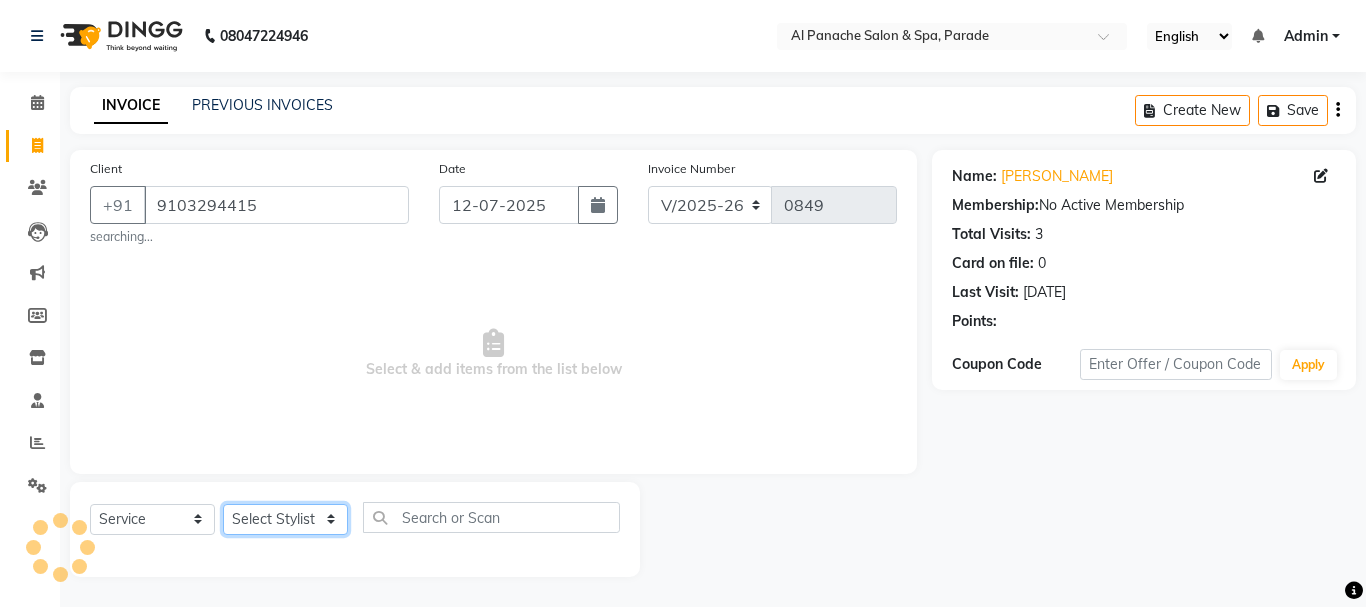 click on "Select Stylist AMAN Anu Karan Komal  MANAGER Nitin RAJVEER  SEEMA SNEHA" 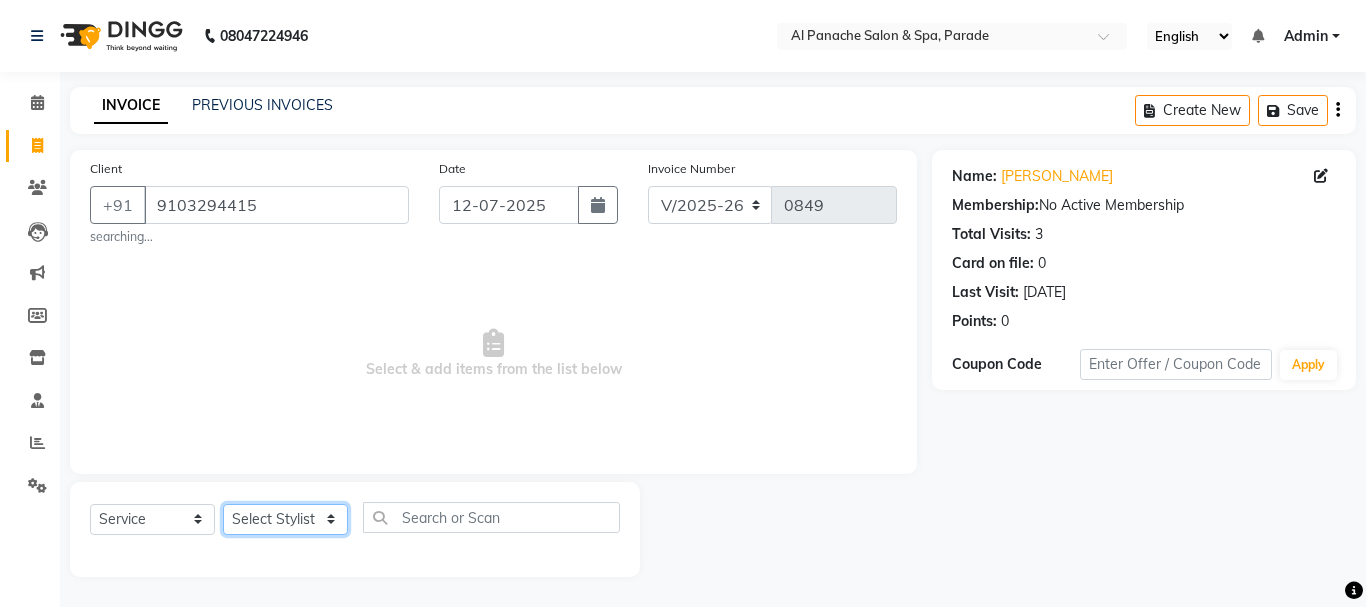 select on "10500" 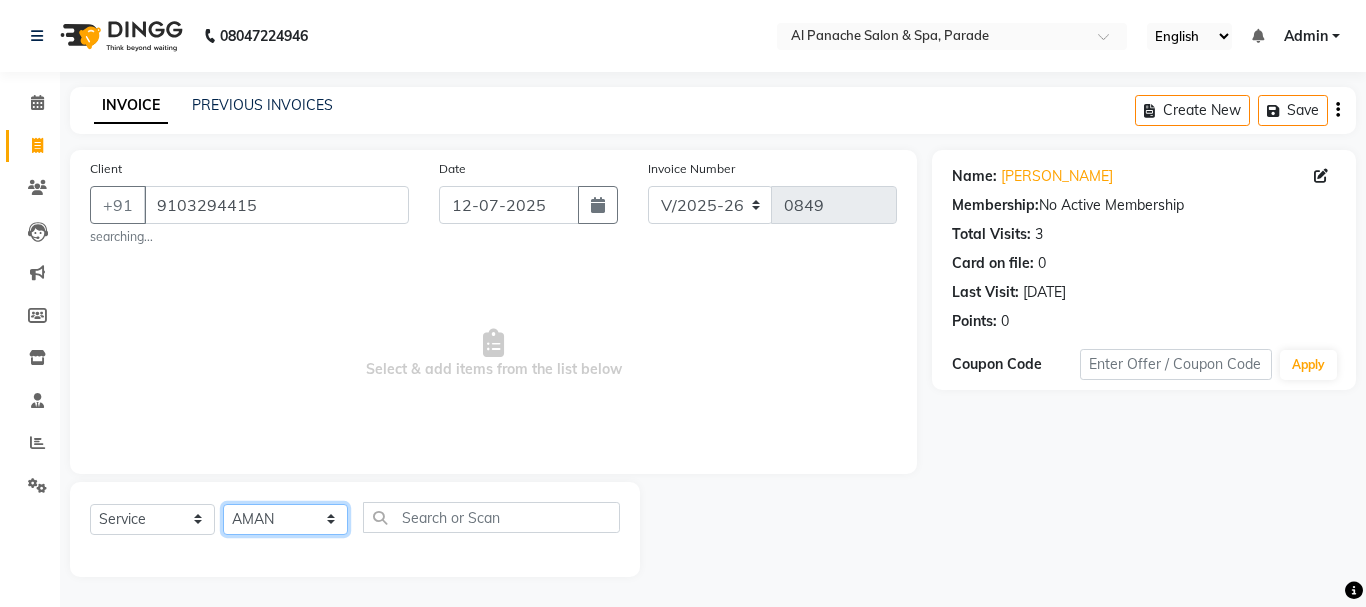 click on "Select Stylist AMAN Anu Karan Komal  MANAGER Nitin RAJVEER  SEEMA SNEHA" 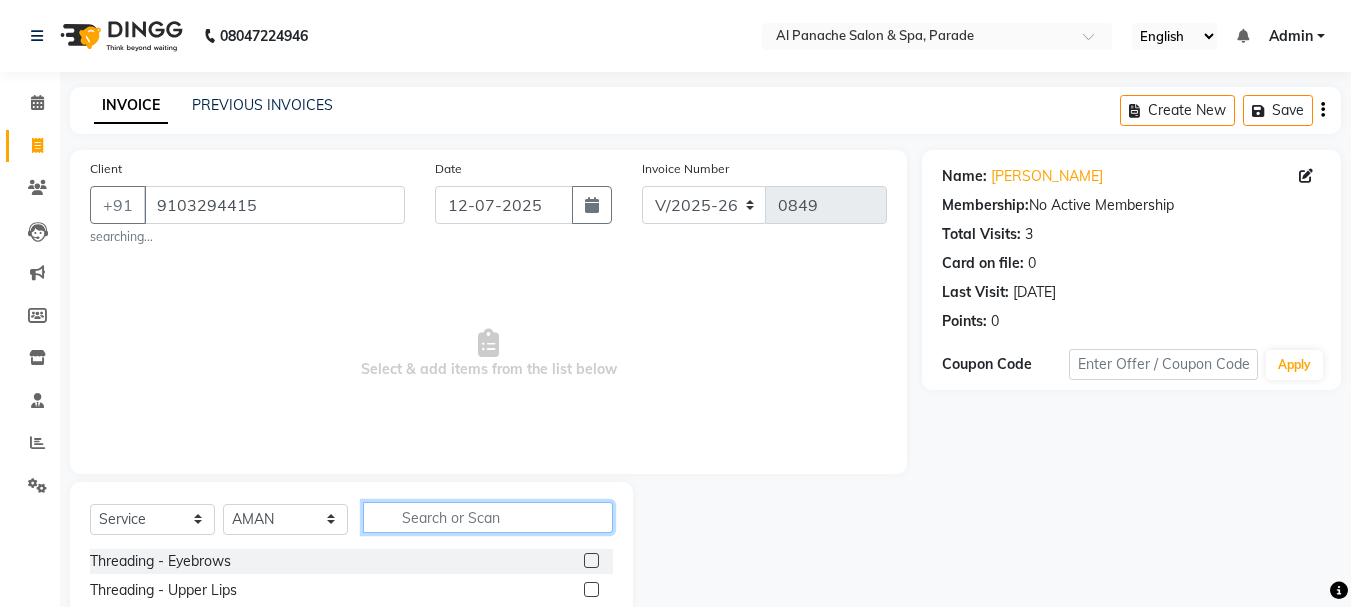 click 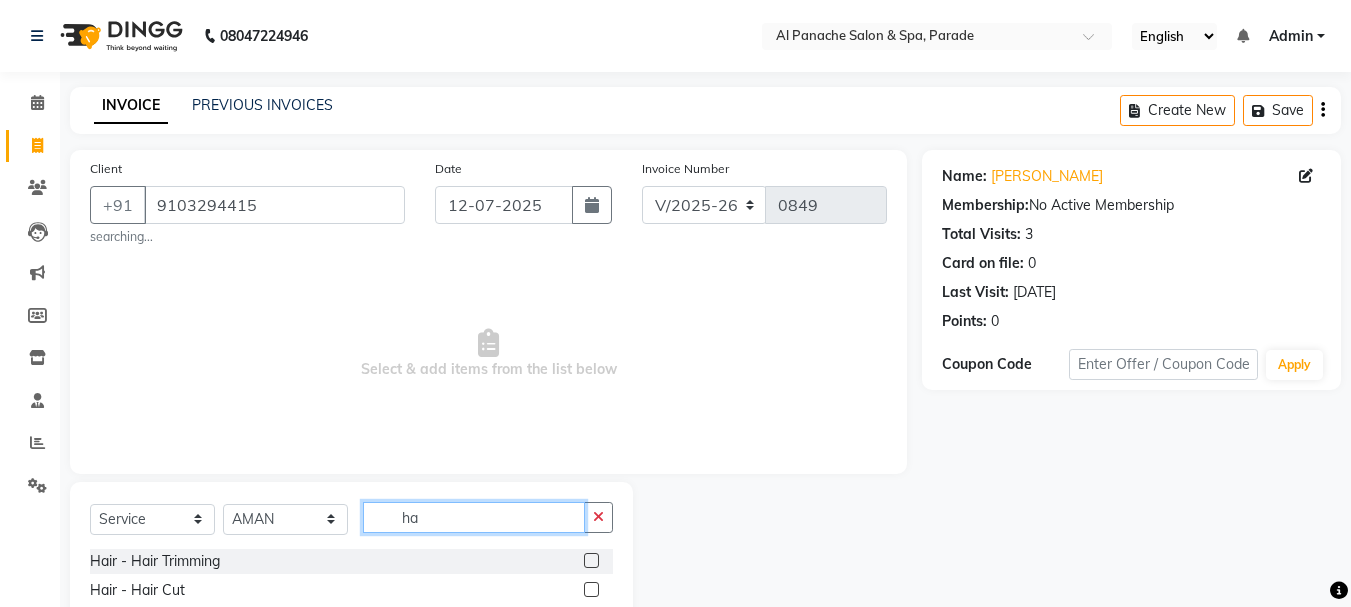 type on "h" 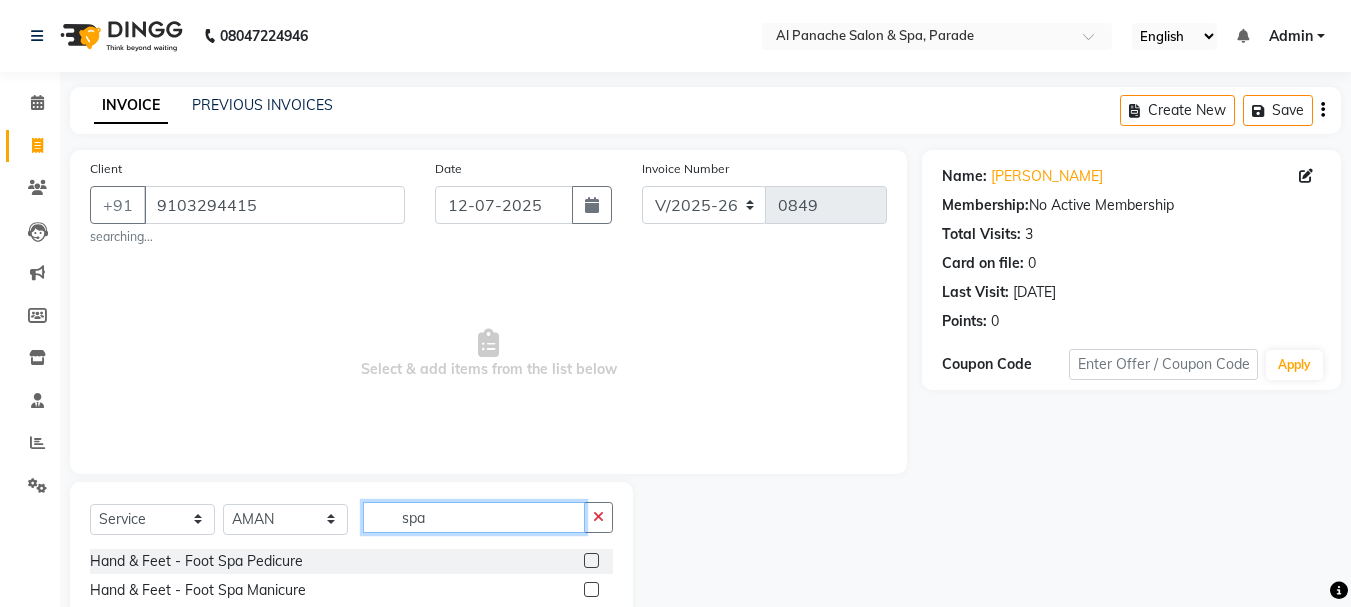type on "spa" 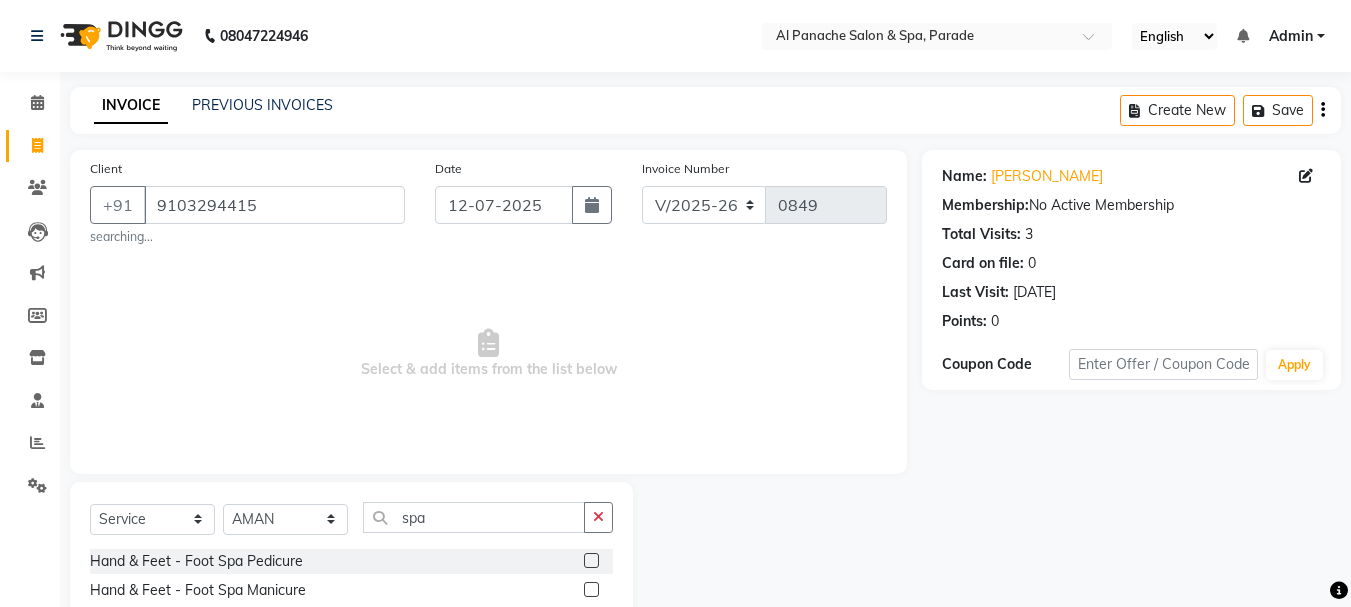 drag, startPoint x: 1325, startPoint y: 567, endPoint x: 1365, endPoint y: 526, distance: 57.280014 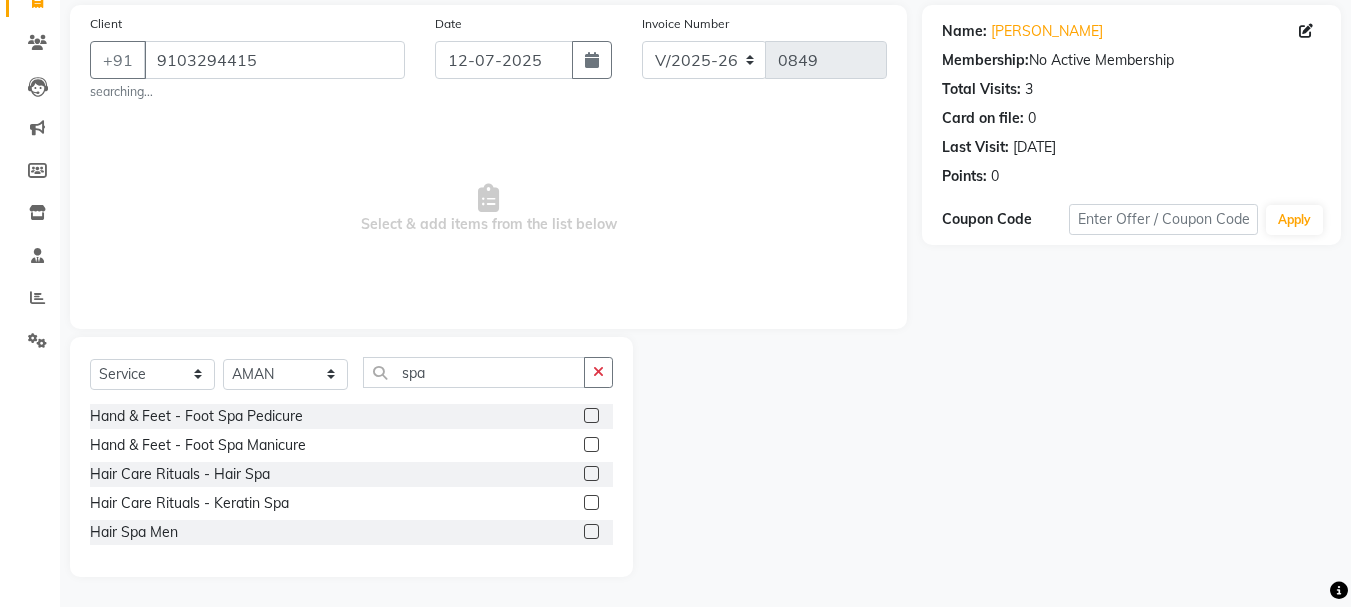 click 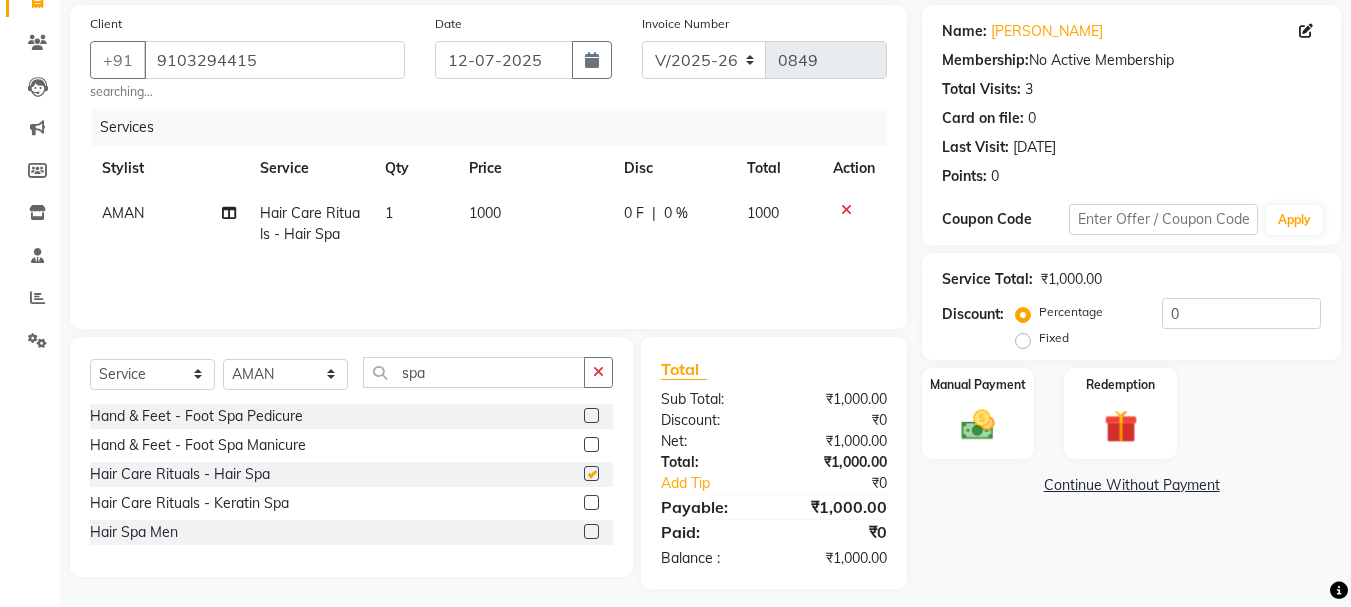 checkbox on "false" 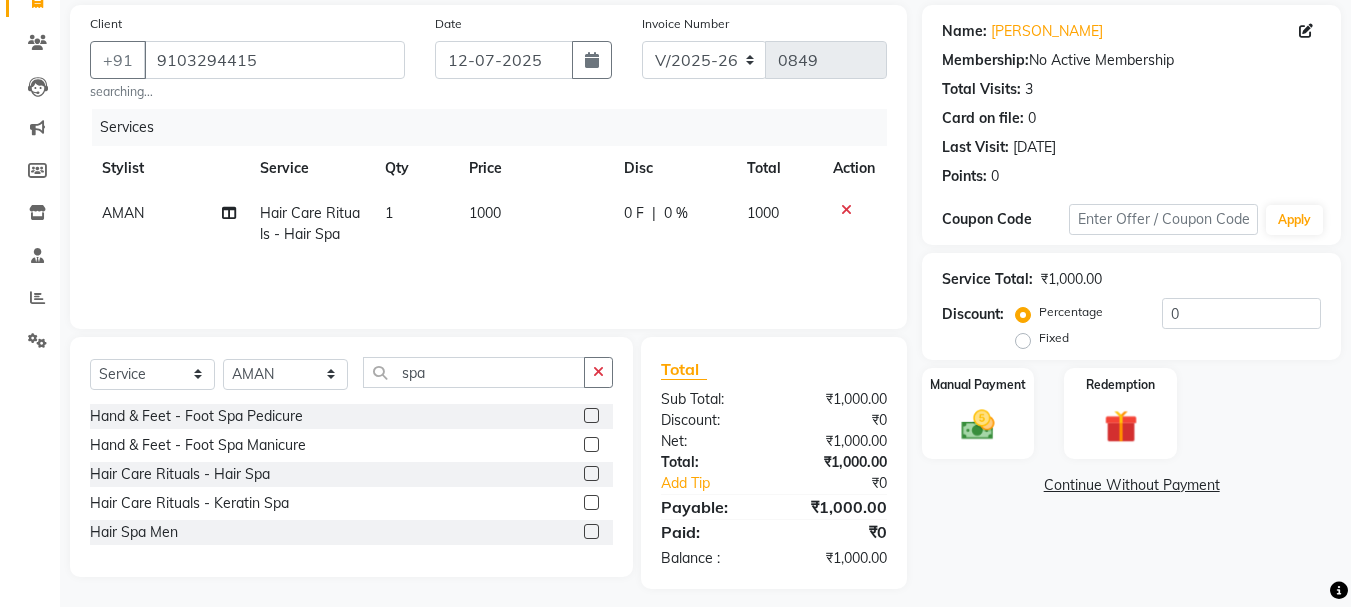 click 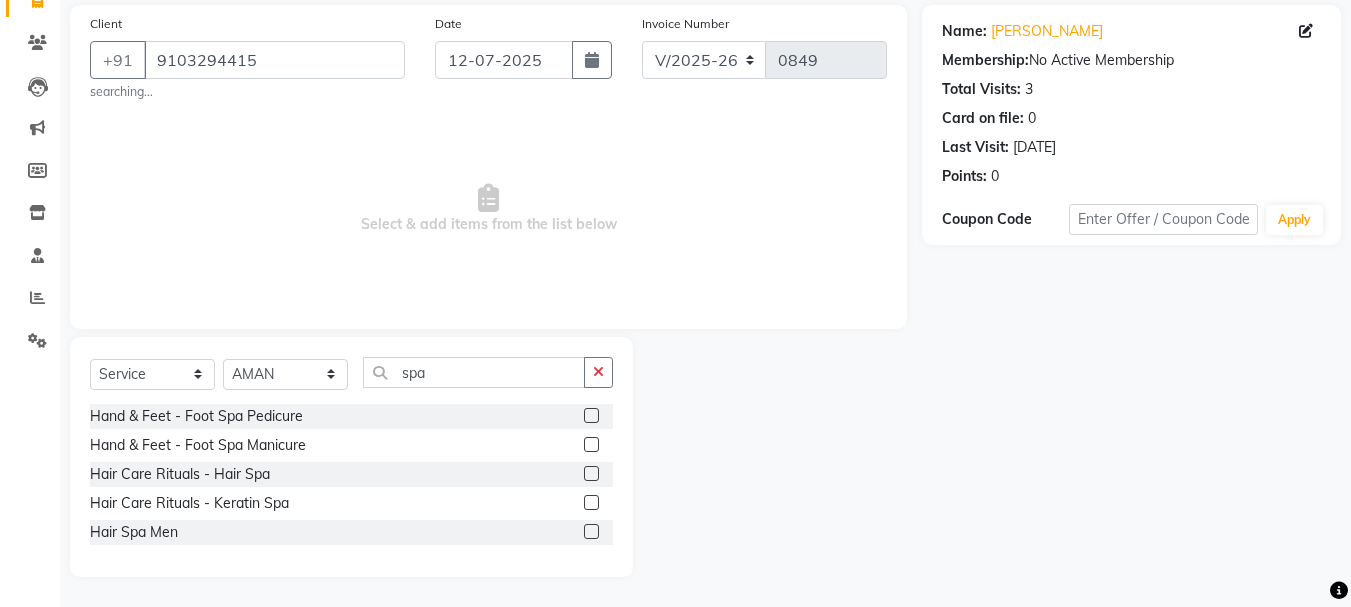 click 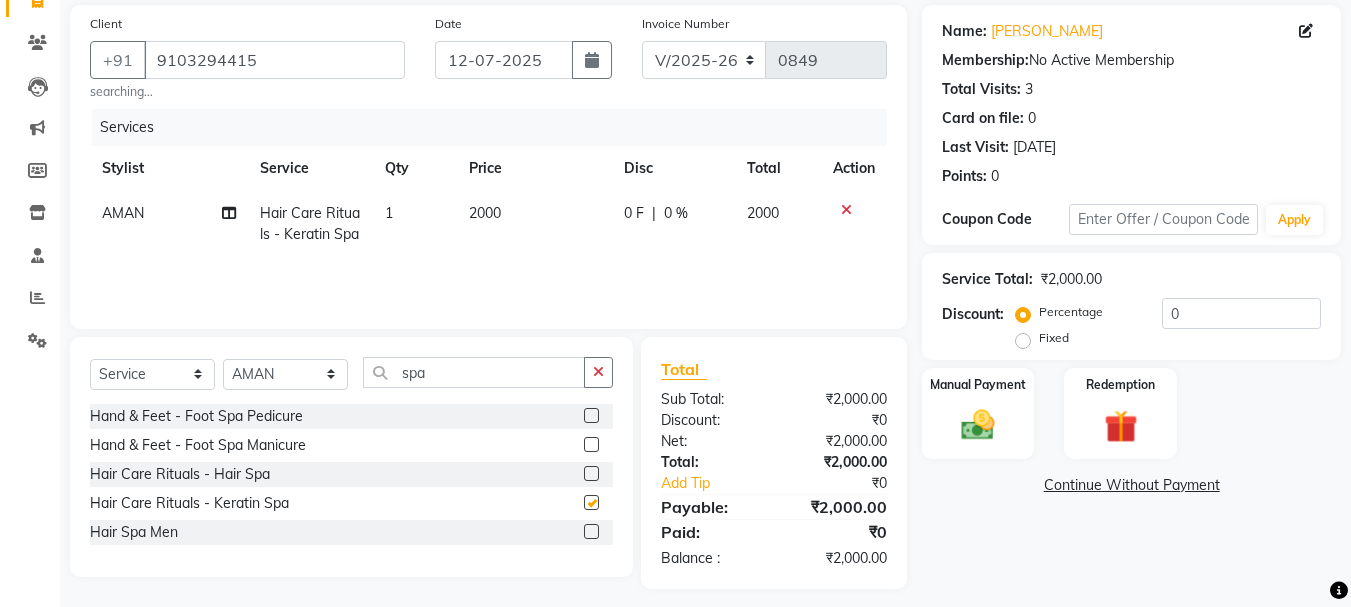 checkbox on "false" 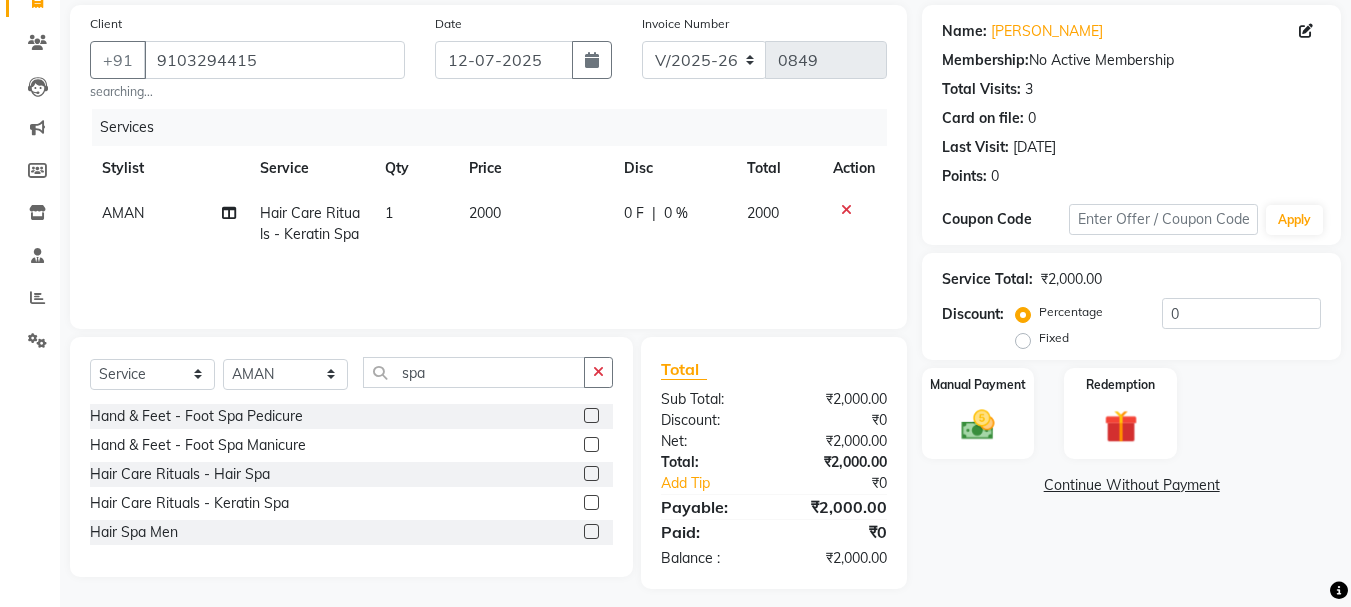 click on "Fixed" 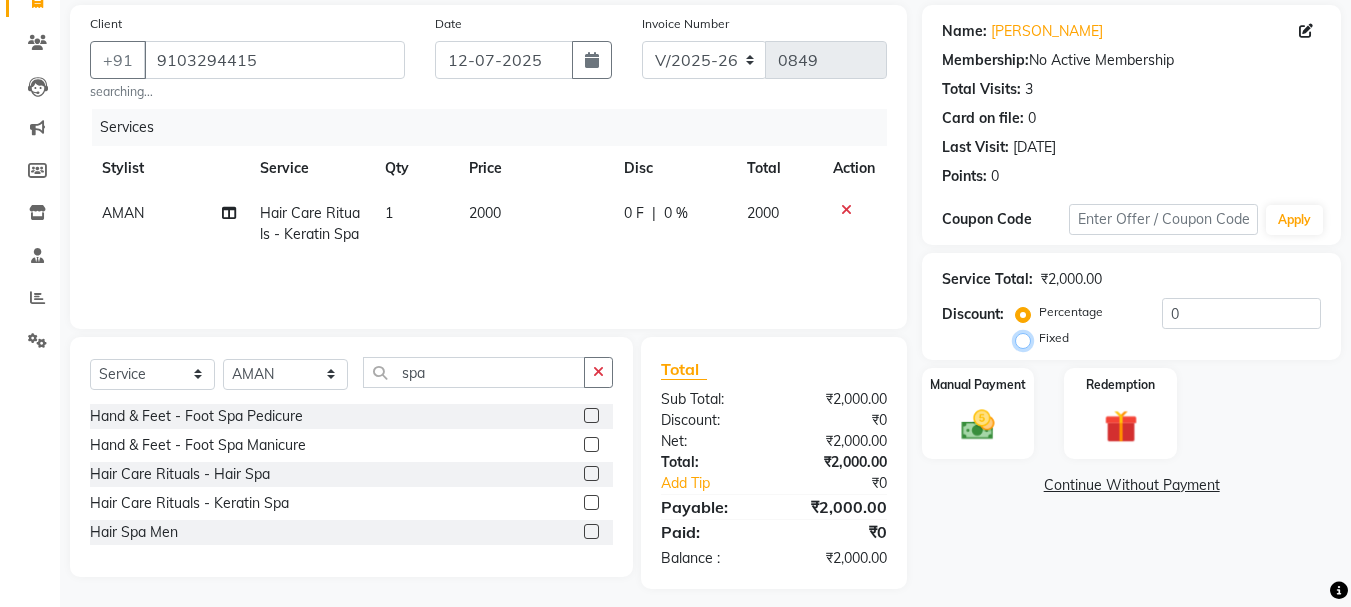 click on "Fixed" at bounding box center [1027, 338] 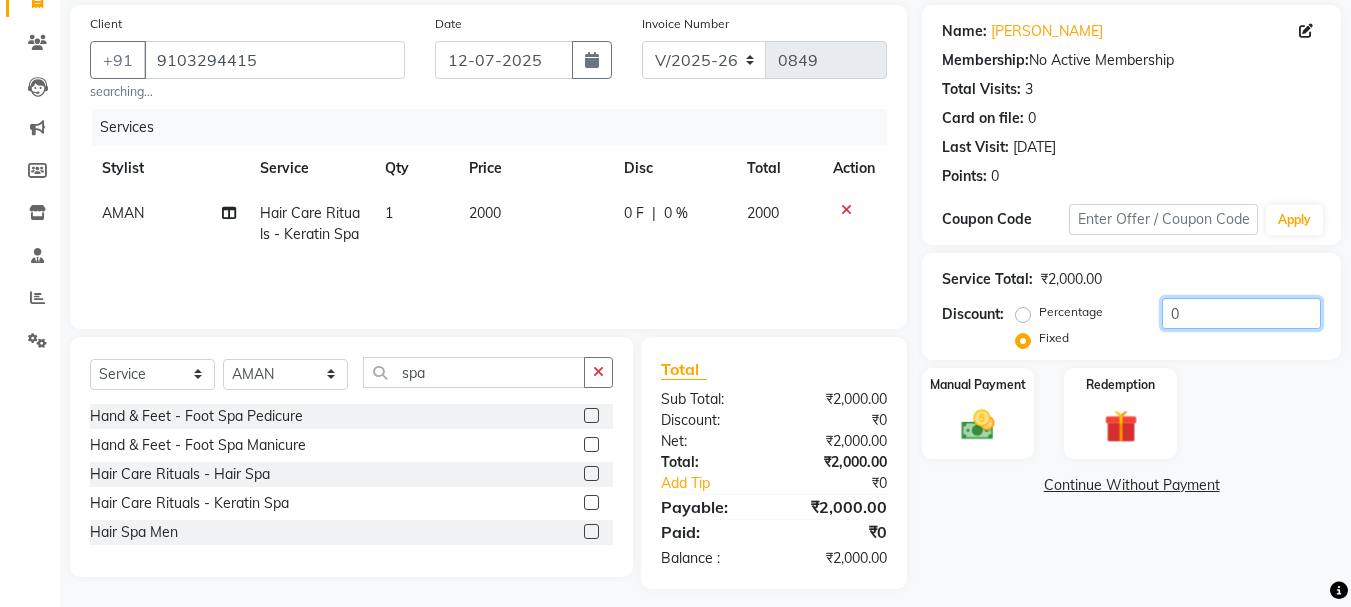 click on "0" 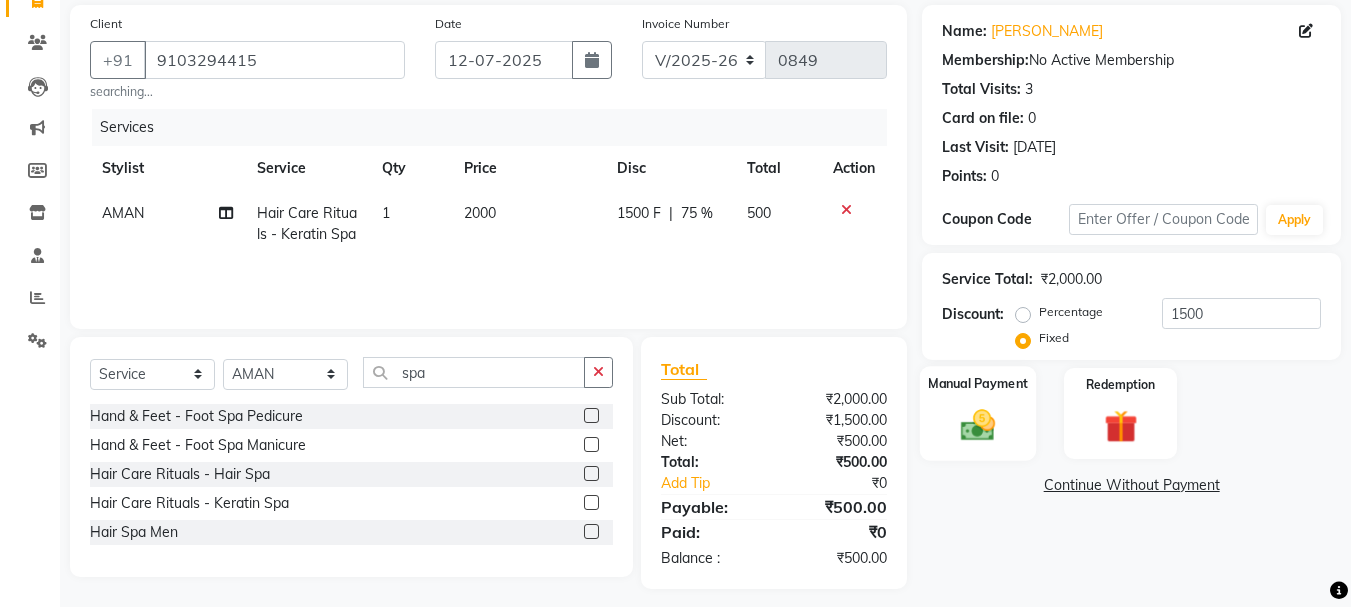 click on "Manual Payment" 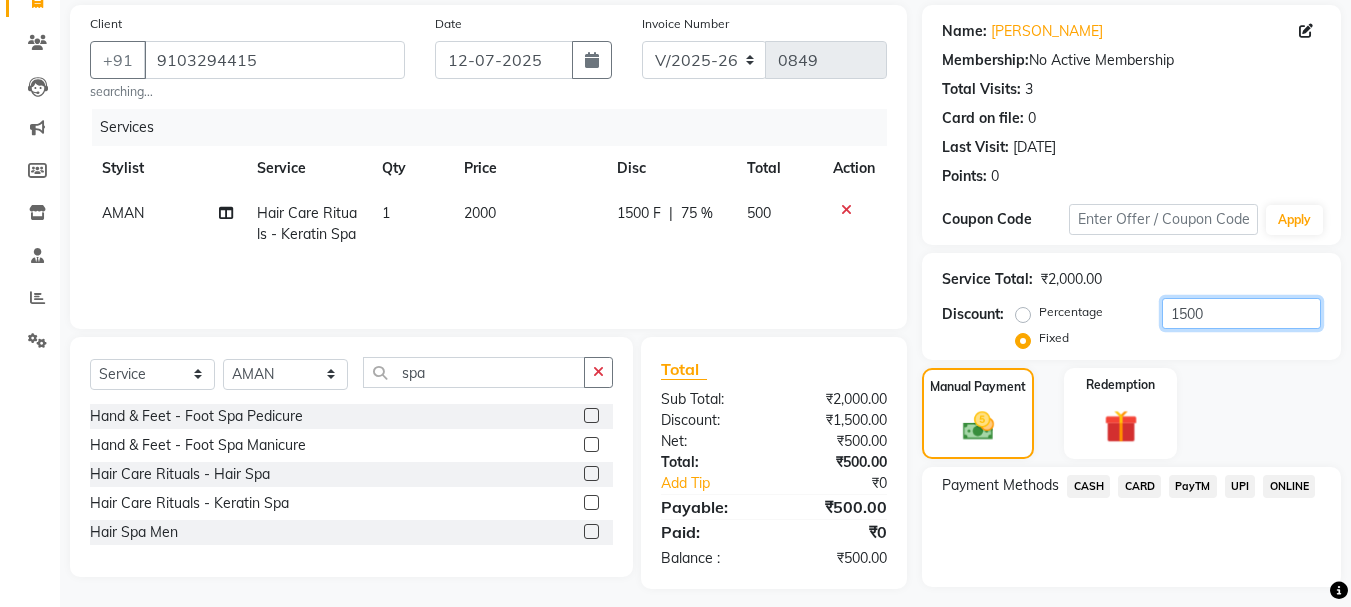 click on "1500" 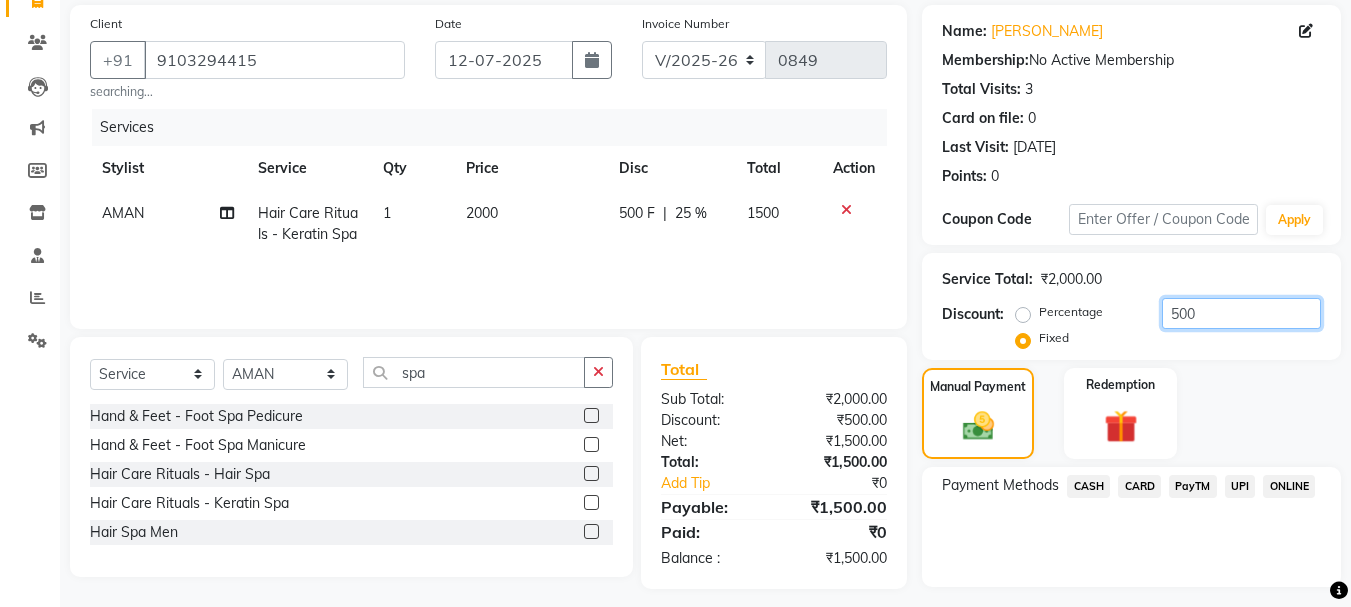 type on "500" 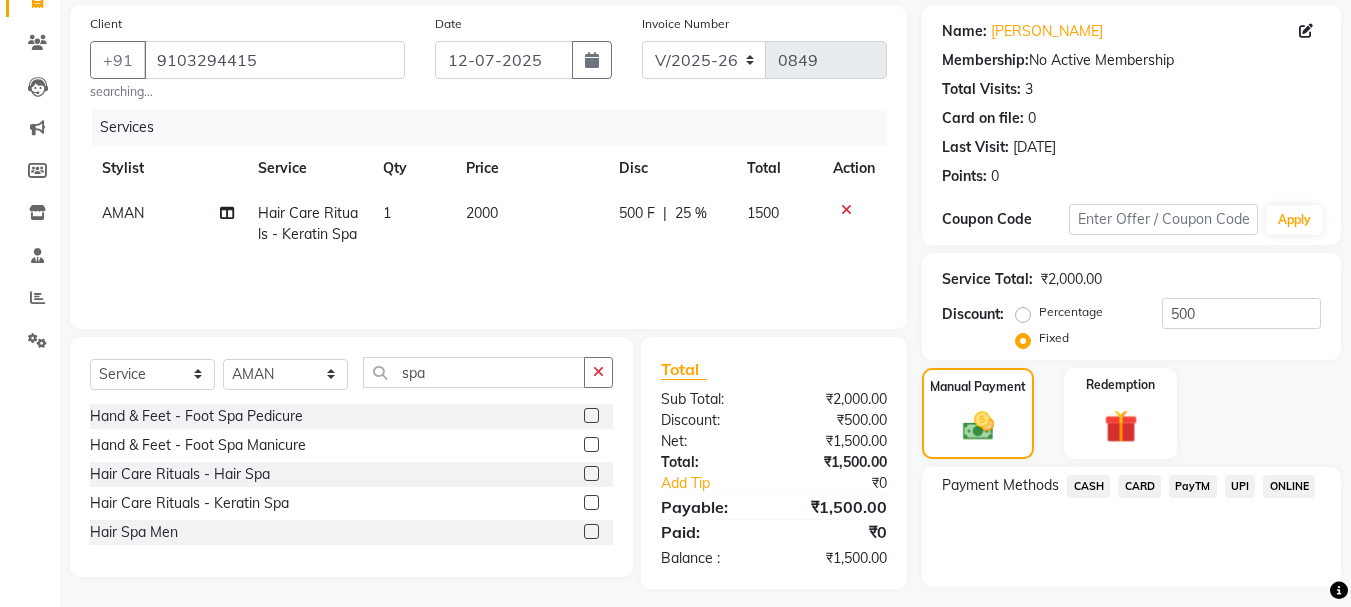 click on "PayTM" 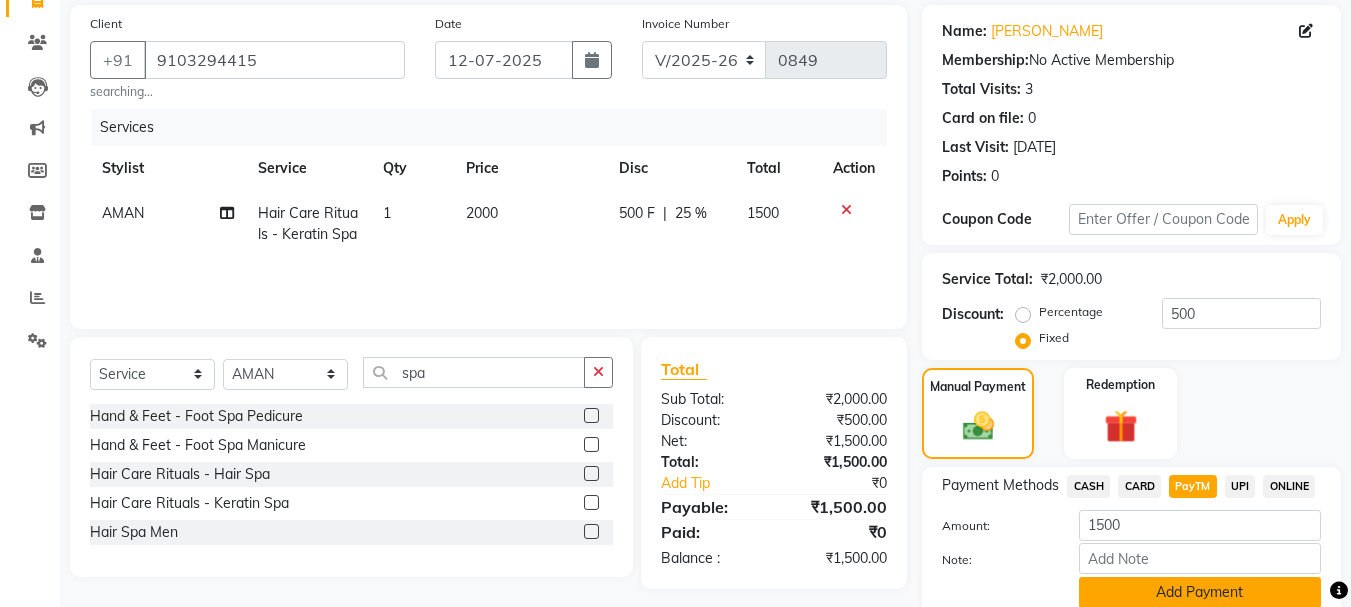 click on "Add Payment" 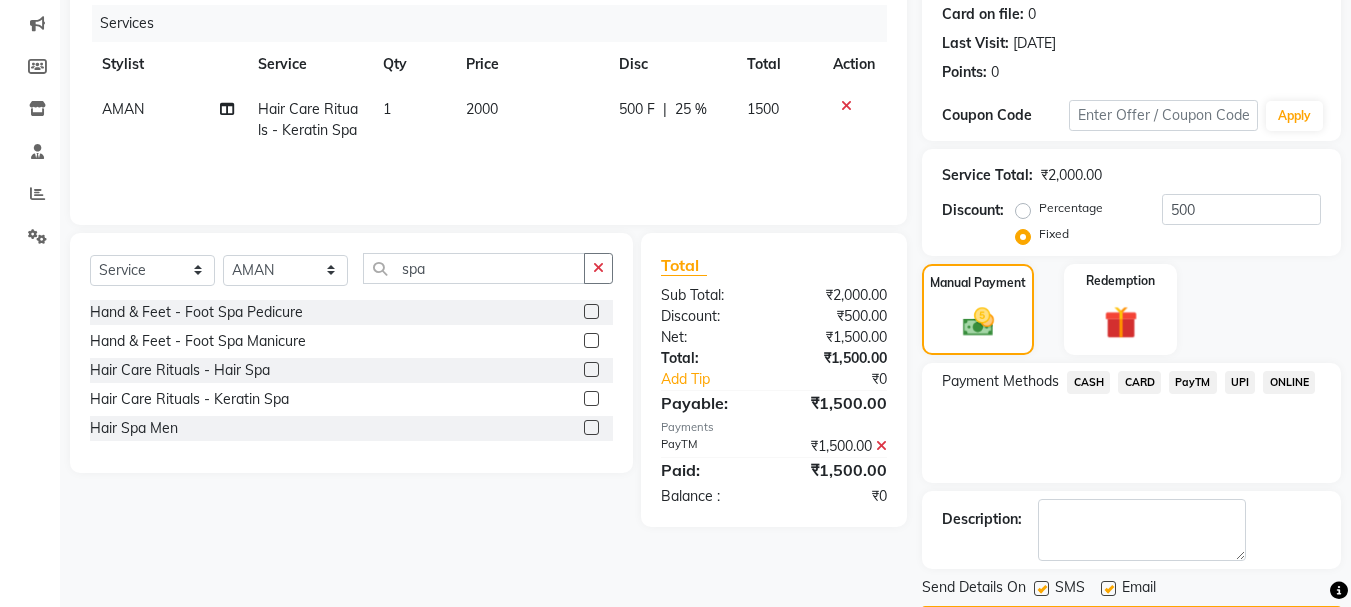 scroll, scrollTop: 309, scrollLeft: 0, axis: vertical 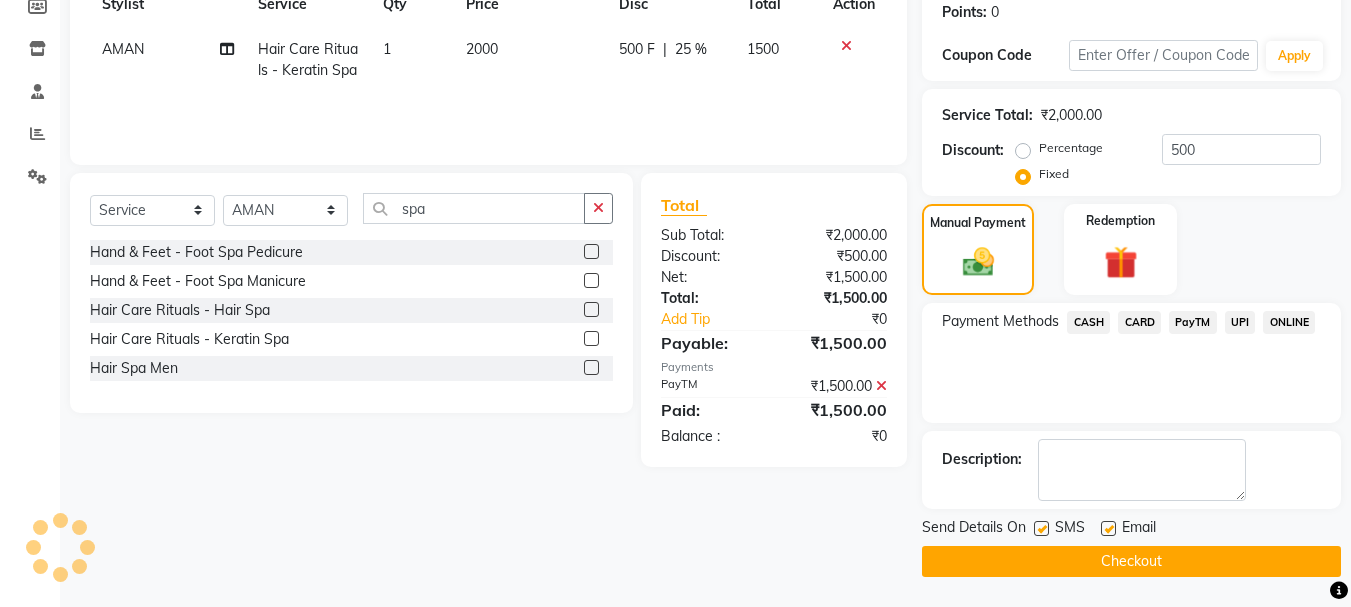 click on "Checkout" 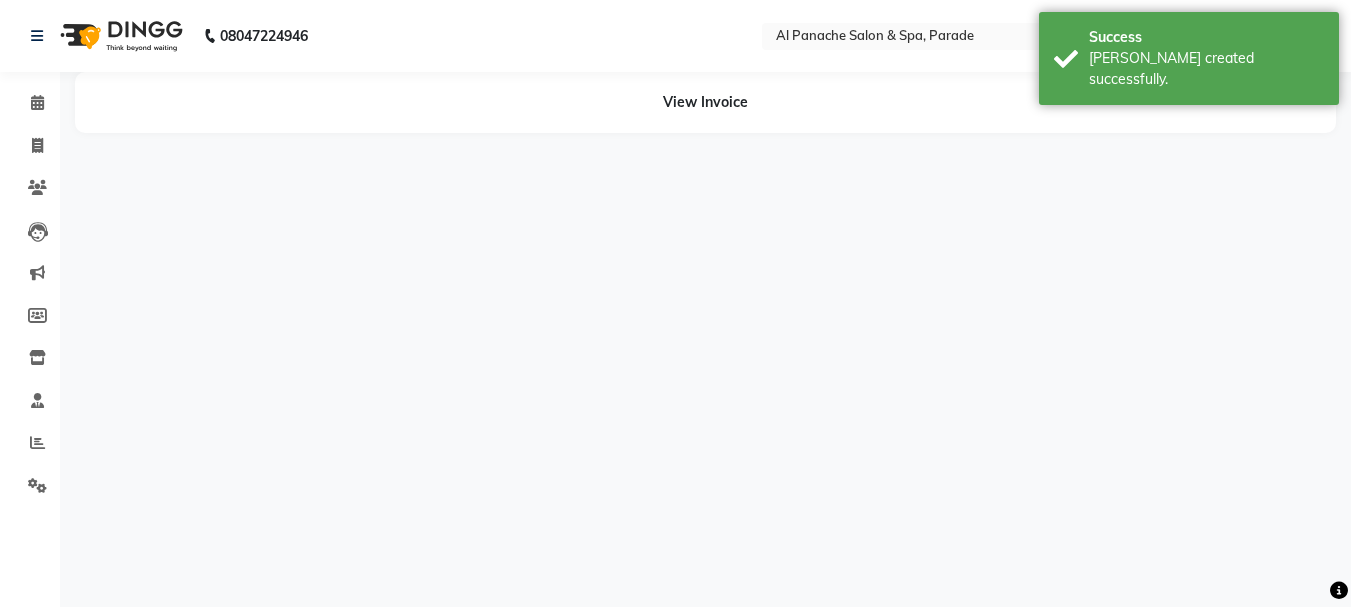 scroll, scrollTop: 0, scrollLeft: 0, axis: both 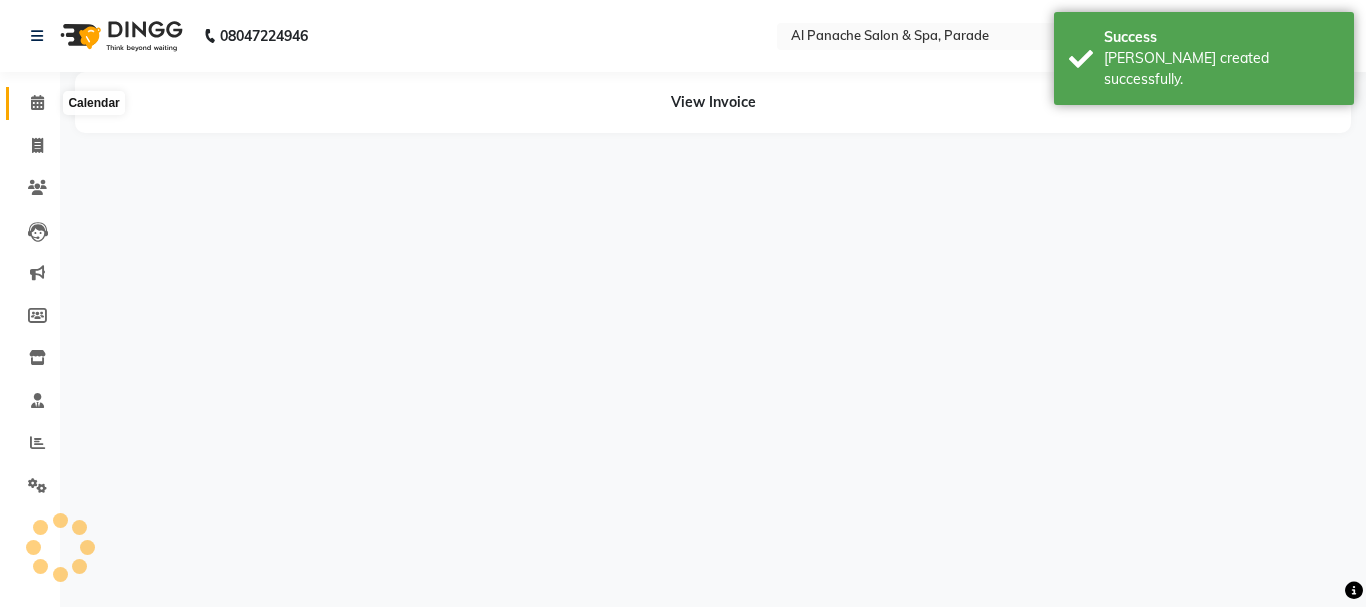 click 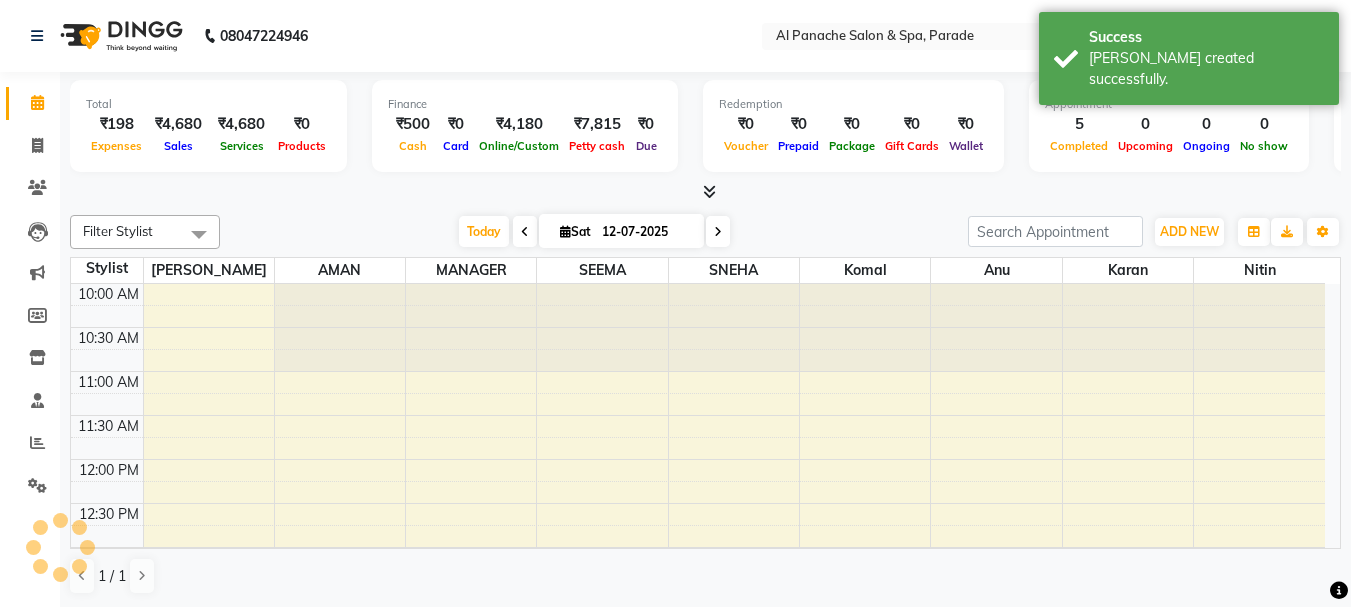 scroll, scrollTop: 0, scrollLeft: 0, axis: both 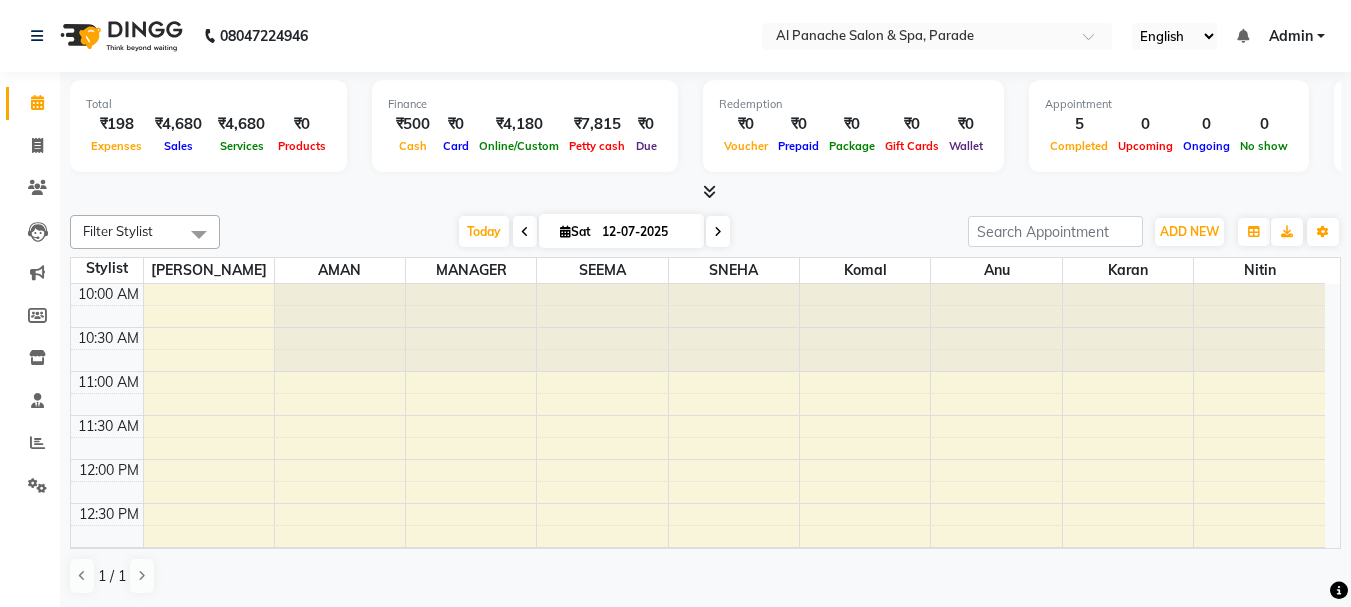 click on "Total  ₹198  Expenses ₹4,680  Sales ₹4,680  Services ₹0  Products Finance  ₹500  Cash ₹0  Card ₹4,180  Online/Custom ₹7,815 Petty cash ₹0 Due  Redemption  ₹0 Voucher ₹0 Prepaid ₹0 Package ₹0  Gift Cards ₹0  Wallet  Appointment  5 Completed 0 Upcoming 0 Ongoing 0 No show  Other sales  ₹0  Packages ₹0  Memberships ₹0  Vouchers ₹0  Prepaids ₹0  Gift Cards" at bounding box center [705, 129] 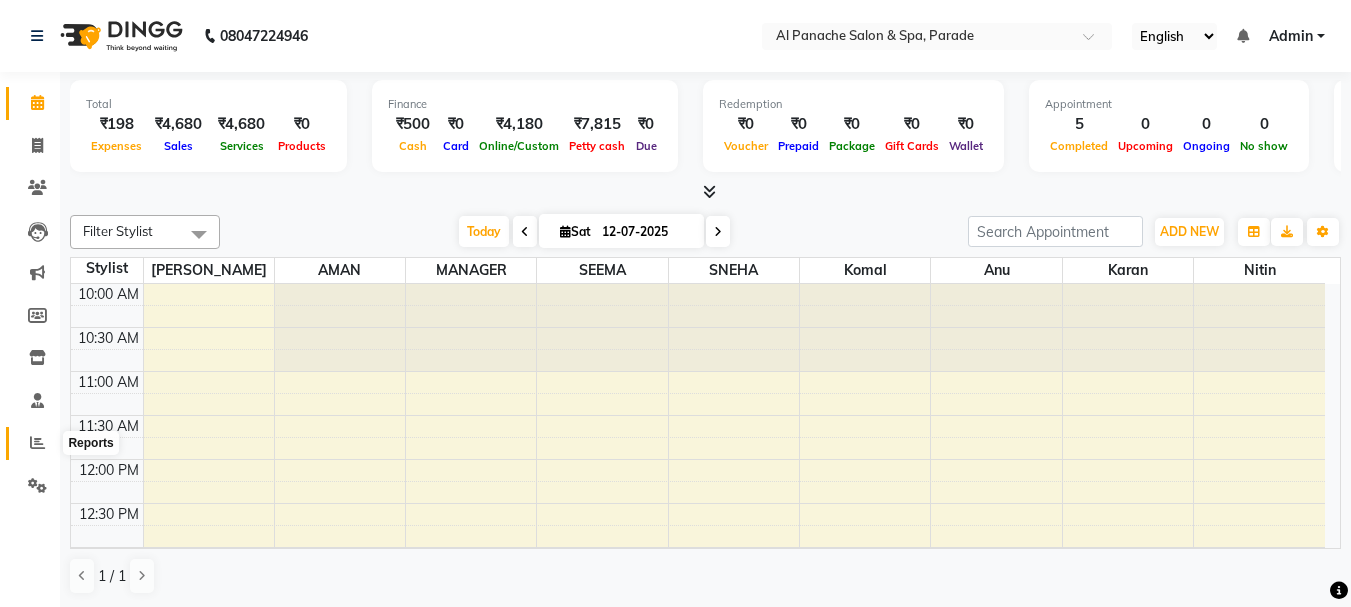 click 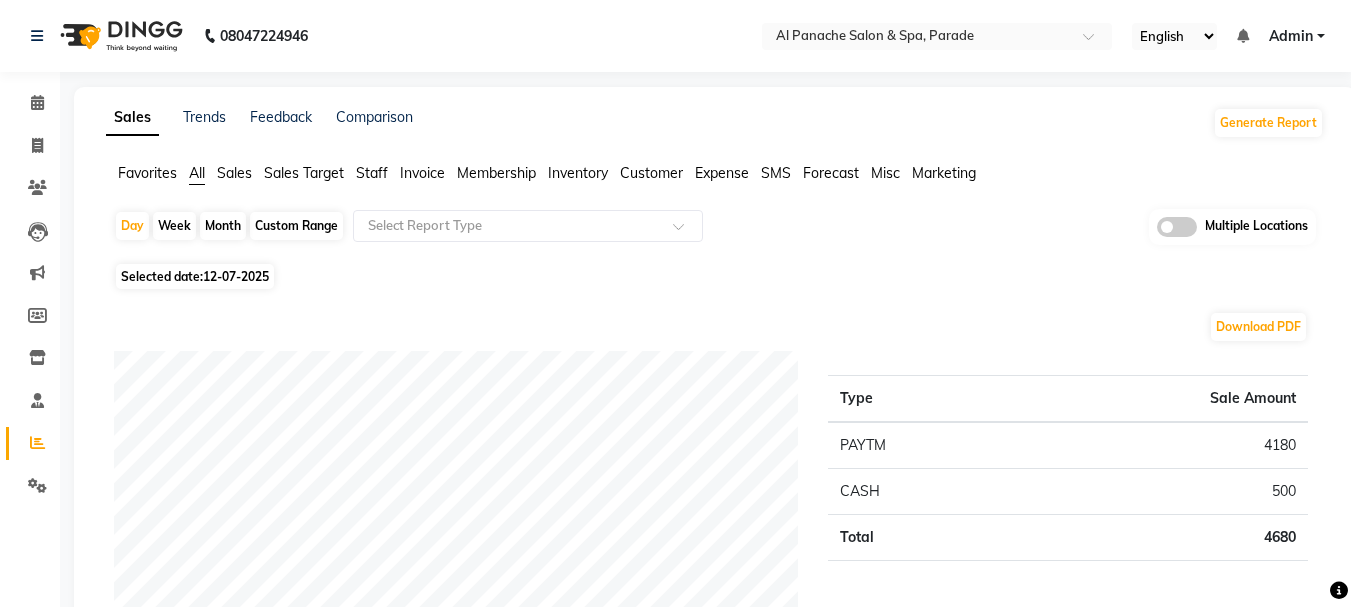 click on "Month" 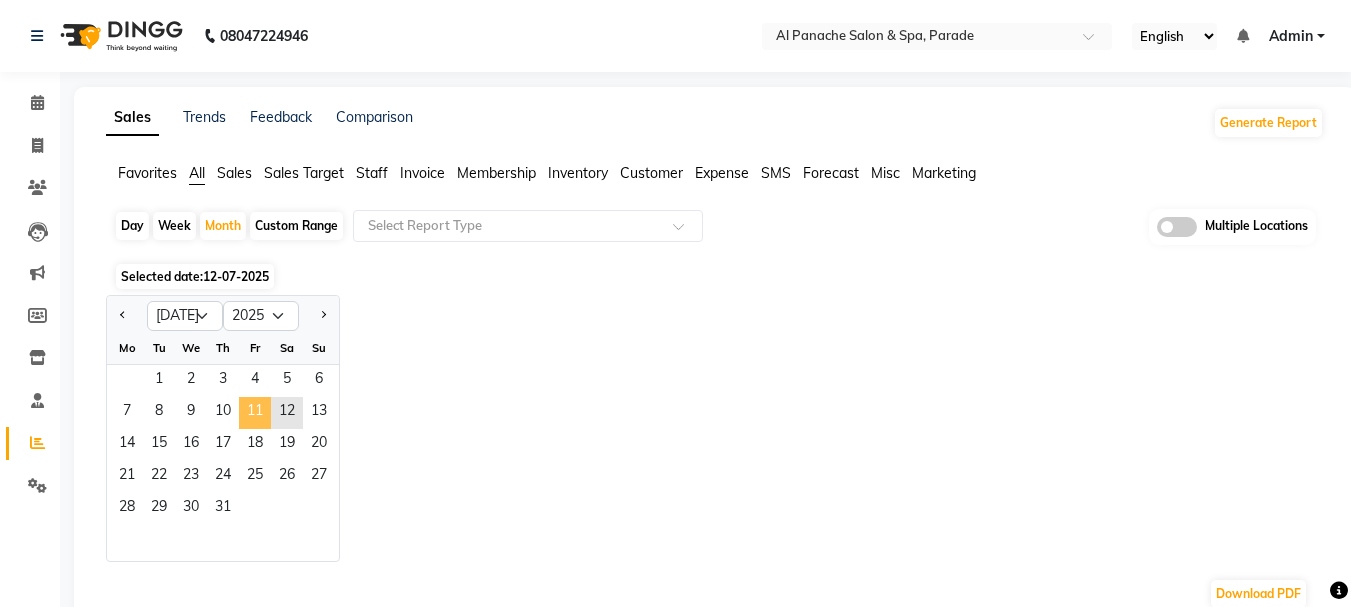 click on "11" 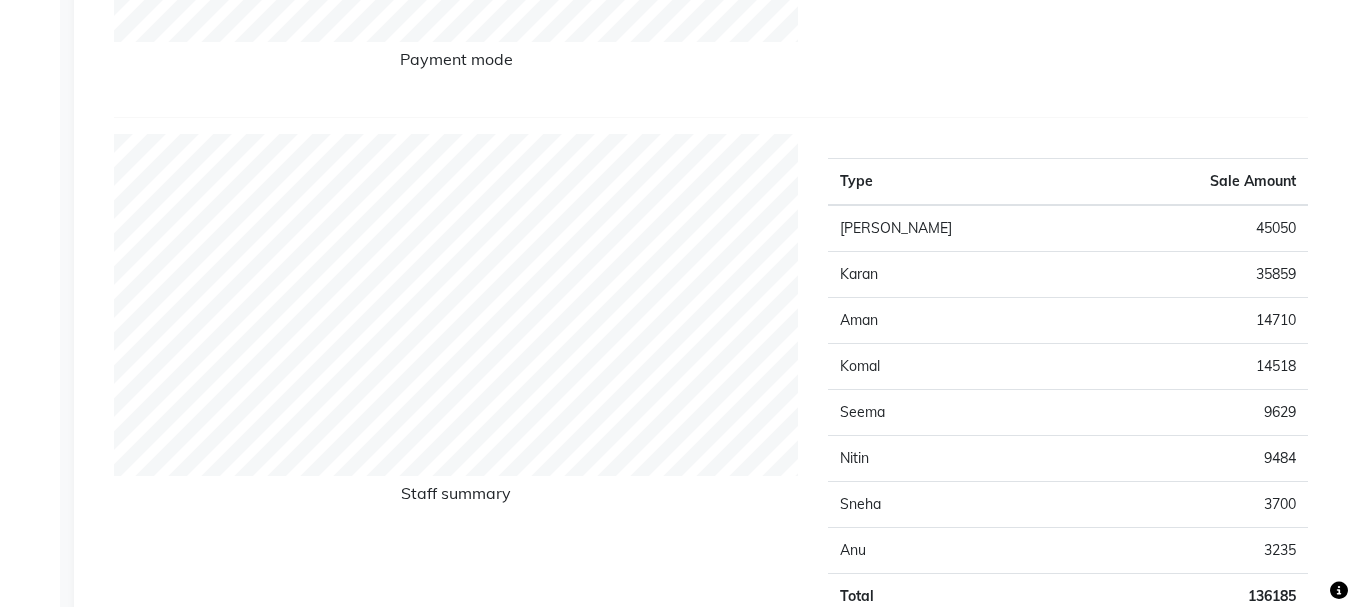 scroll, scrollTop: 120, scrollLeft: 0, axis: vertical 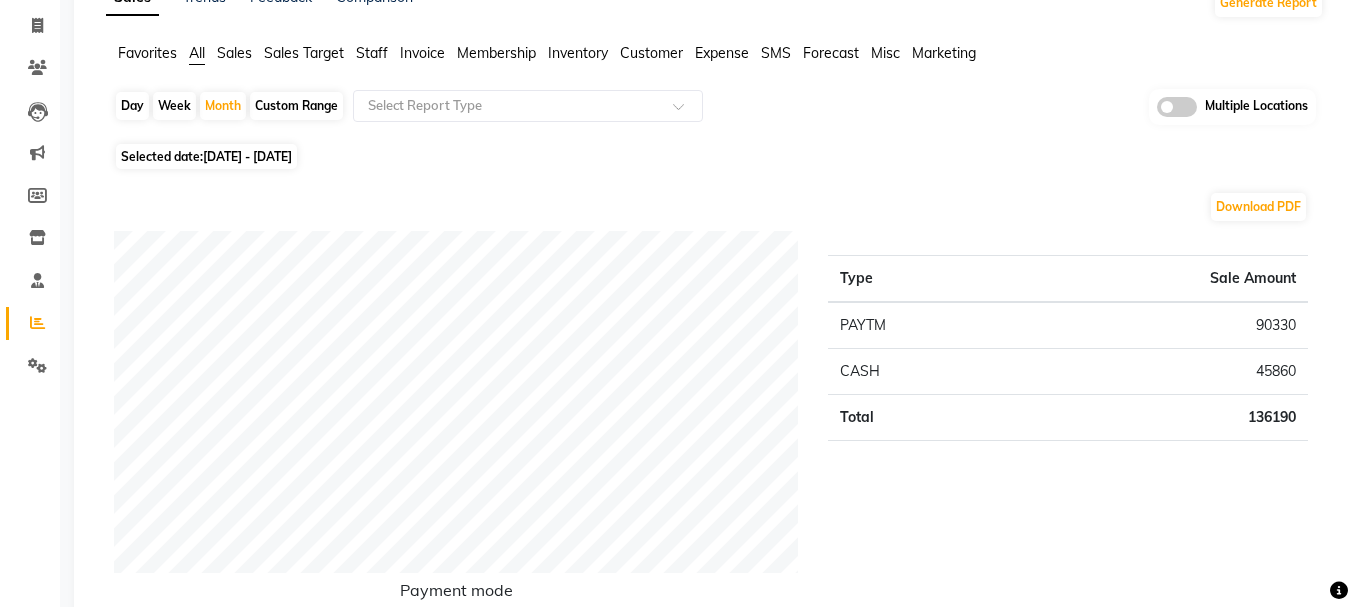 click on "Day   Week   Month   Custom Range  Select Report Type Multiple Locations" 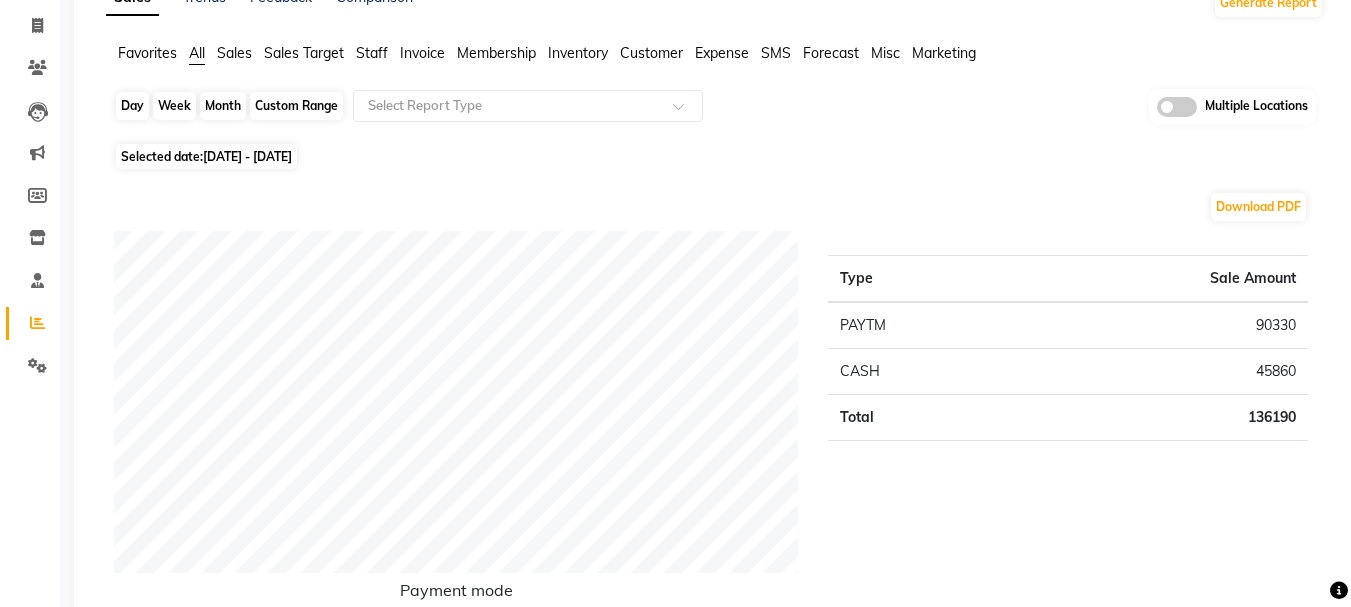 click on "Month" 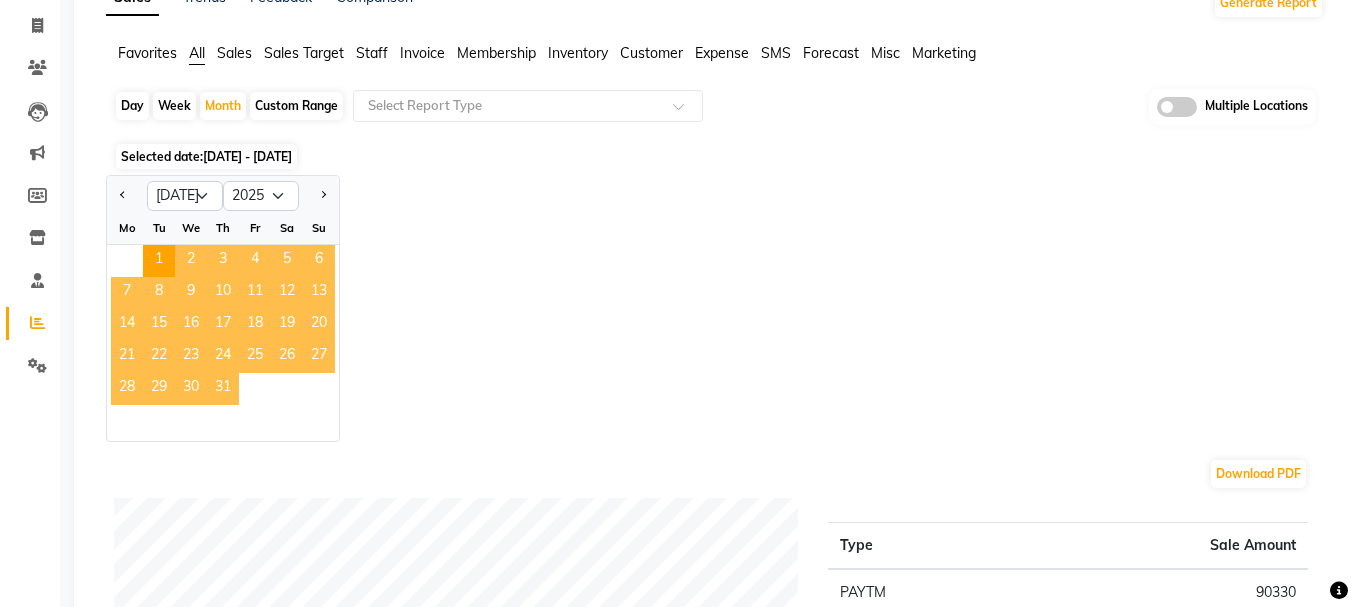 click on "31" 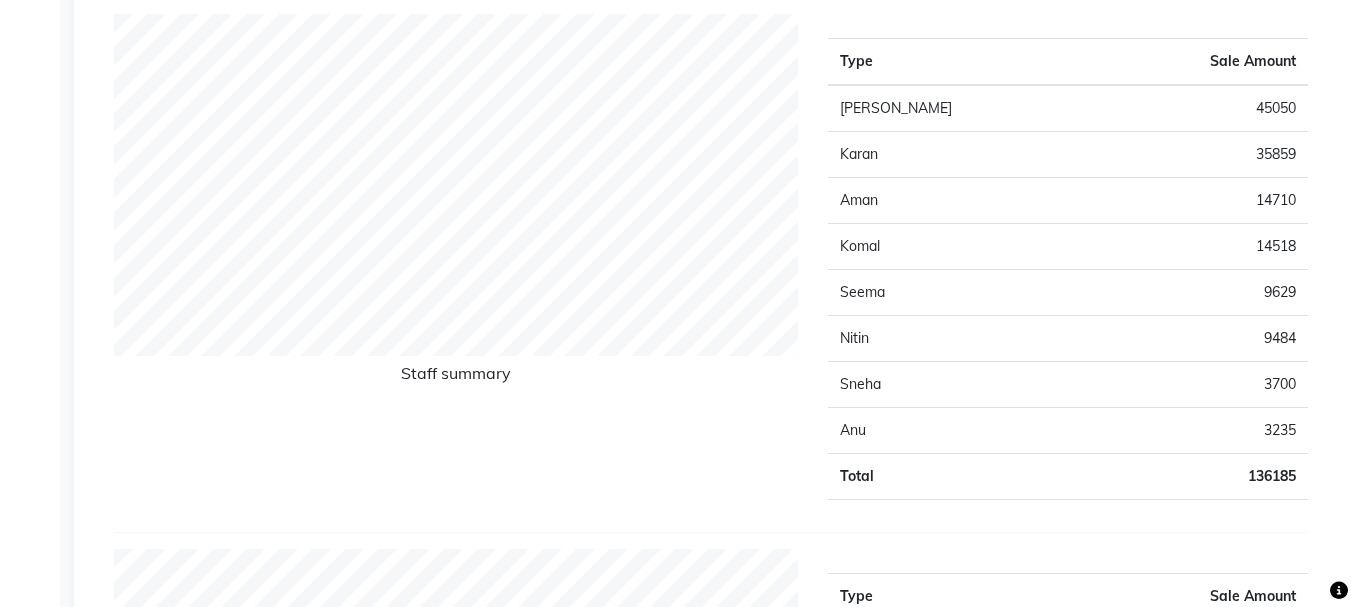 scroll, scrollTop: 731, scrollLeft: 0, axis: vertical 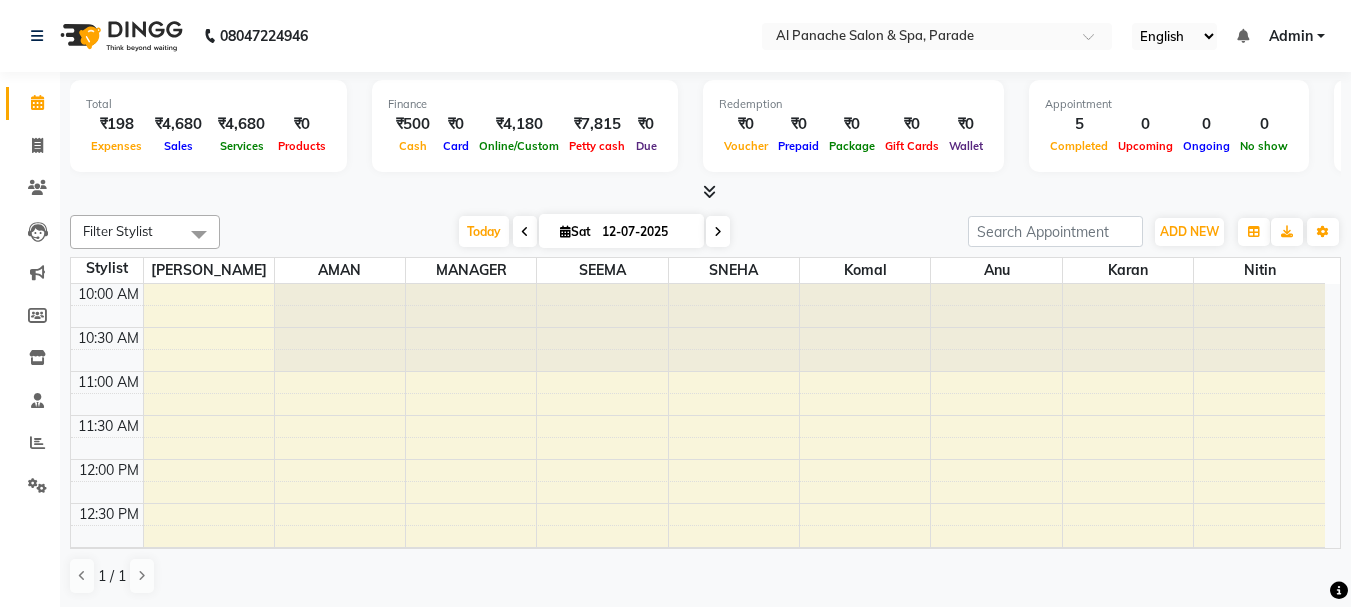 click at bounding box center (709, 191) 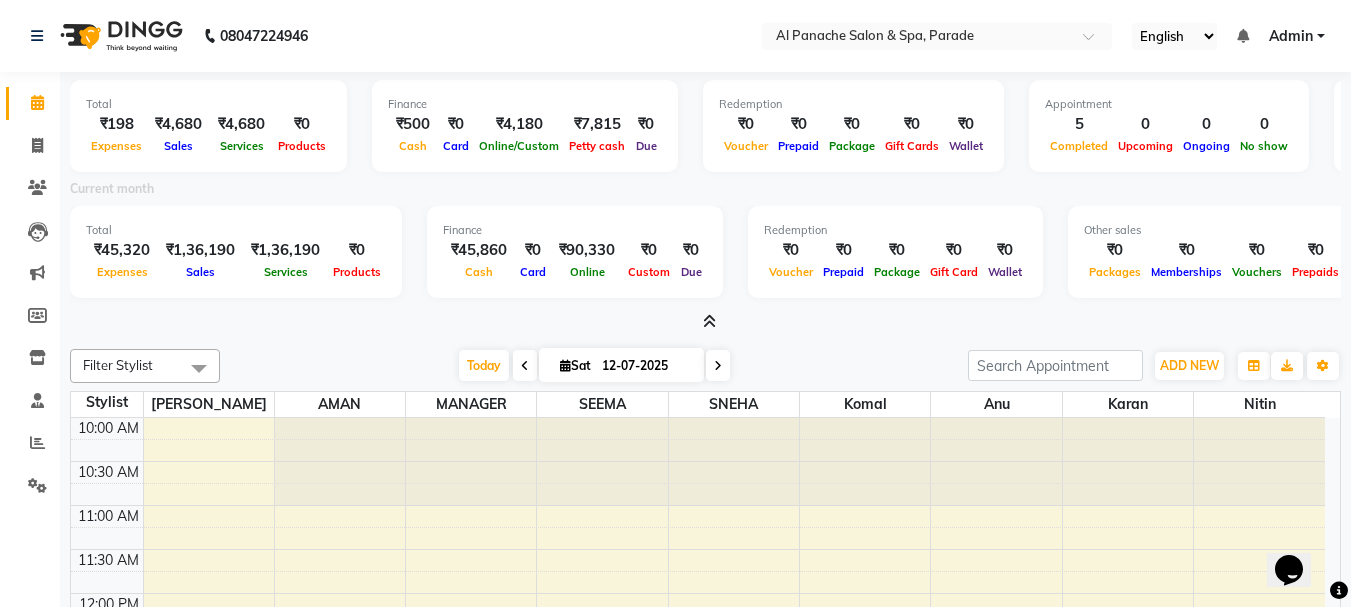 scroll, scrollTop: 0, scrollLeft: 0, axis: both 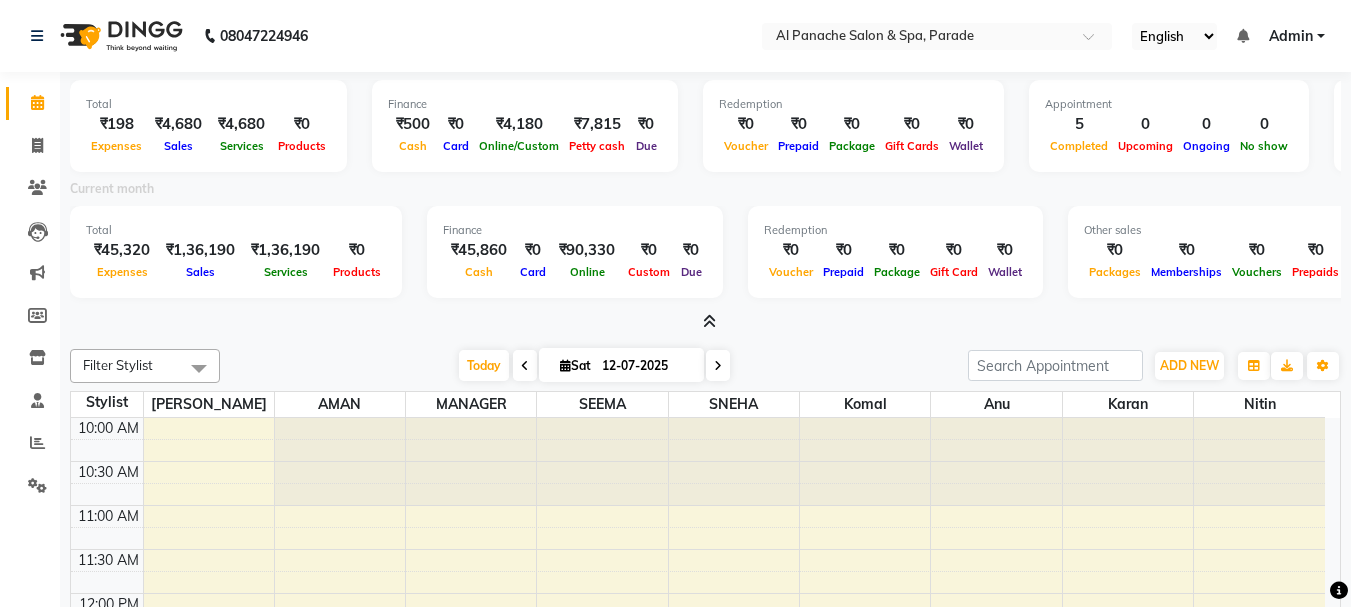 drag, startPoint x: 718, startPoint y: 327, endPoint x: 704, endPoint y: 320, distance: 15.652476 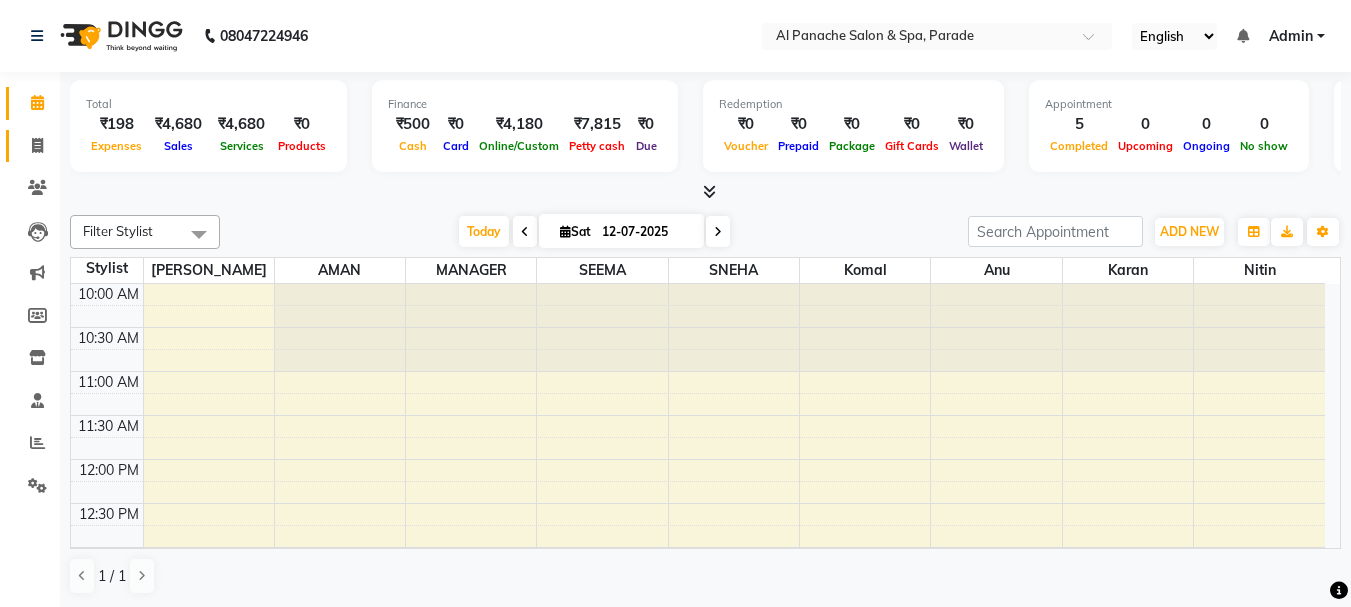 click on "Invoice" 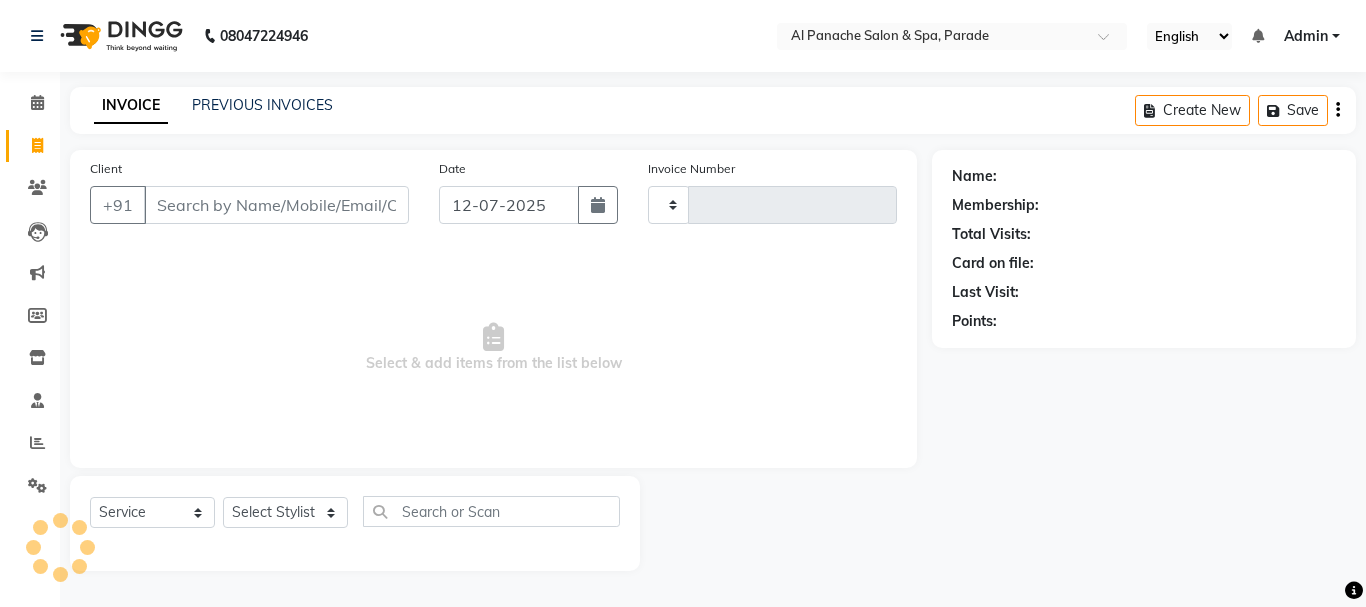 type on "0850" 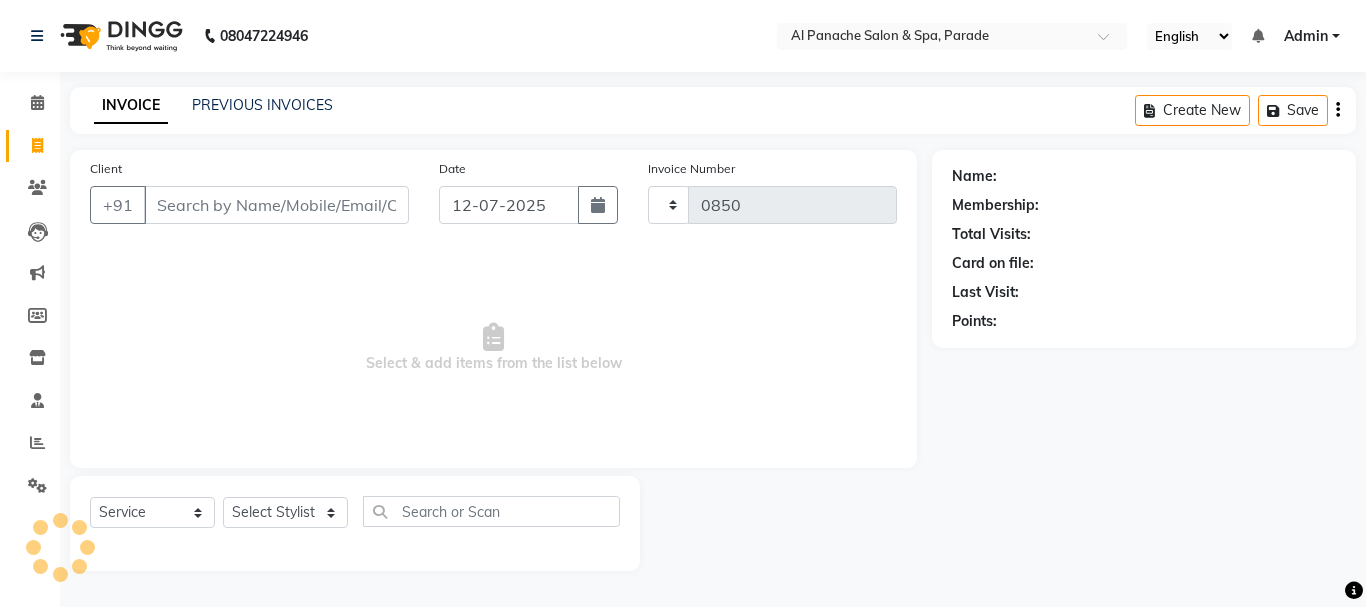 select on "463" 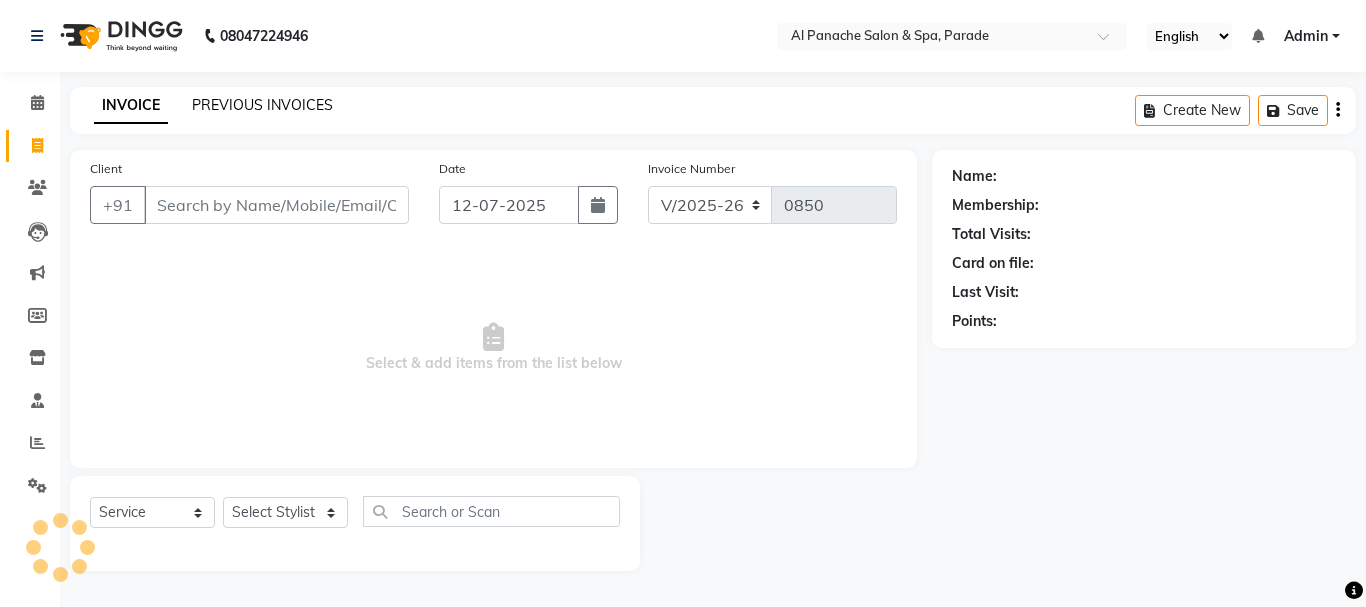 click on "PREVIOUS INVOICES" 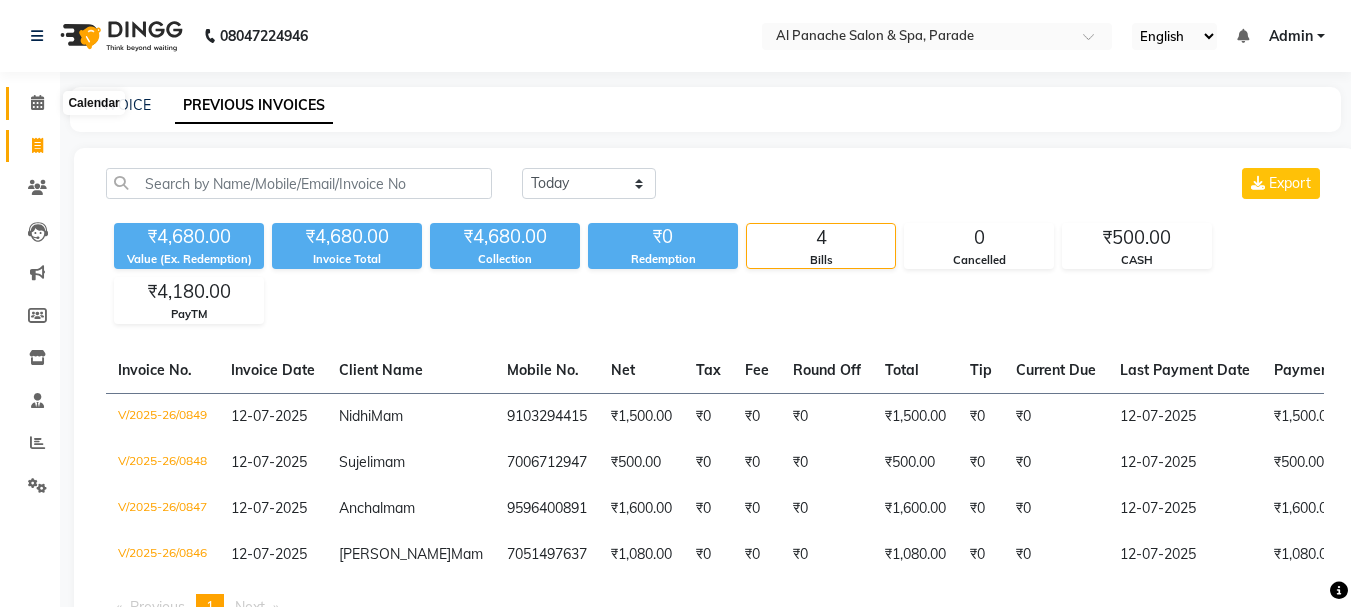 click 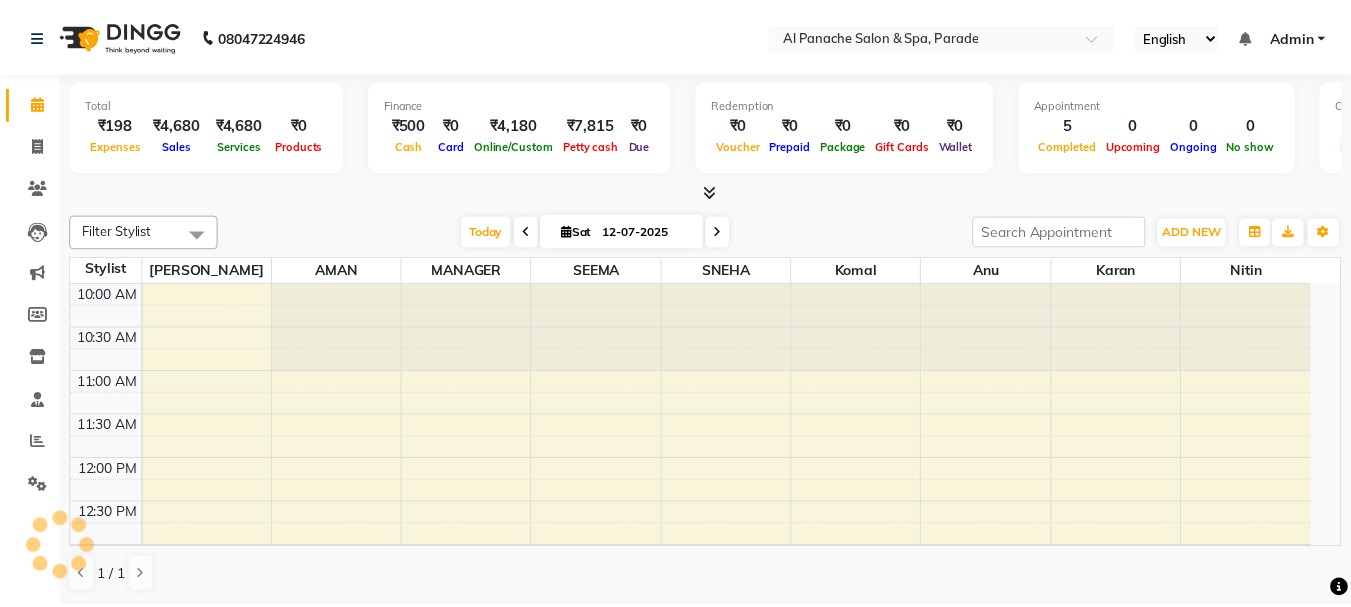 scroll, scrollTop: 529, scrollLeft: 0, axis: vertical 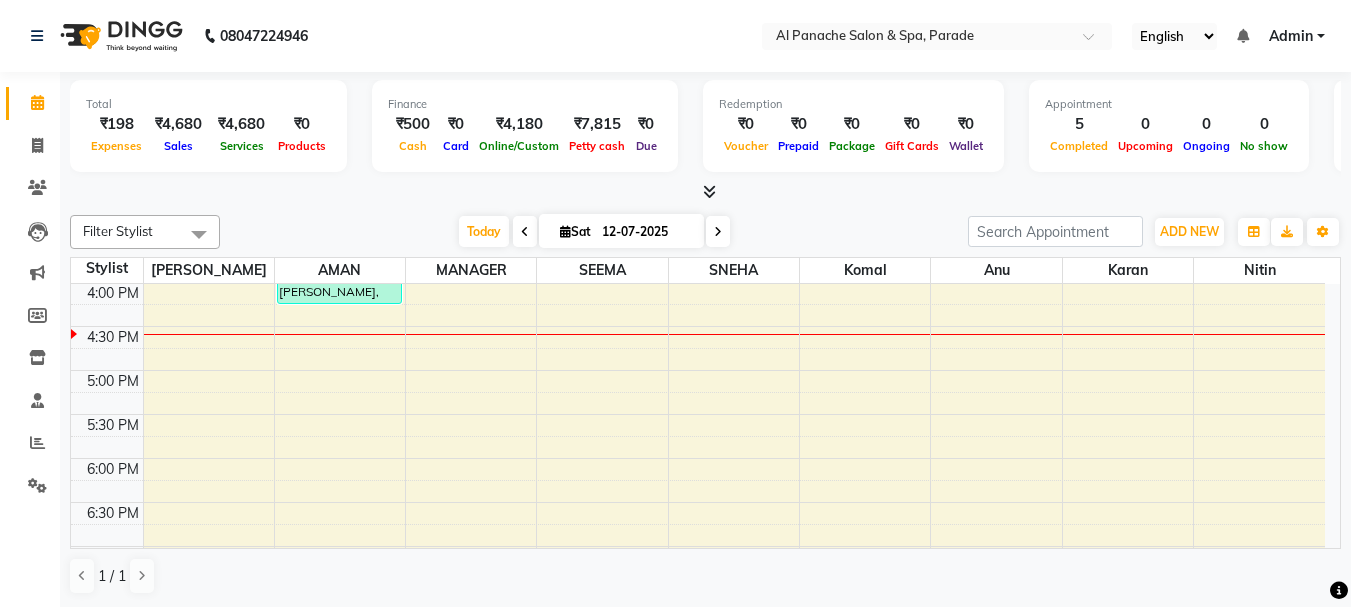 click at bounding box center [709, 191] 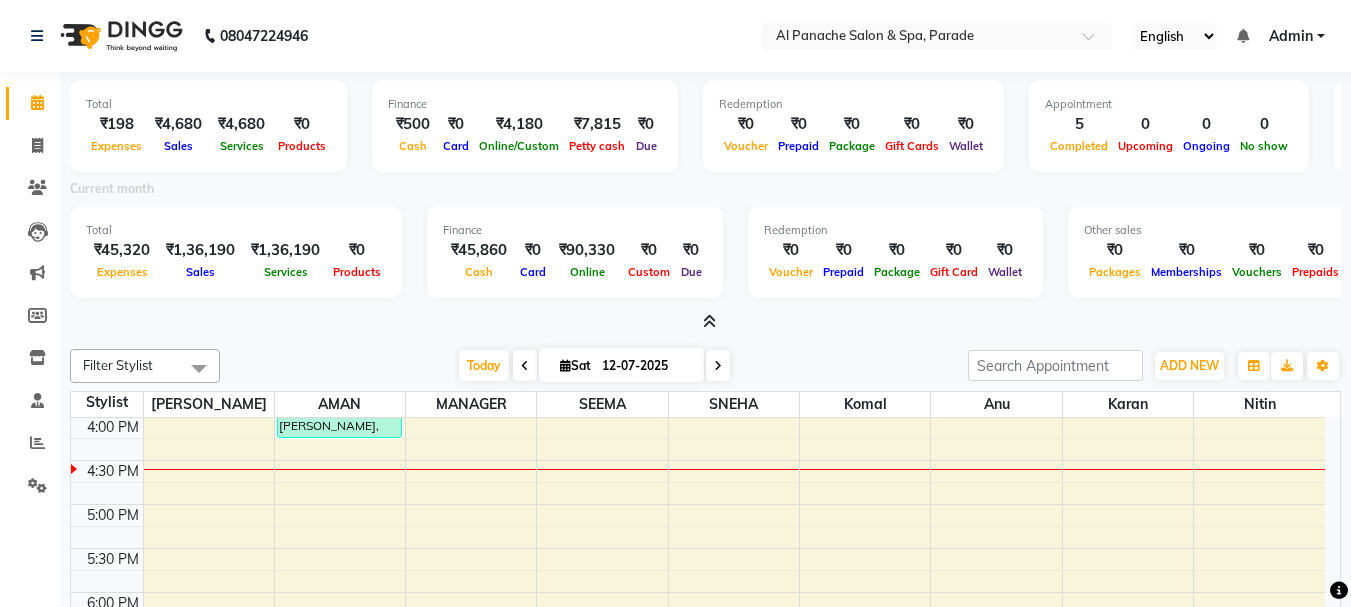 click at bounding box center [709, 321] 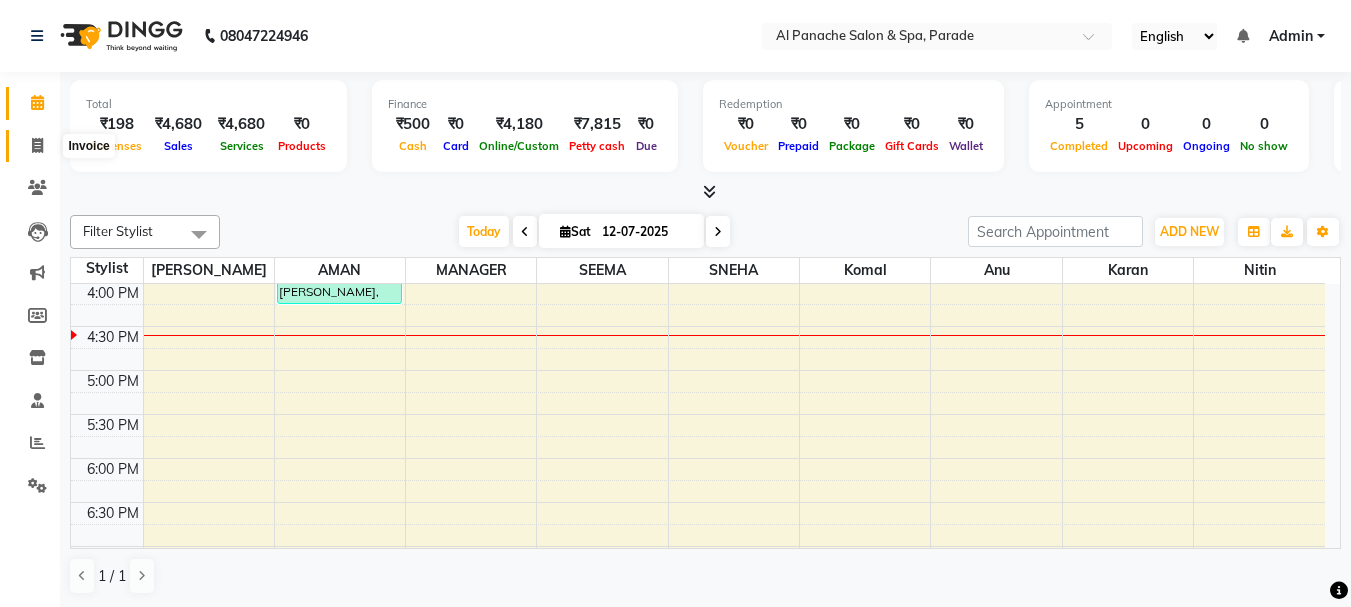 click 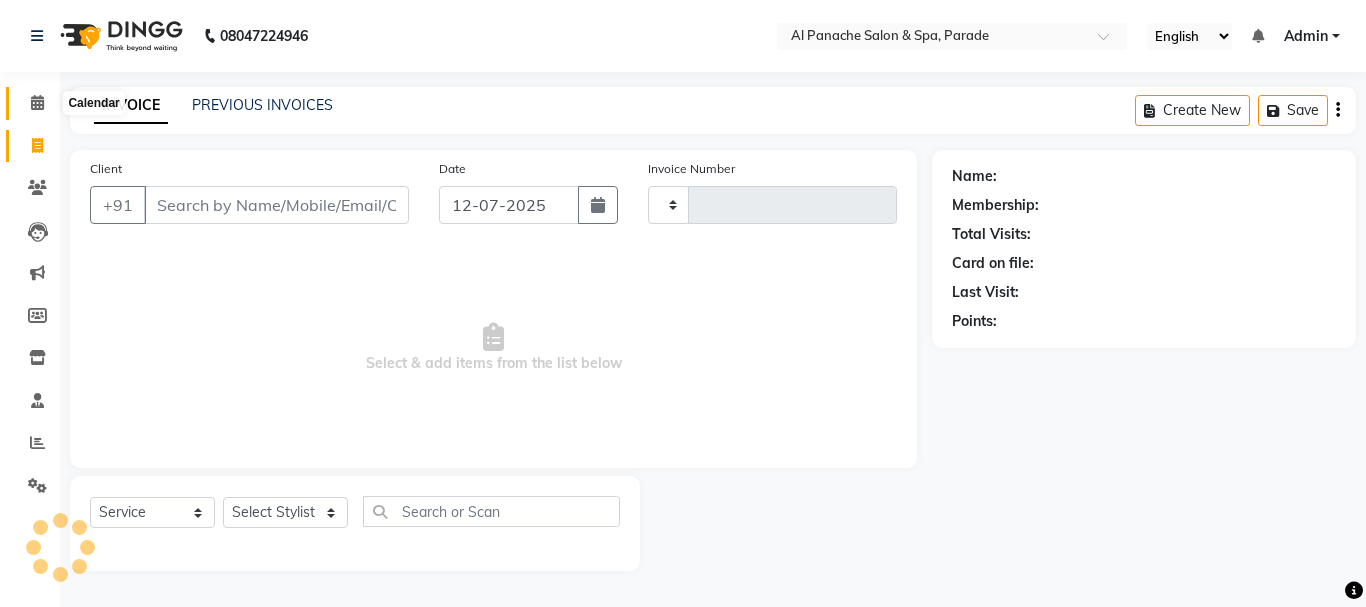 click 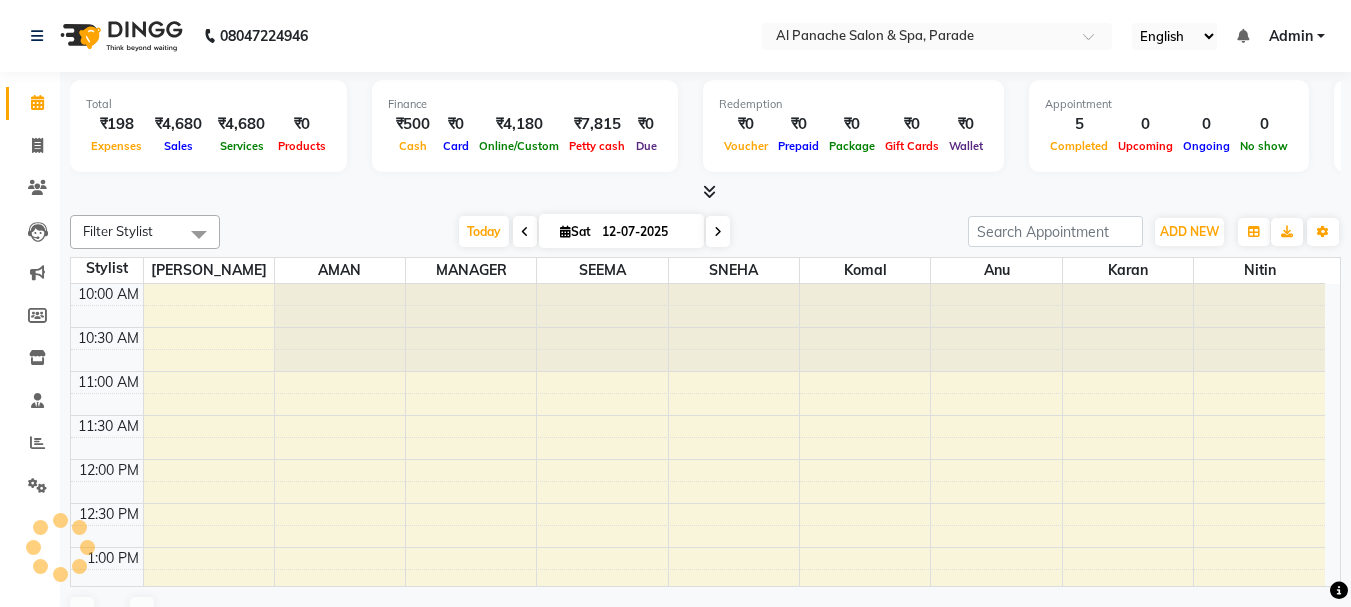 scroll, scrollTop: 0, scrollLeft: 0, axis: both 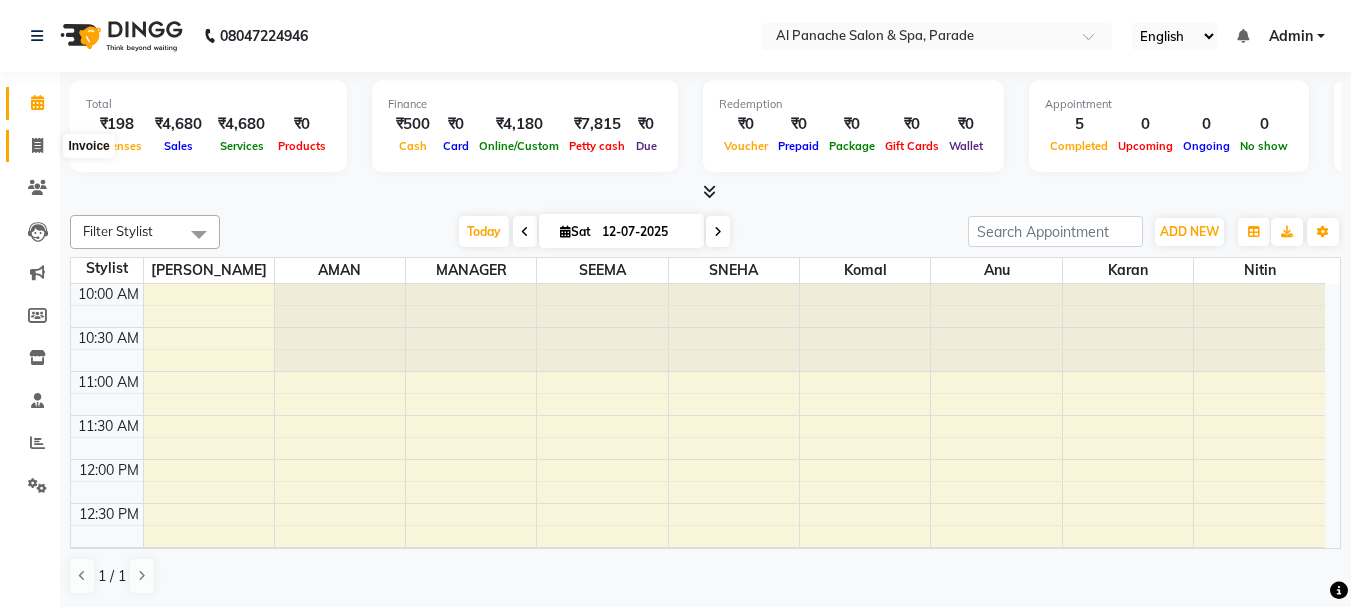 click 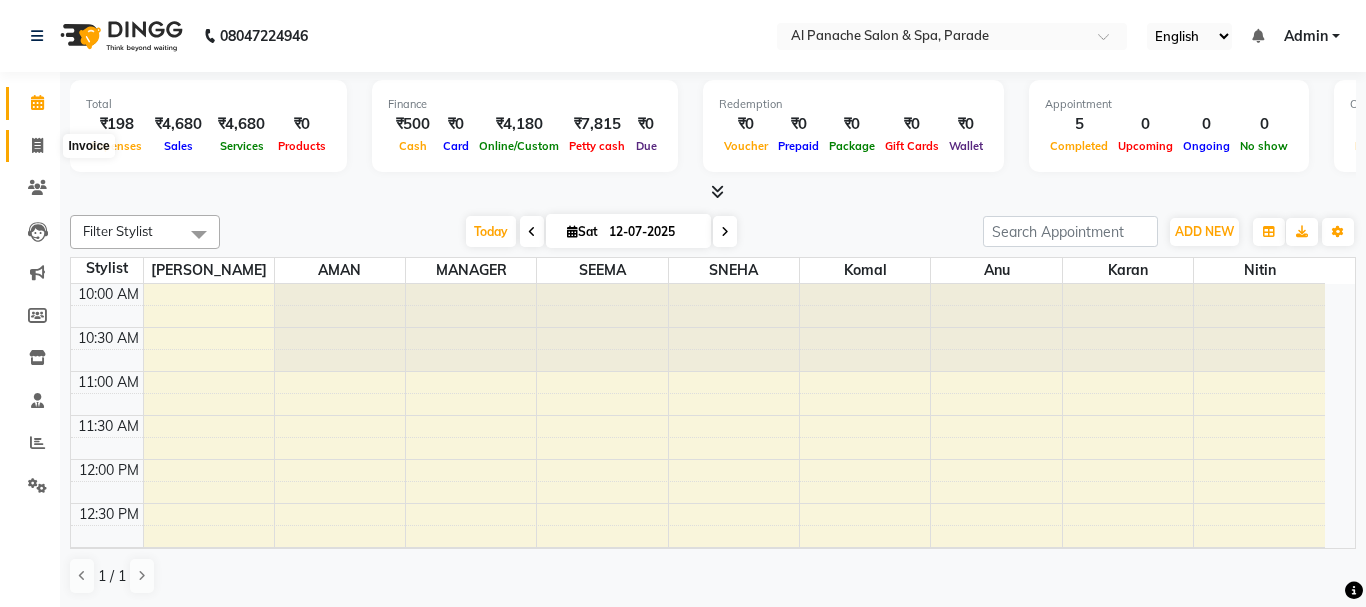 select on "service" 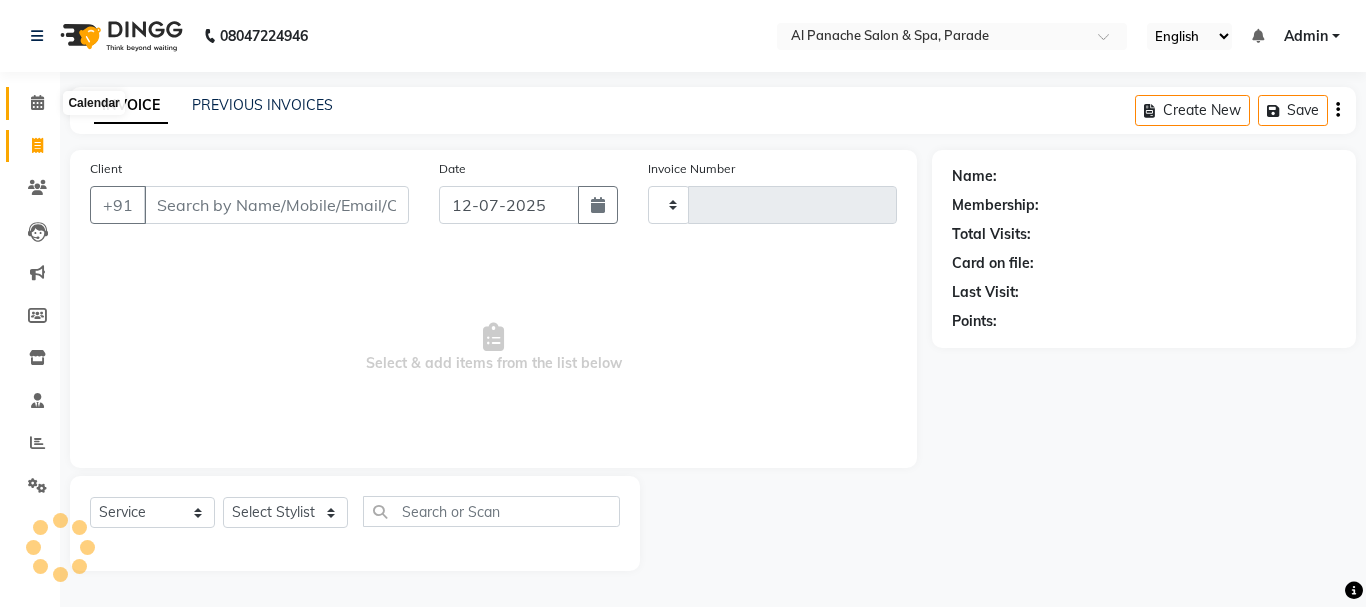 click 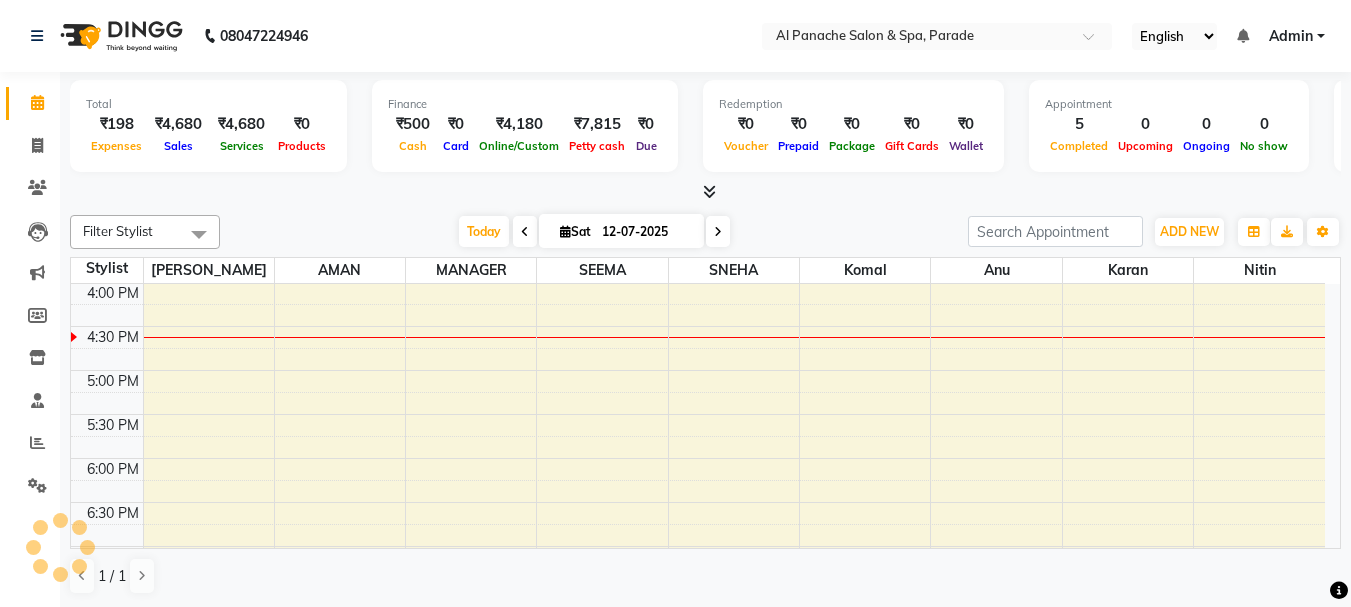 scroll, scrollTop: 0, scrollLeft: 0, axis: both 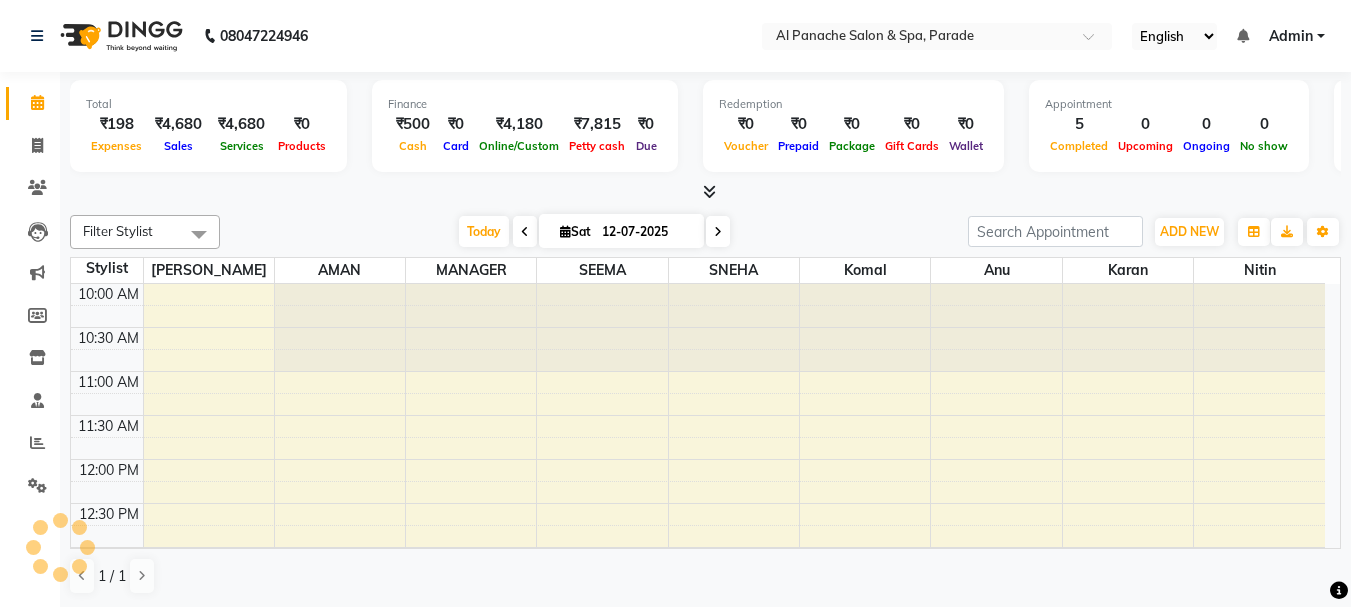 click at bounding box center [709, 191] 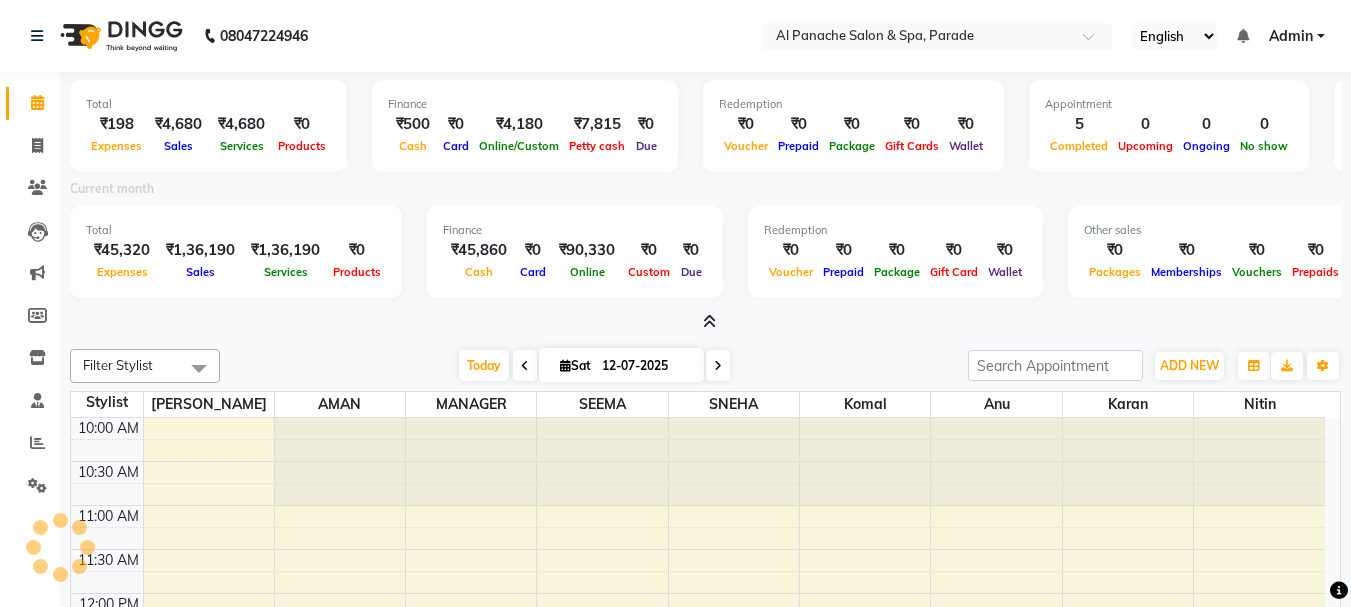 click at bounding box center (709, 321) 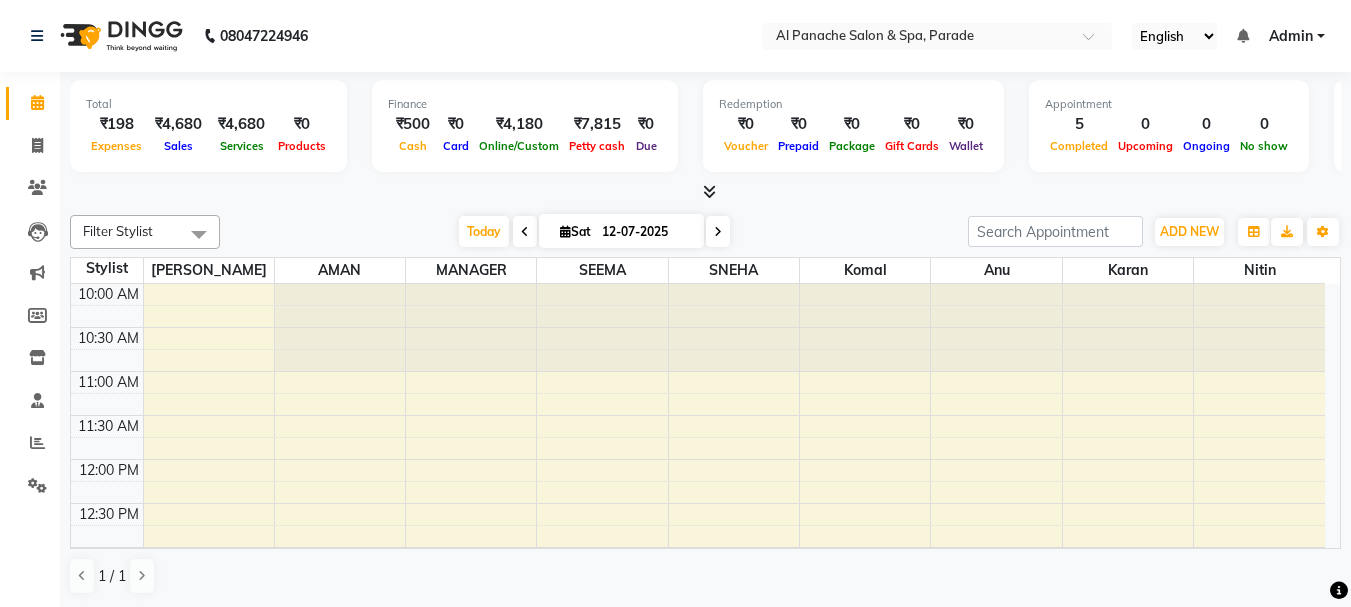 click at bounding box center [705, 192] 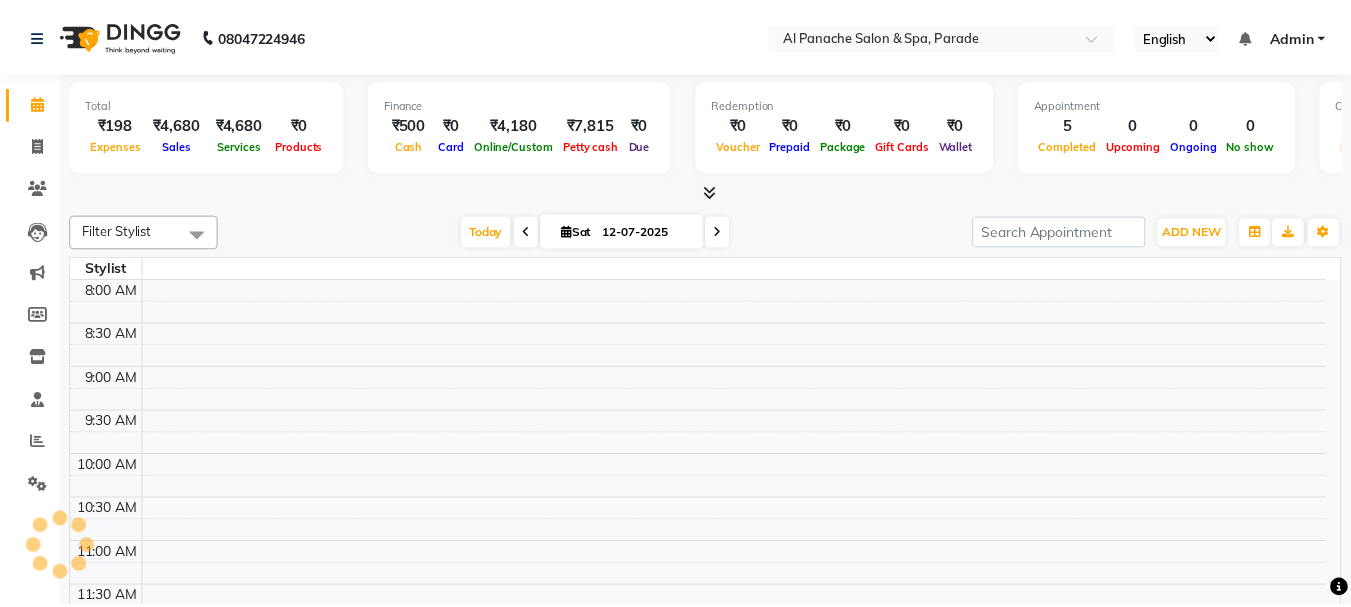 scroll, scrollTop: 0, scrollLeft: 0, axis: both 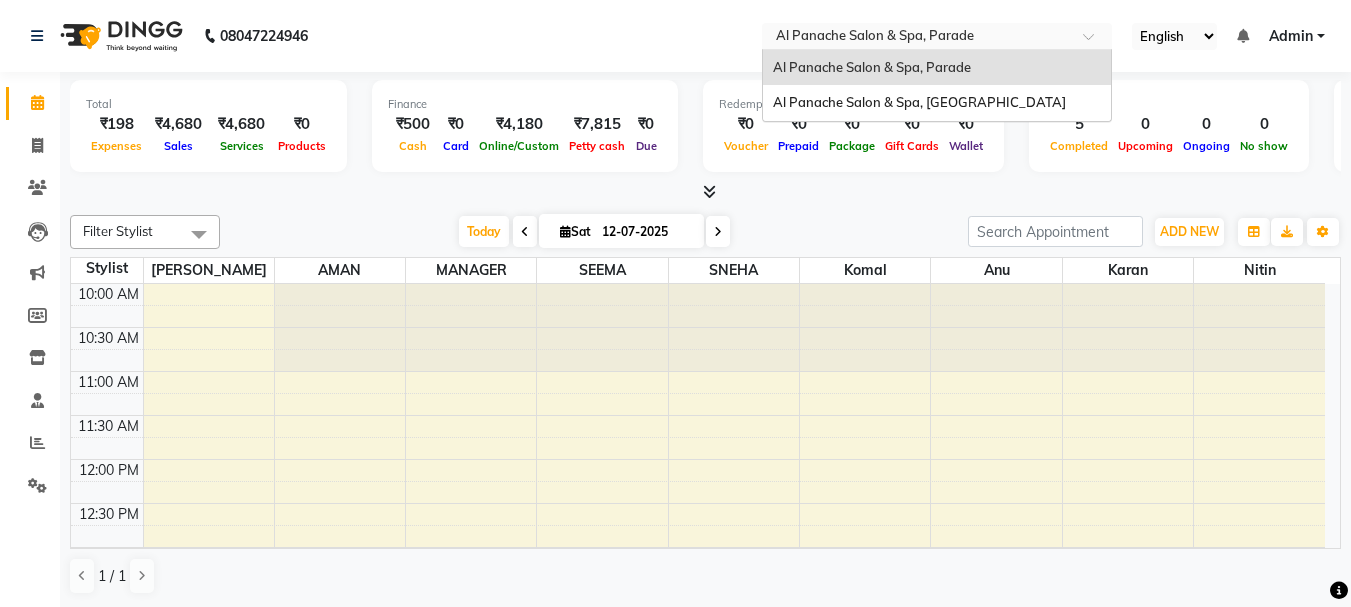 click at bounding box center [917, 38] 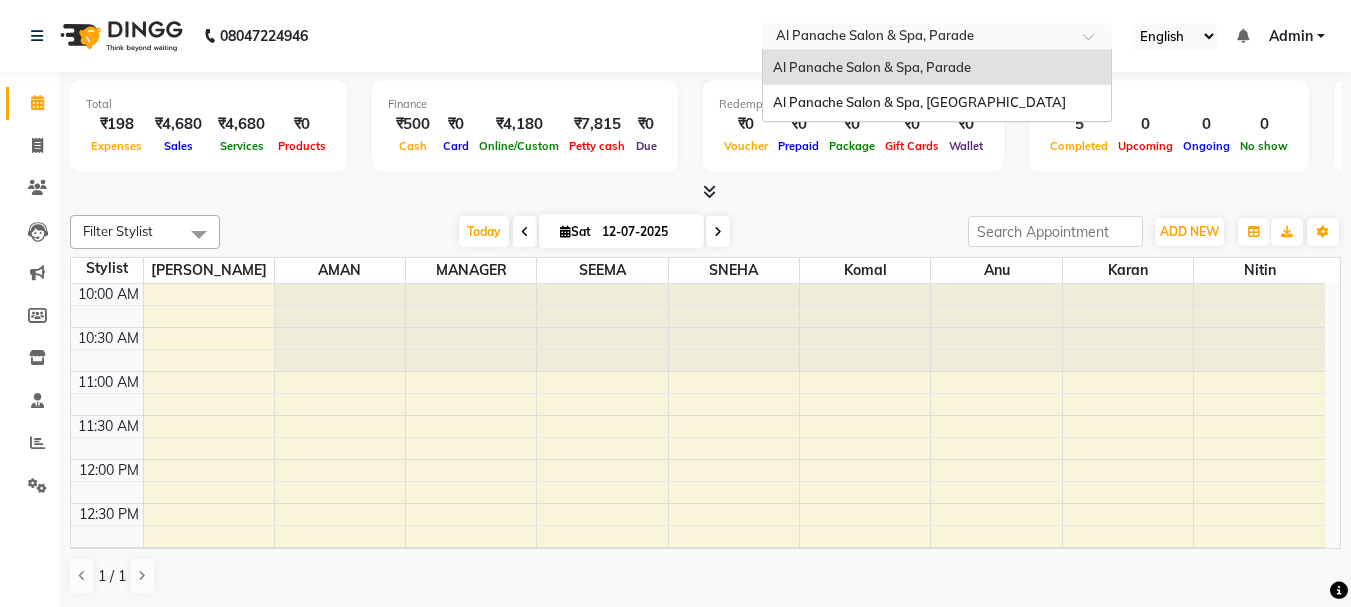 click at bounding box center [917, 38] 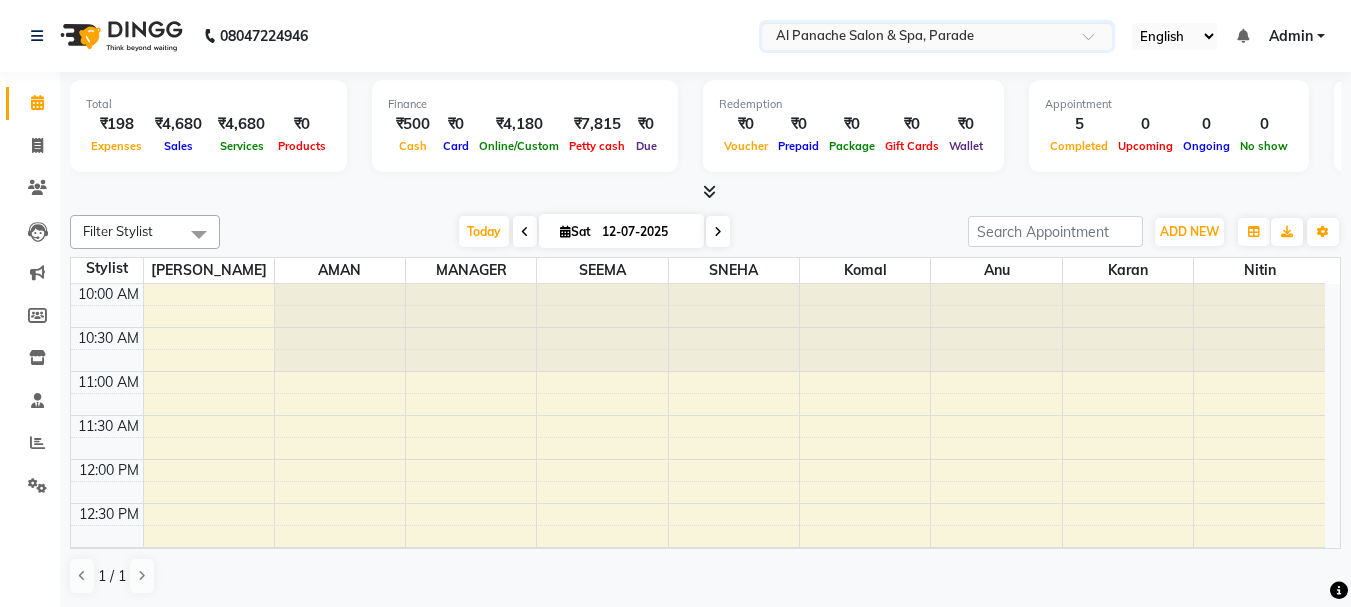 click at bounding box center (1095, 42) 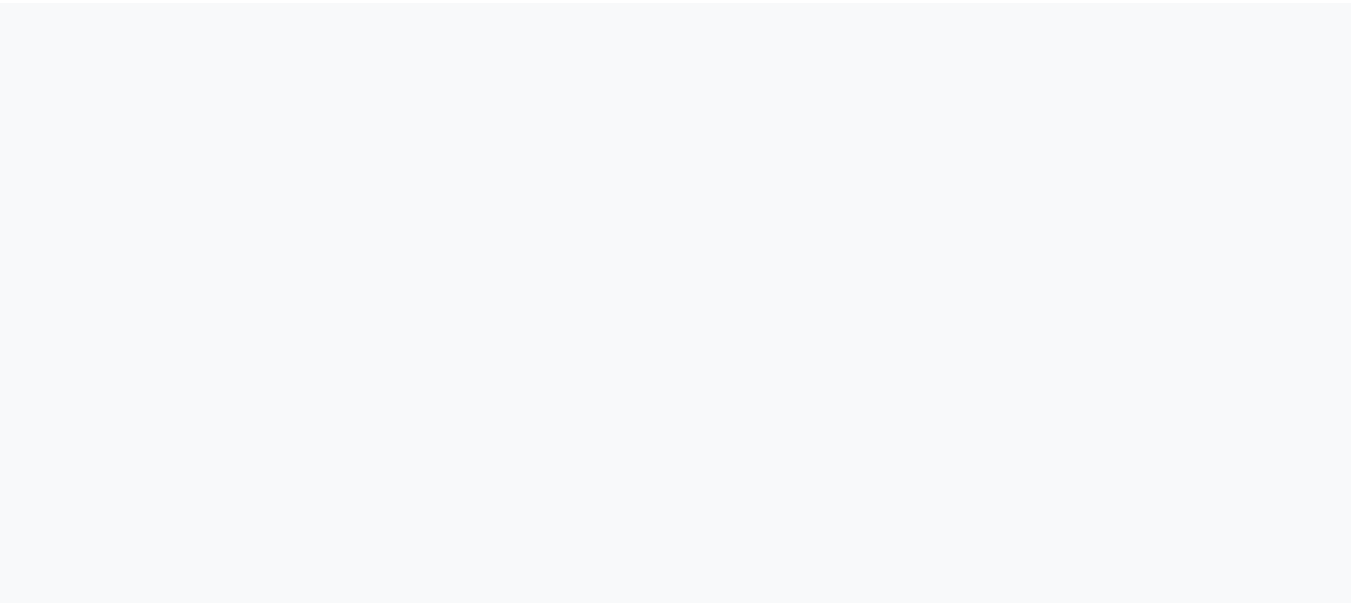 scroll, scrollTop: 0, scrollLeft: 0, axis: both 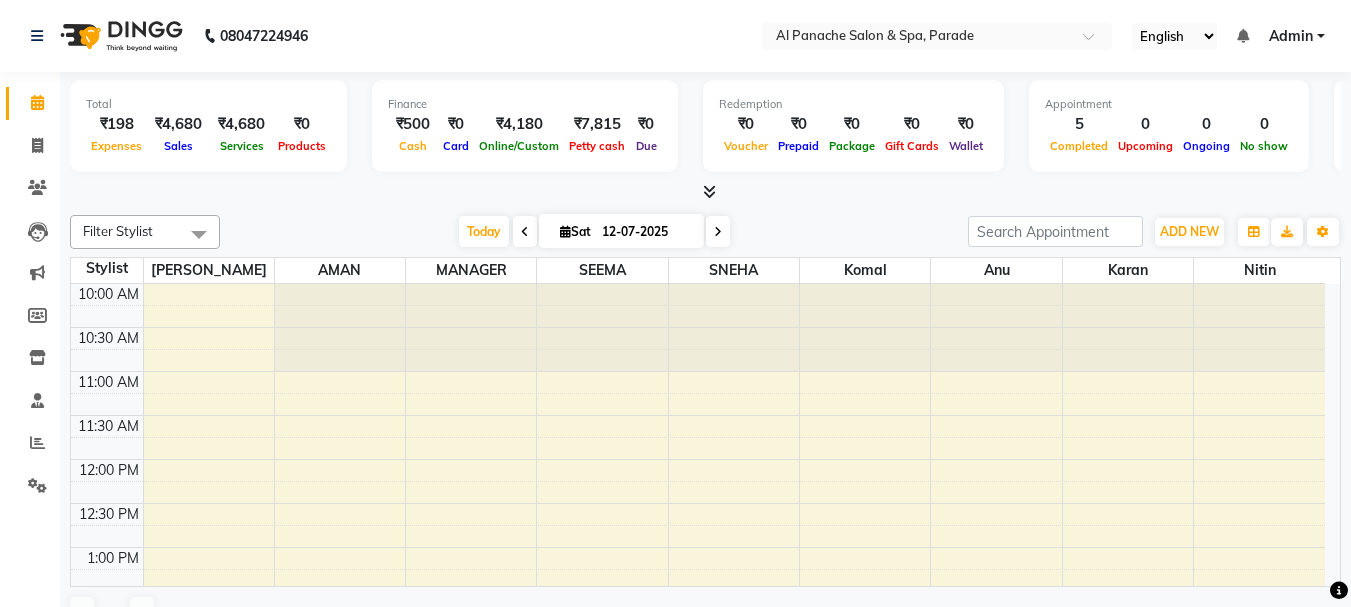click on "Filter Stylist Select All [PERSON_NAME] [PERSON_NAME]  MANAGER [PERSON_NAME]  [PERSON_NAME] [PERSON_NAME] [DATE]  [DATE] Toggle Dropdown Add Appointment Add Invoice Add Expense Add Attendance Add Client Add Transaction Toggle Dropdown Add Appointment Add Invoice Add Expense Add Attendance Add Client ADD NEW Toggle Dropdown Add Appointment Add Invoice Add Expense Add Attendance Add Client Add Transaction Filter Stylist Select All [PERSON_NAME] [PERSON_NAME]  MANAGER [PERSON_NAME]  [PERSON_NAME] [PERSON_NAME] Group By  Staff View   Room View  View as Vertical  Vertical - Week View  Horizontal  Horizontal - Week View  List  Toggle Dropdown Calendar Settings Manage Tags   Arrange Stylists   Reset Stylists  Full Screen Appointment Form Zoom 100% Staff/Room Display Count 9 Stylist [PERSON_NAME] MANAGER [PERSON_NAME] [PERSON_NAME] [PERSON_NAME]  [PERSON_NAME] Nitin 10:00 AM 10:30 AM 11:00 AM 11:30 AM 12:00 PM 12:30 PM 1:00 PM 1:30 PM 2:00 PM 2:30 PM 3:00 PM 3:30 PM 4:00 PM 4:30 PM 5:00 PM 5:30 PM 6:00 PM 6:30 PM 7:00 PM 7:30 PM 8:00 PM 8:30 PM [DATE]" 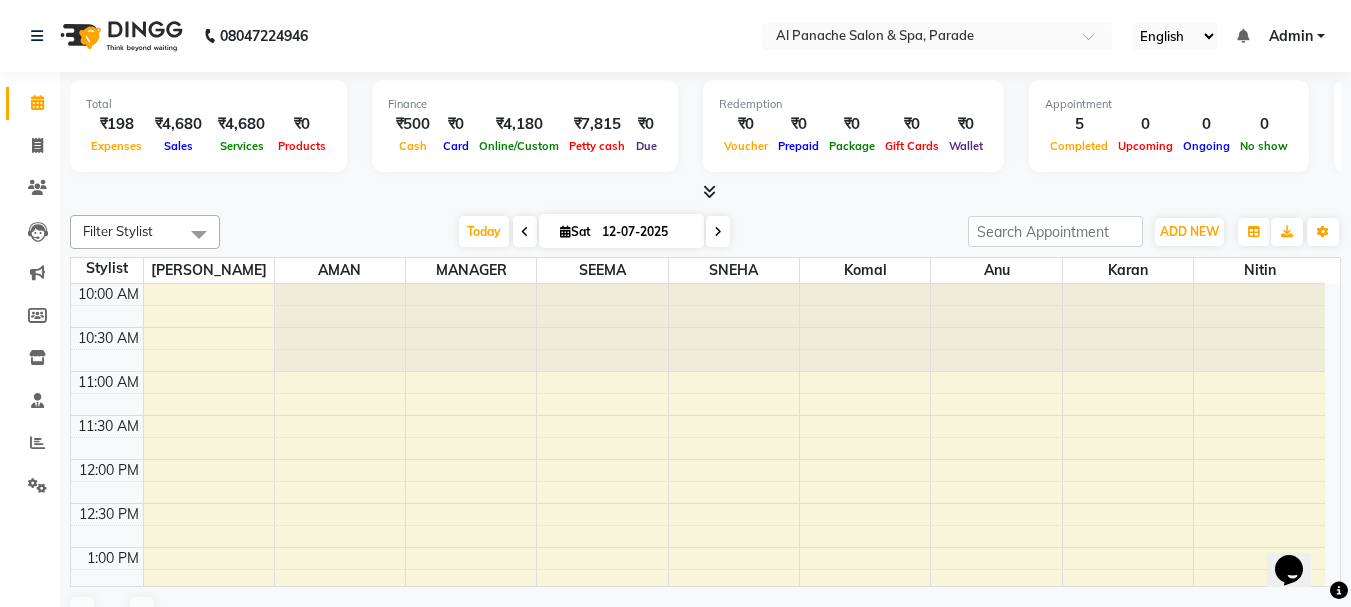 scroll, scrollTop: 0, scrollLeft: 0, axis: both 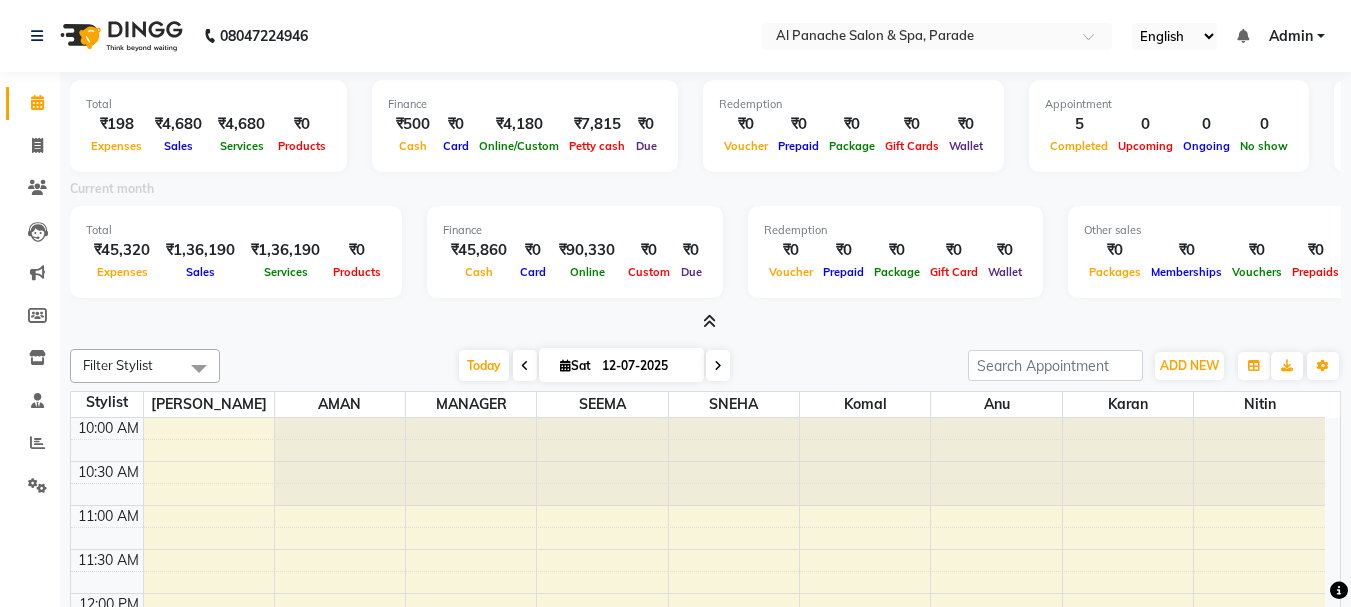 click at bounding box center (705, 322) 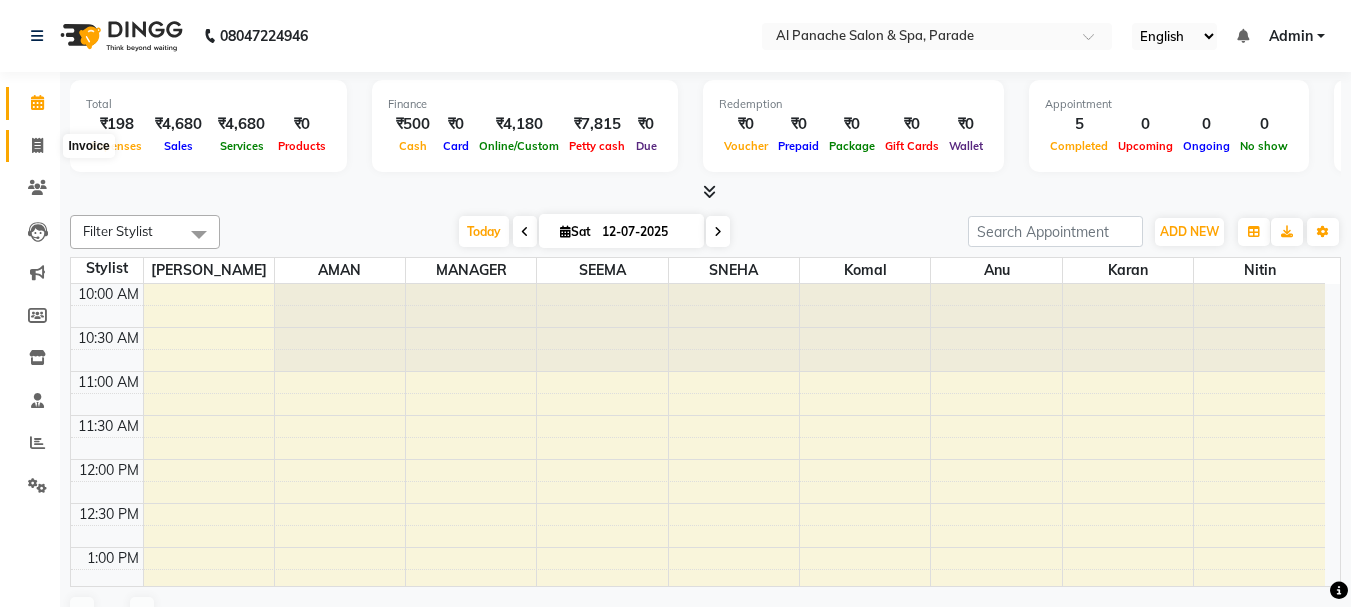 click 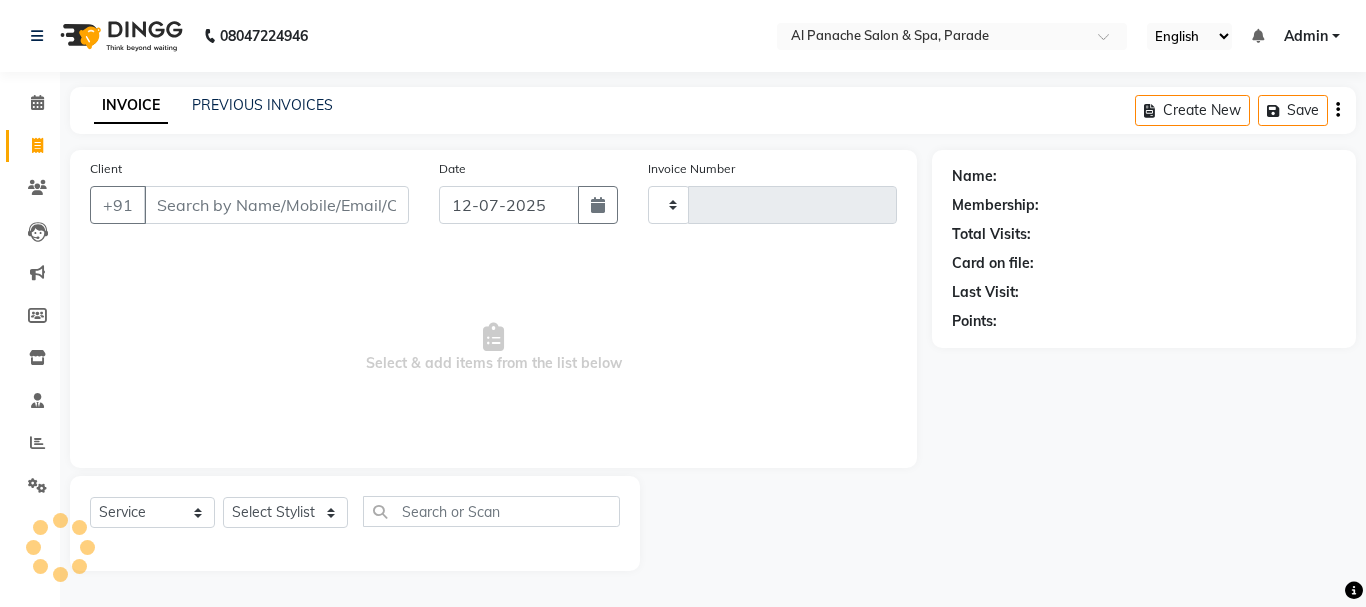 type on "0850" 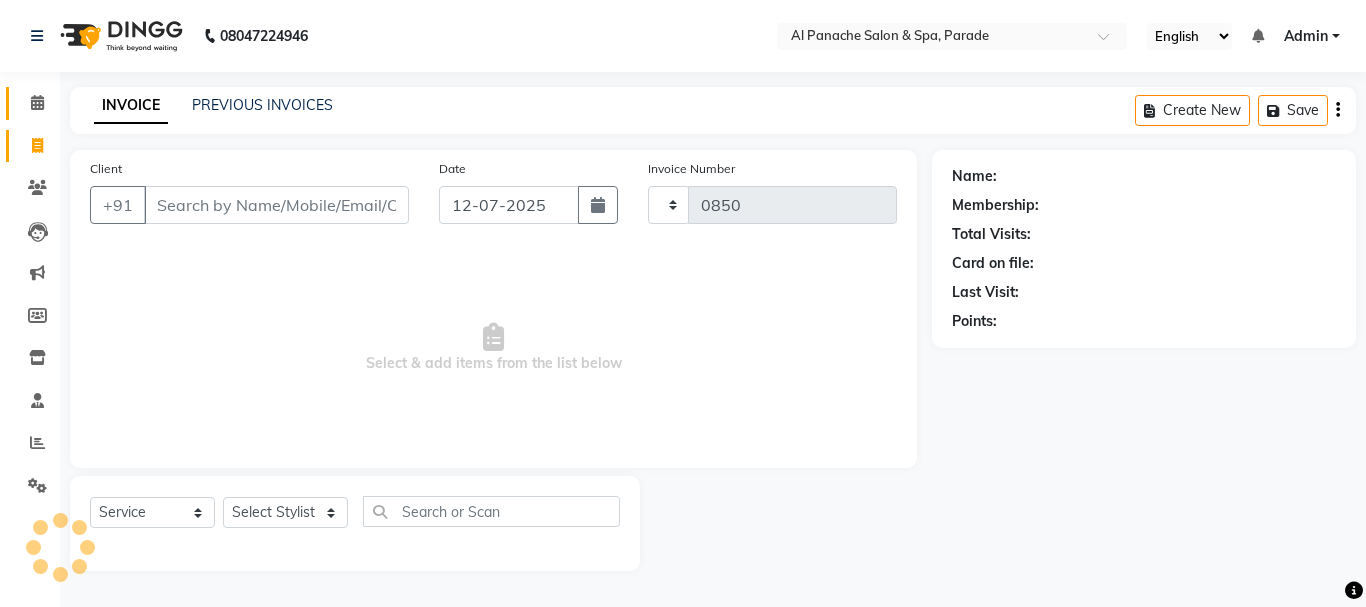 select on "463" 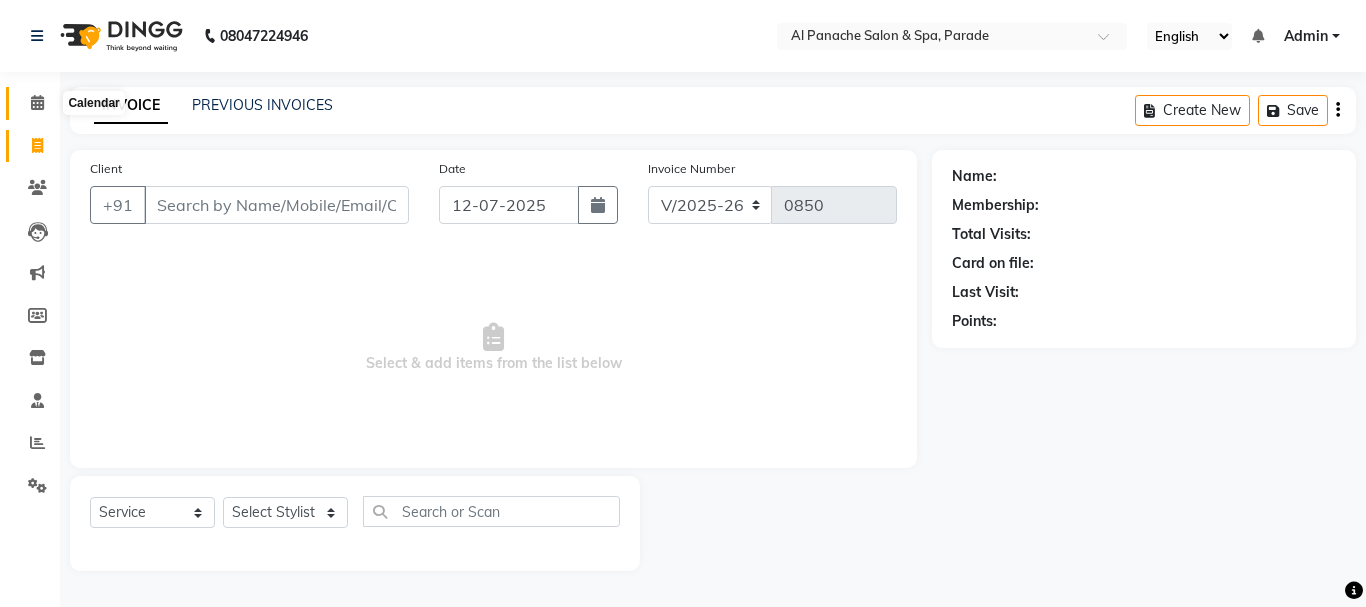 click 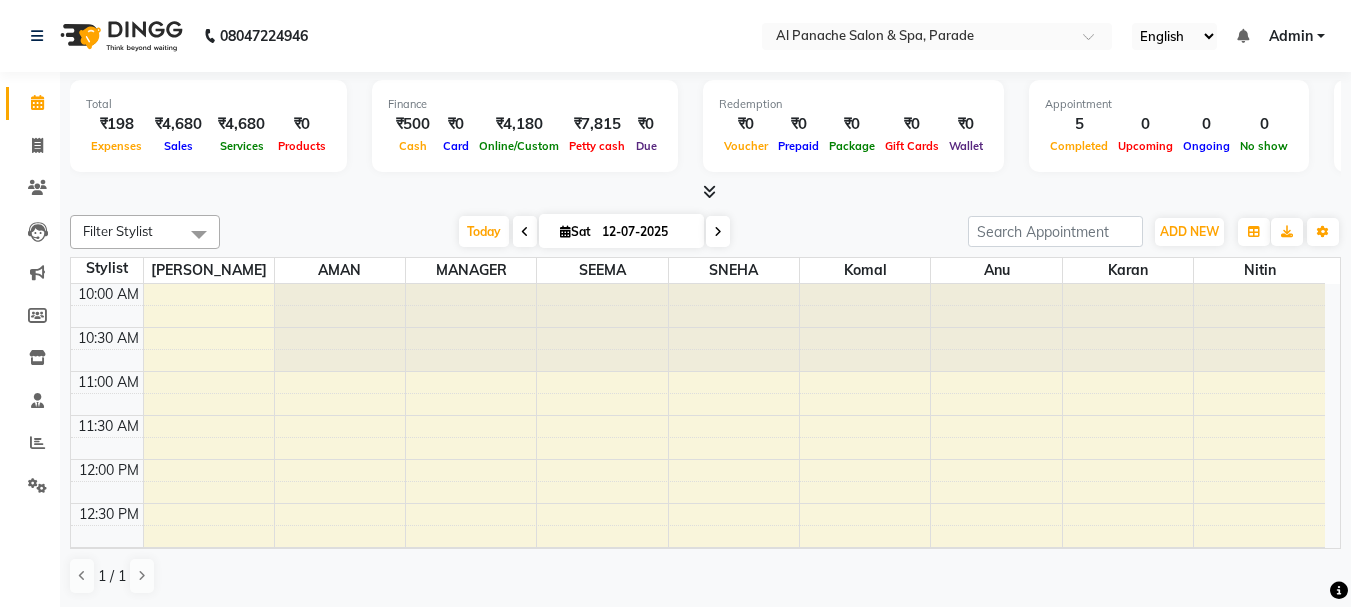 scroll, scrollTop: 0, scrollLeft: 0, axis: both 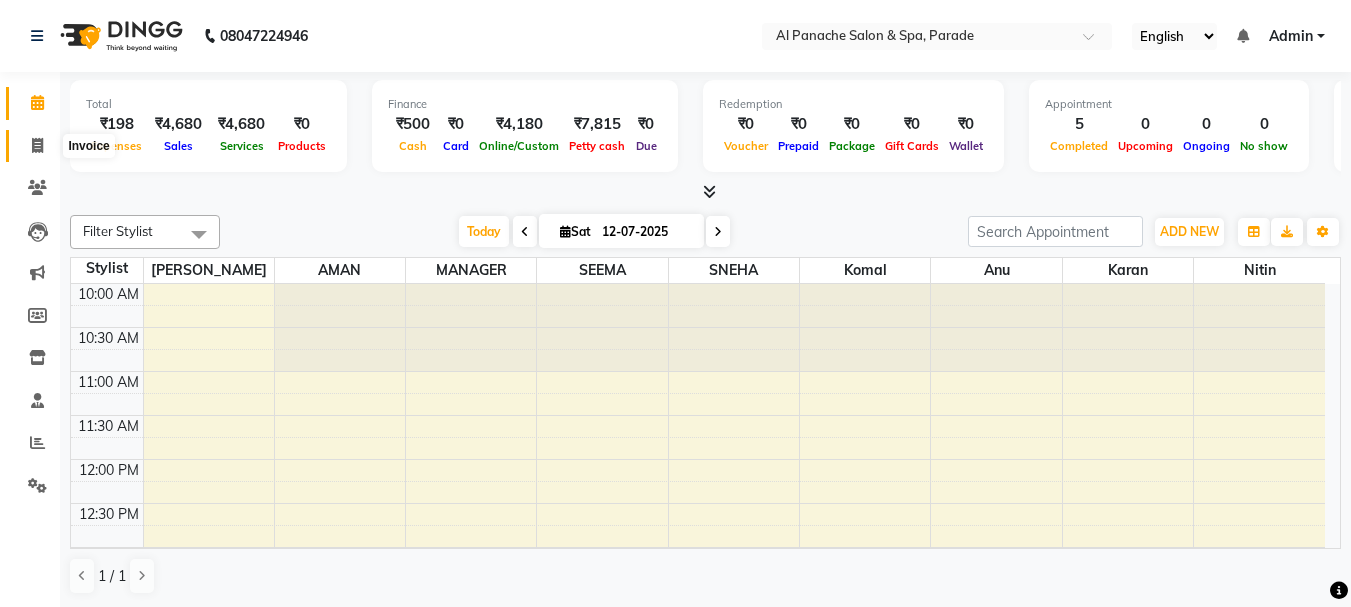 click 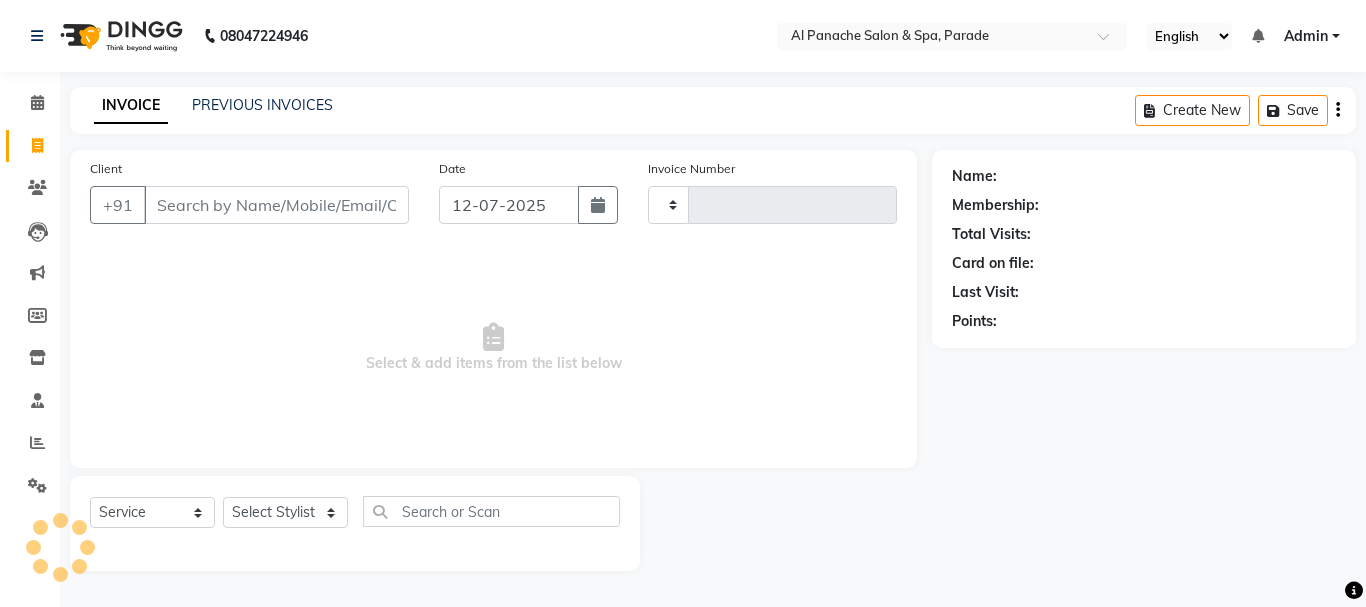 type on "0850" 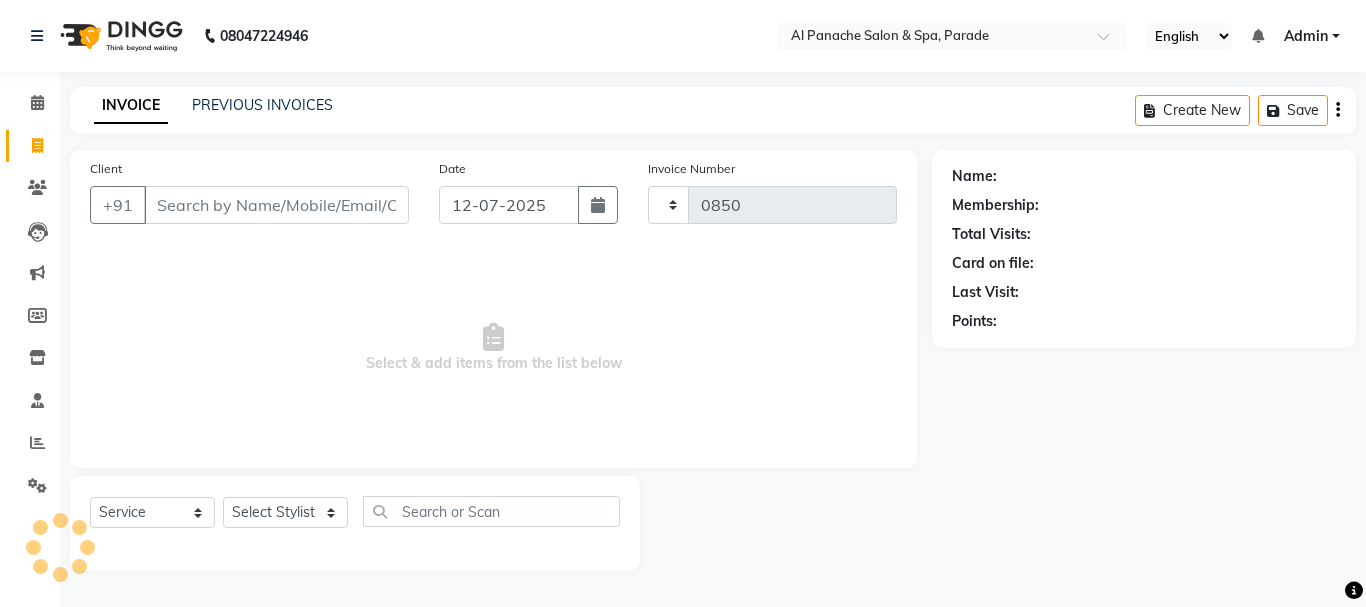 select on "463" 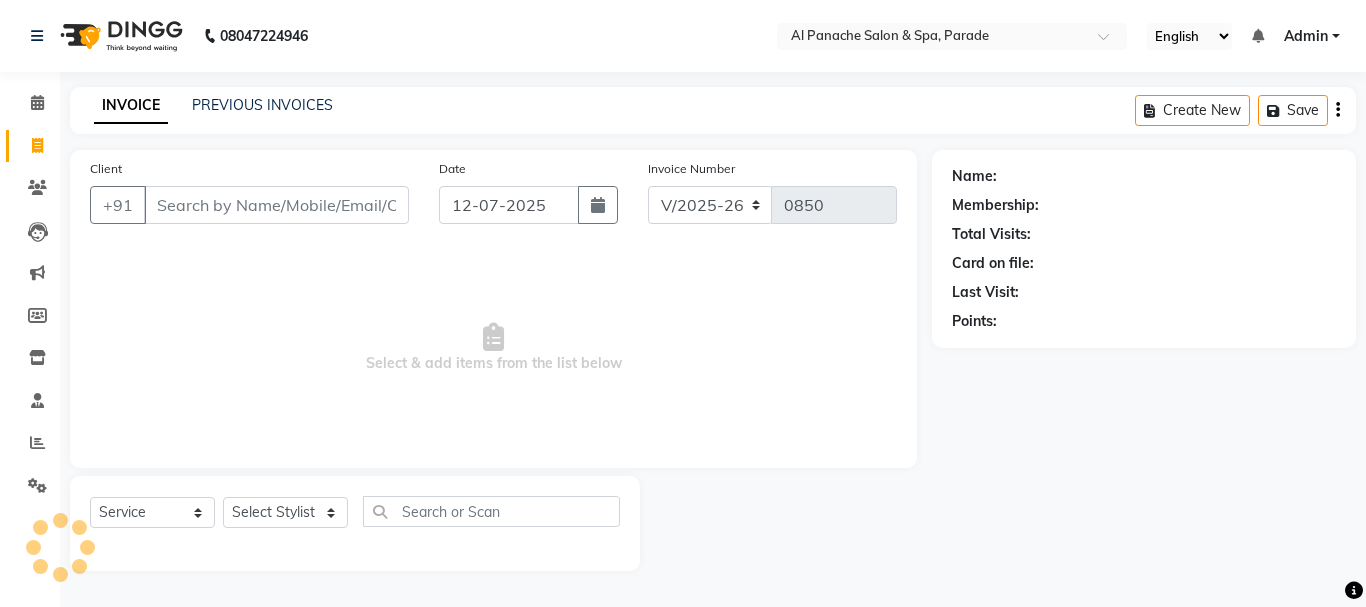 click on "Client" at bounding box center (276, 205) 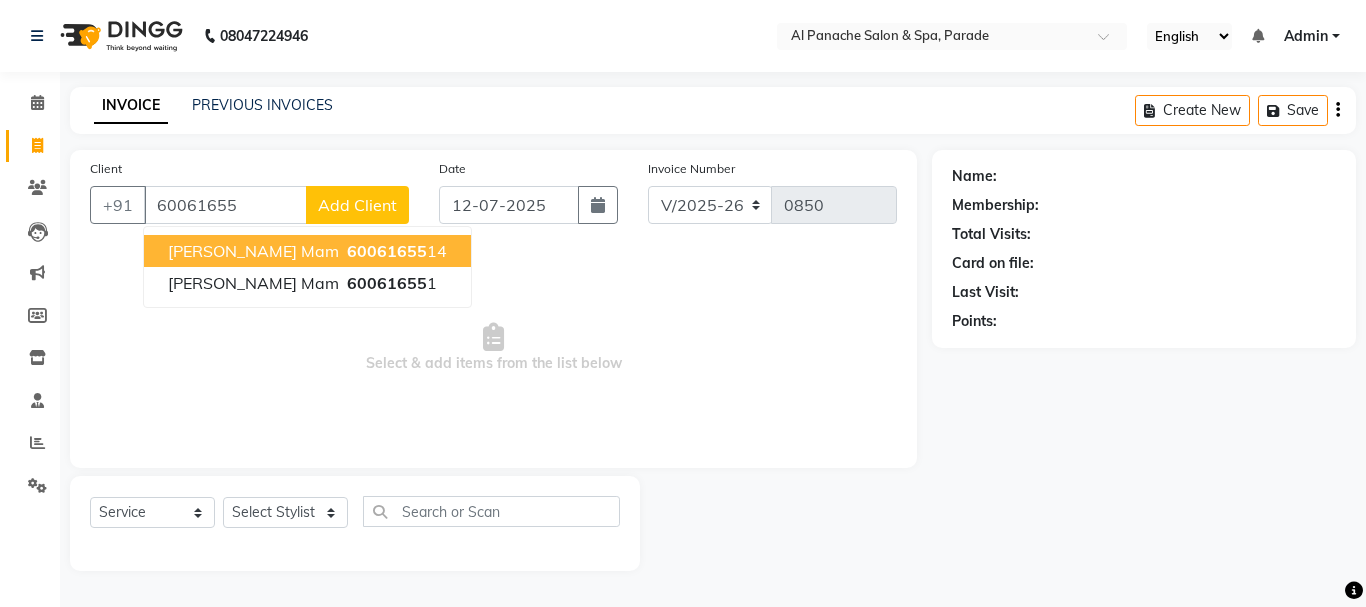 click on "60061655 14" at bounding box center [395, 251] 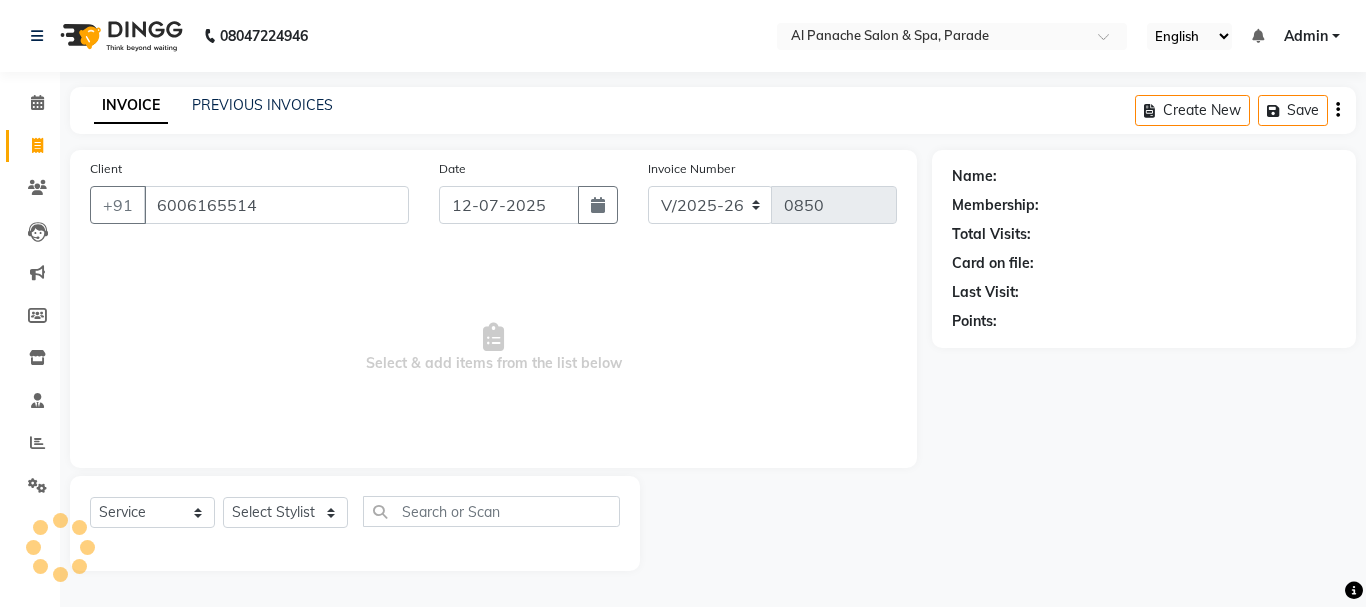 type on "6006165514" 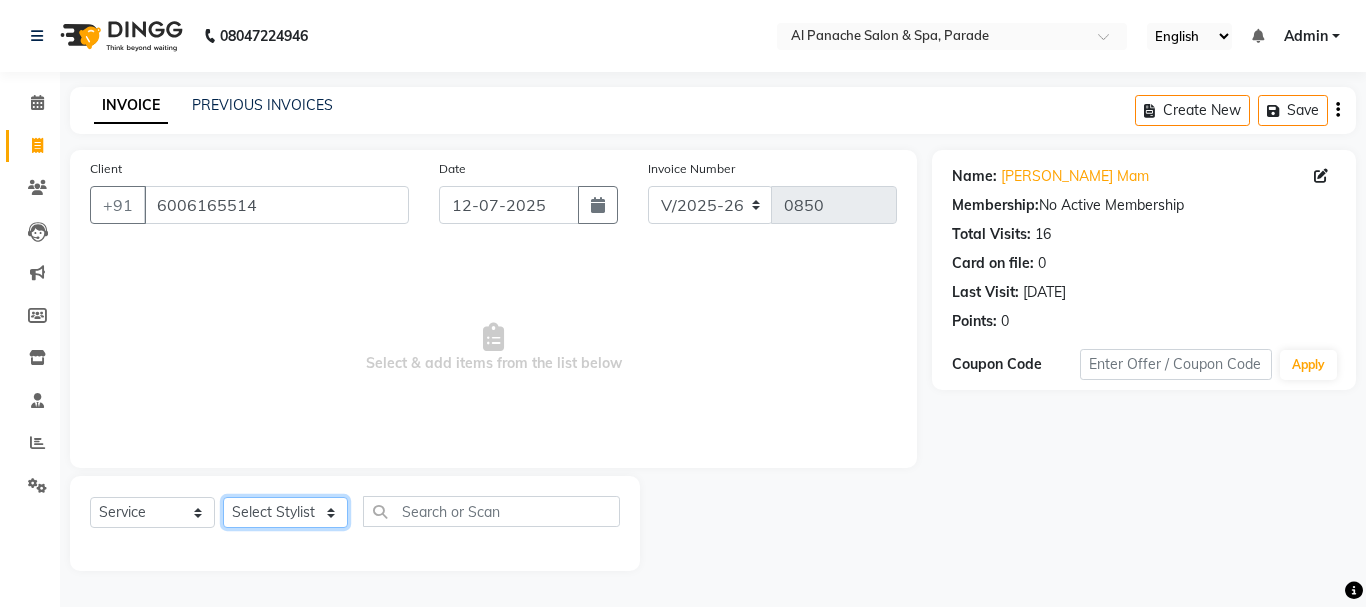 click on "Select Stylist [PERSON_NAME] [PERSON_NAME]  MANAGER [PERSON_NAME]  [PERSON_NAME] [PERSON_NAME]" 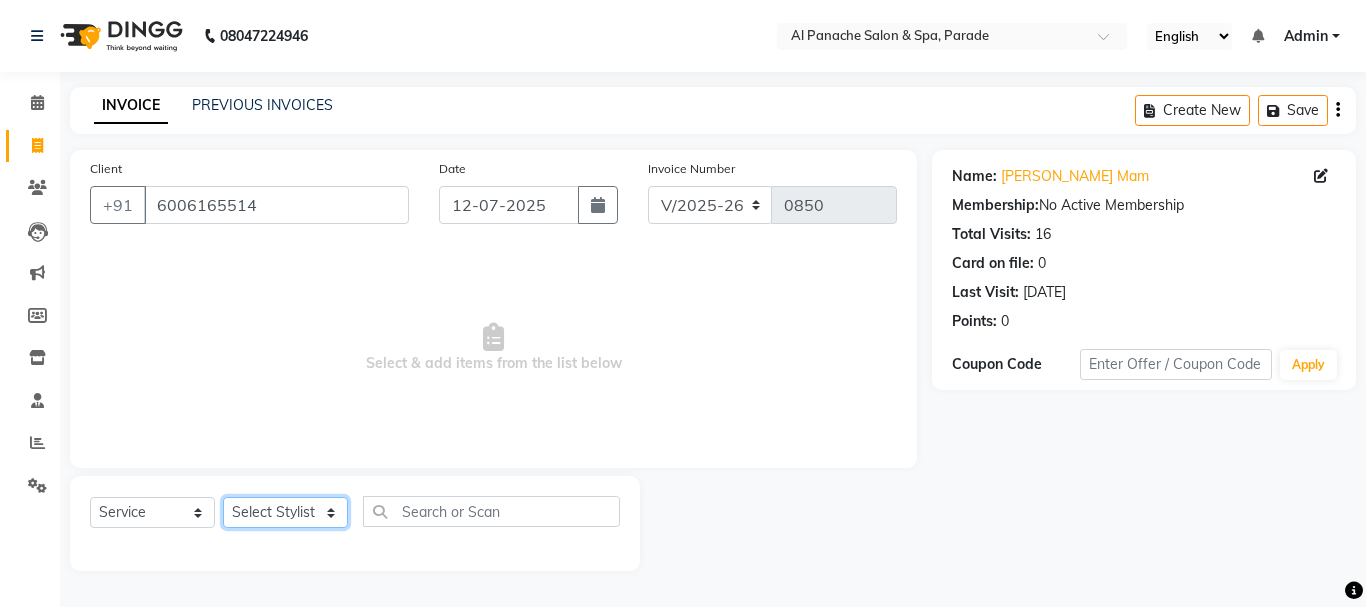select on "28696" 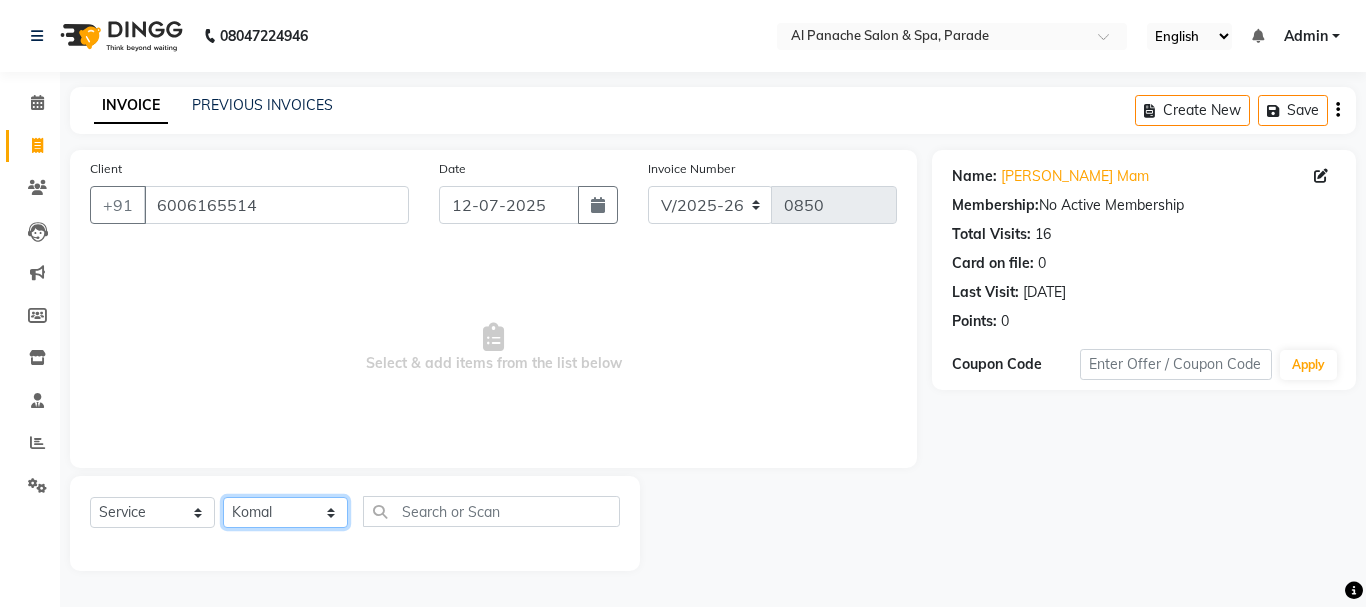 click on "Select Stylist [PERSON_NAME] [PERSON_NAME]  MANAGER [PERSON_NAME]  [PERSON_NAME] [PERSON_NAME]" 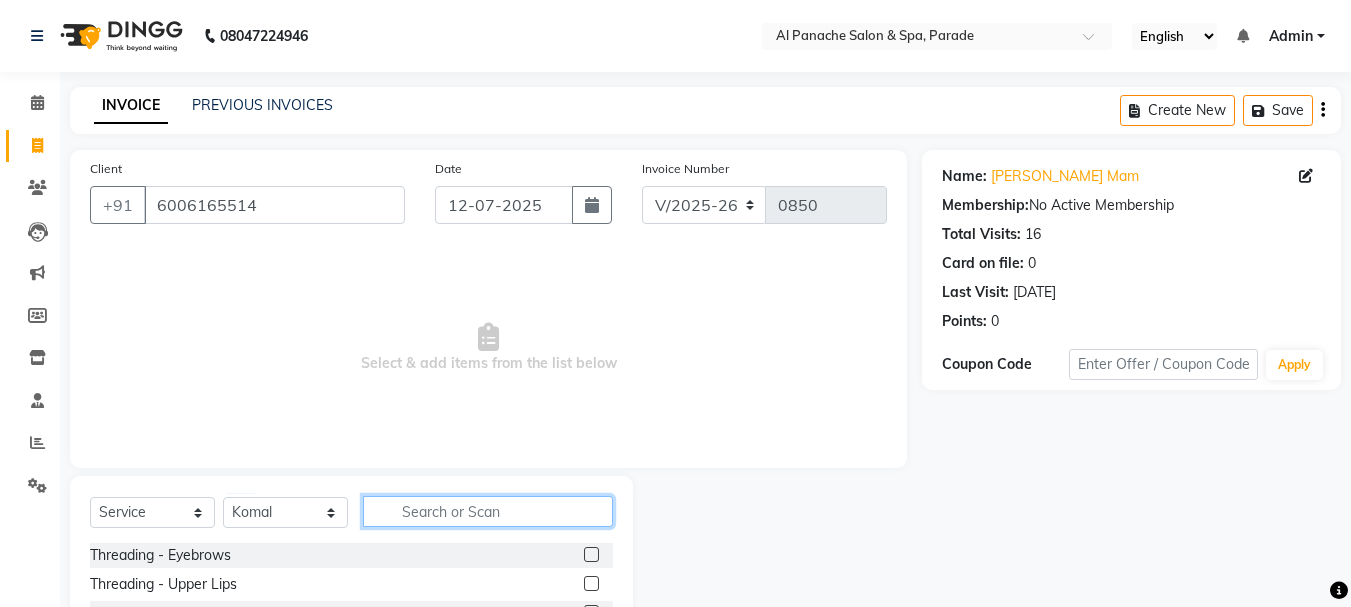 click 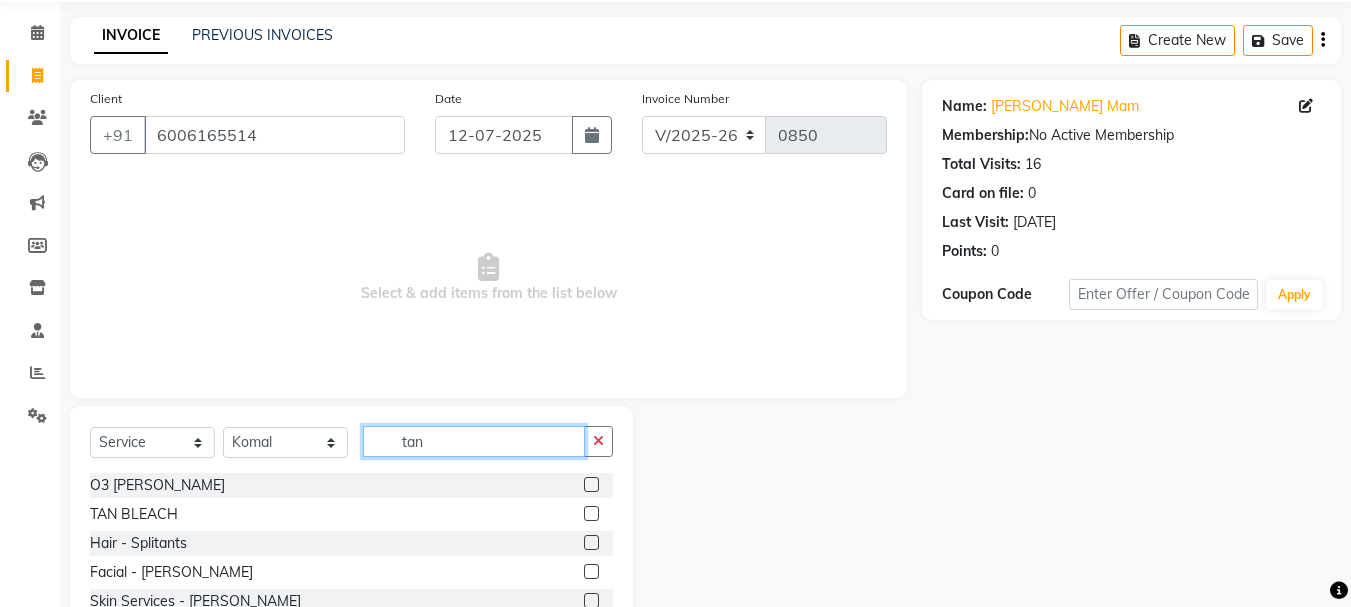 scroll, scrollTop: 194, scrollLeft: 0, axis: vertical 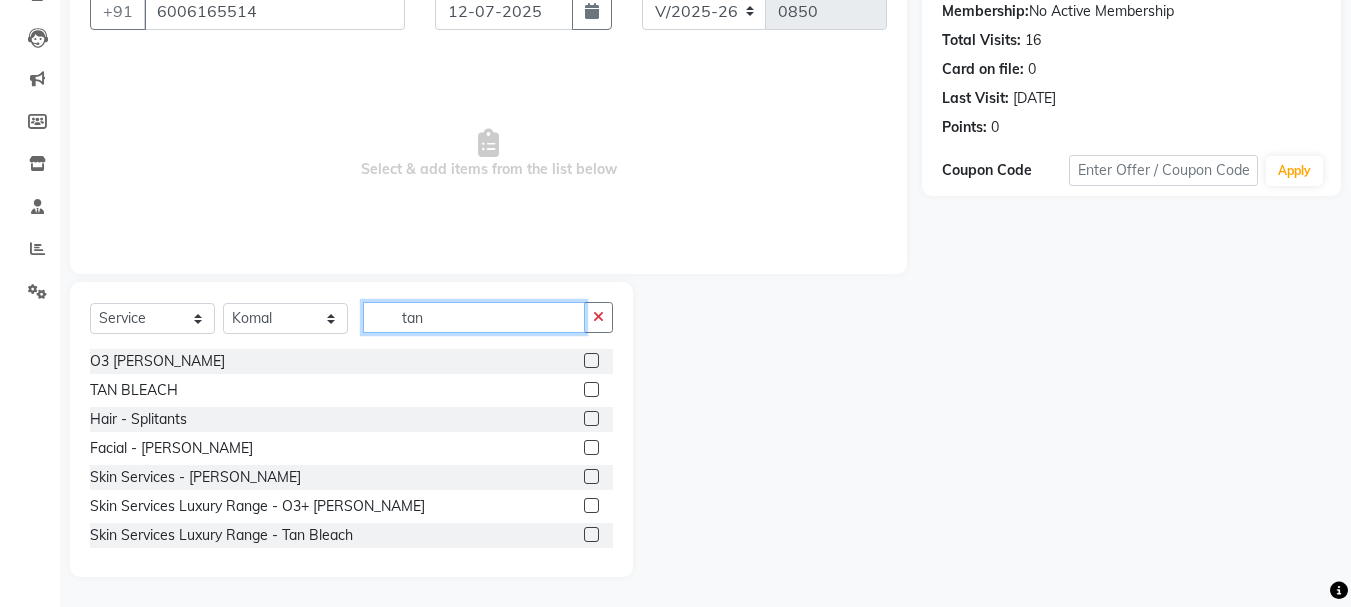 type on "tan" 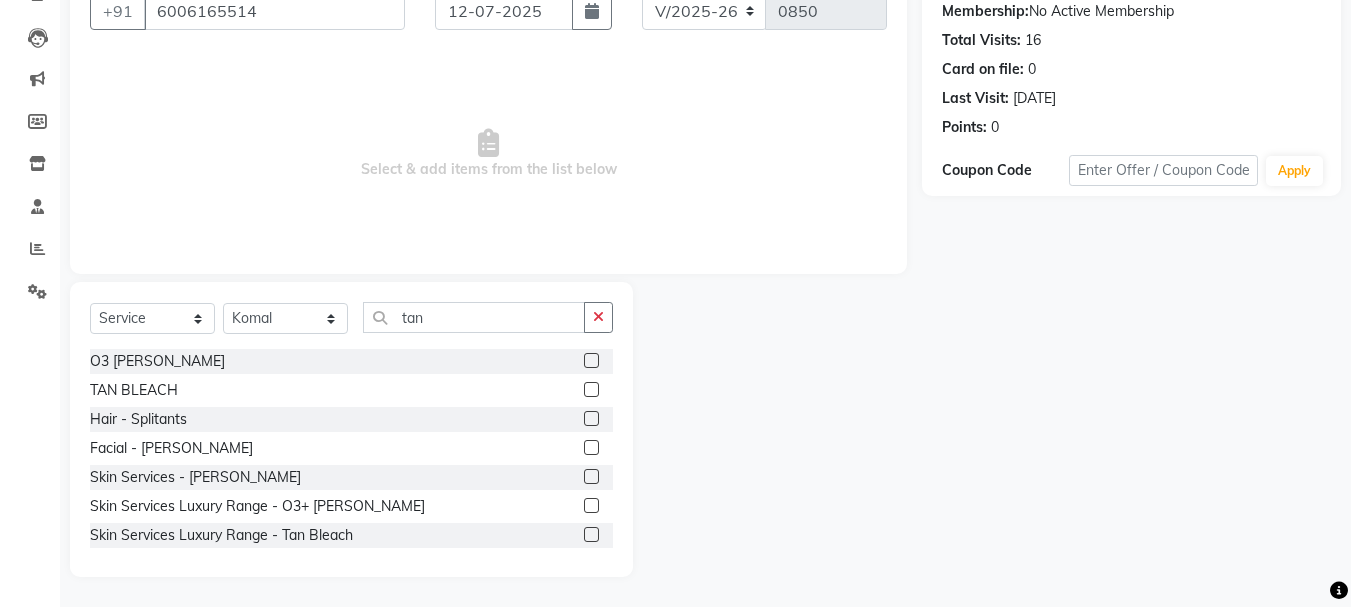 click 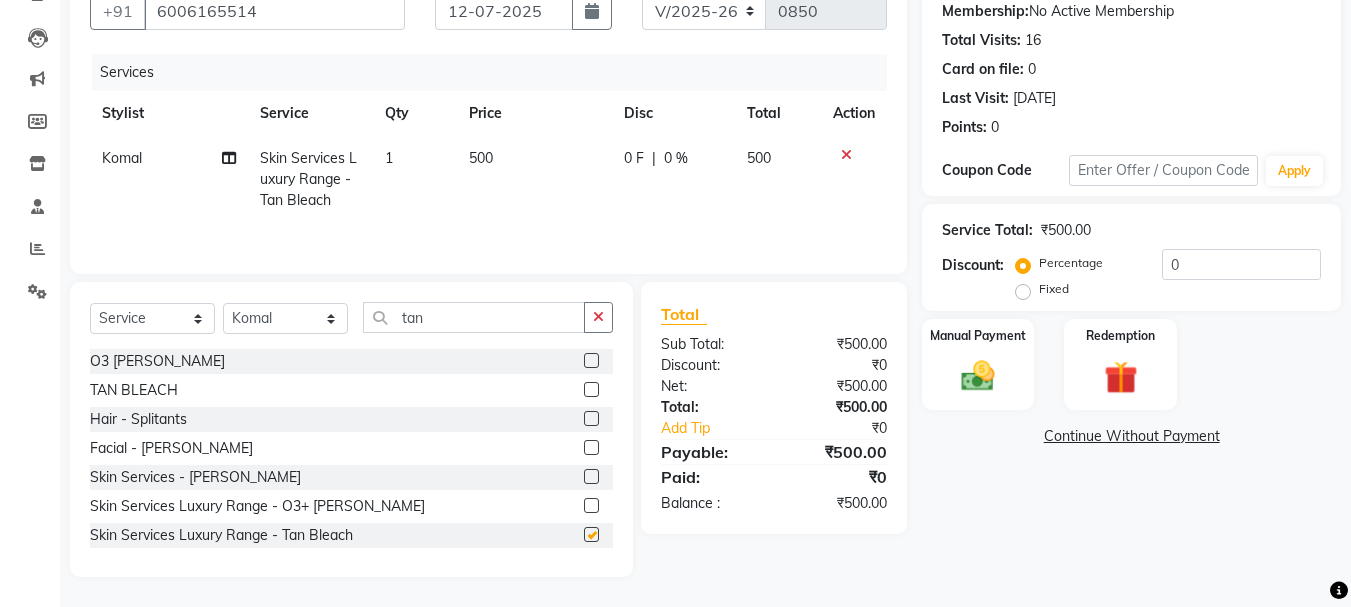 checkbox on "false" 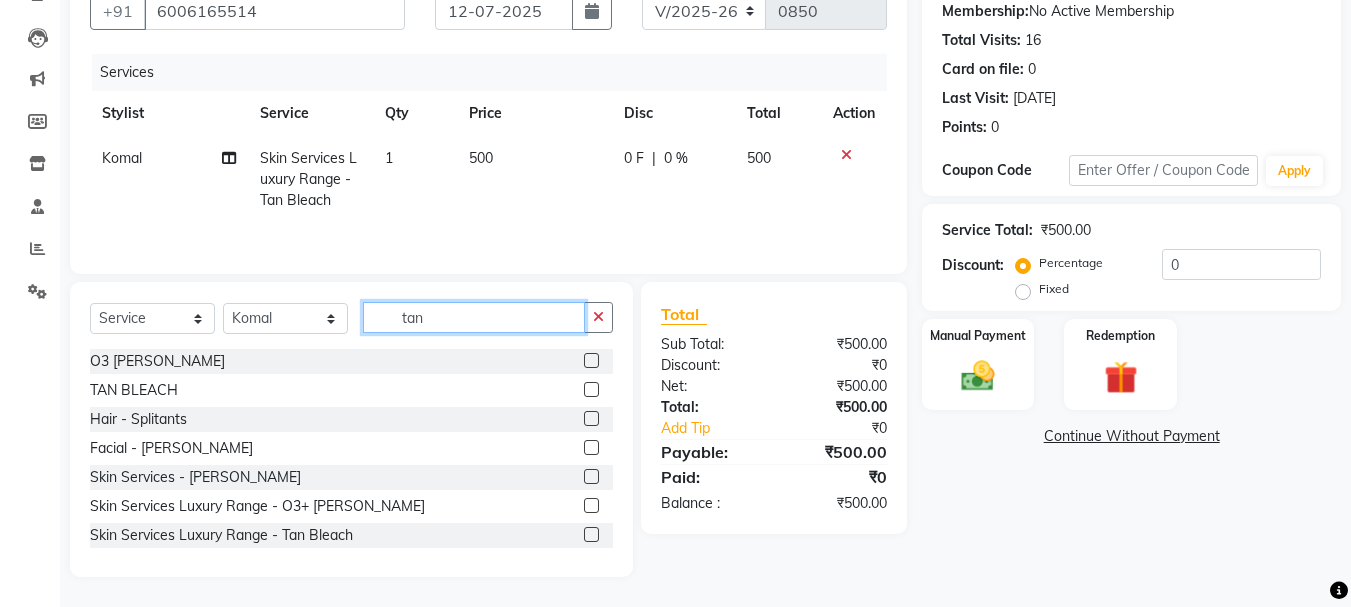 click on "tan" 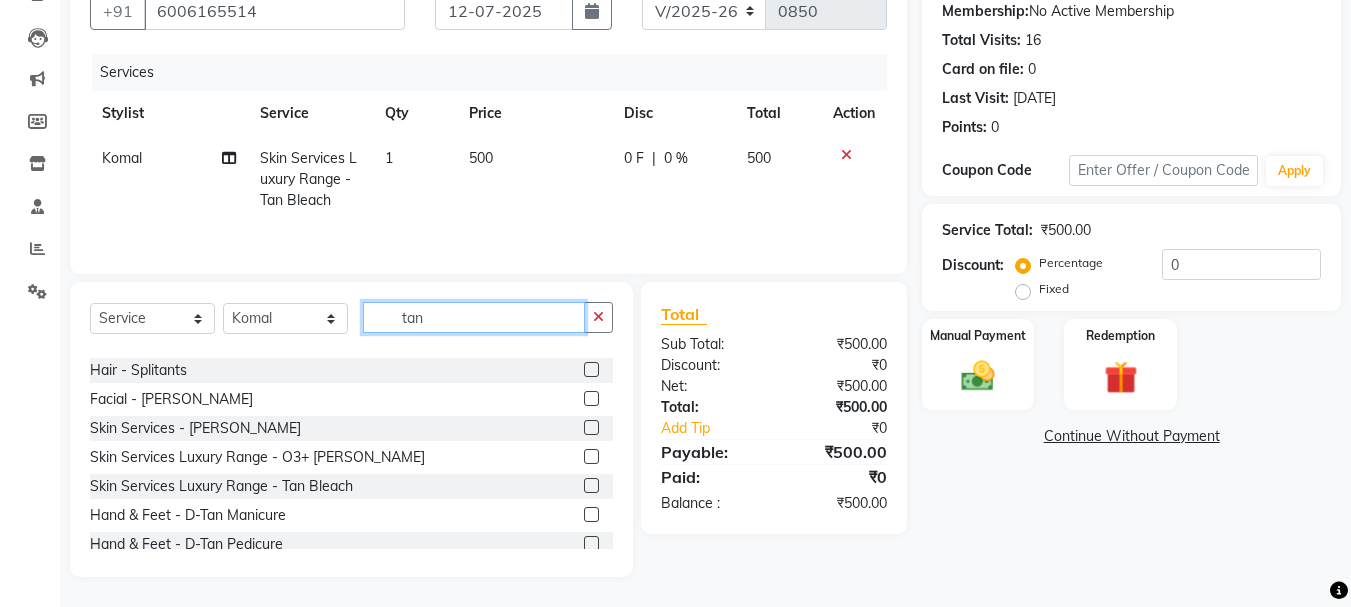 scroll, scrollTop: 61, scrollLeft: 0, axis: vertical 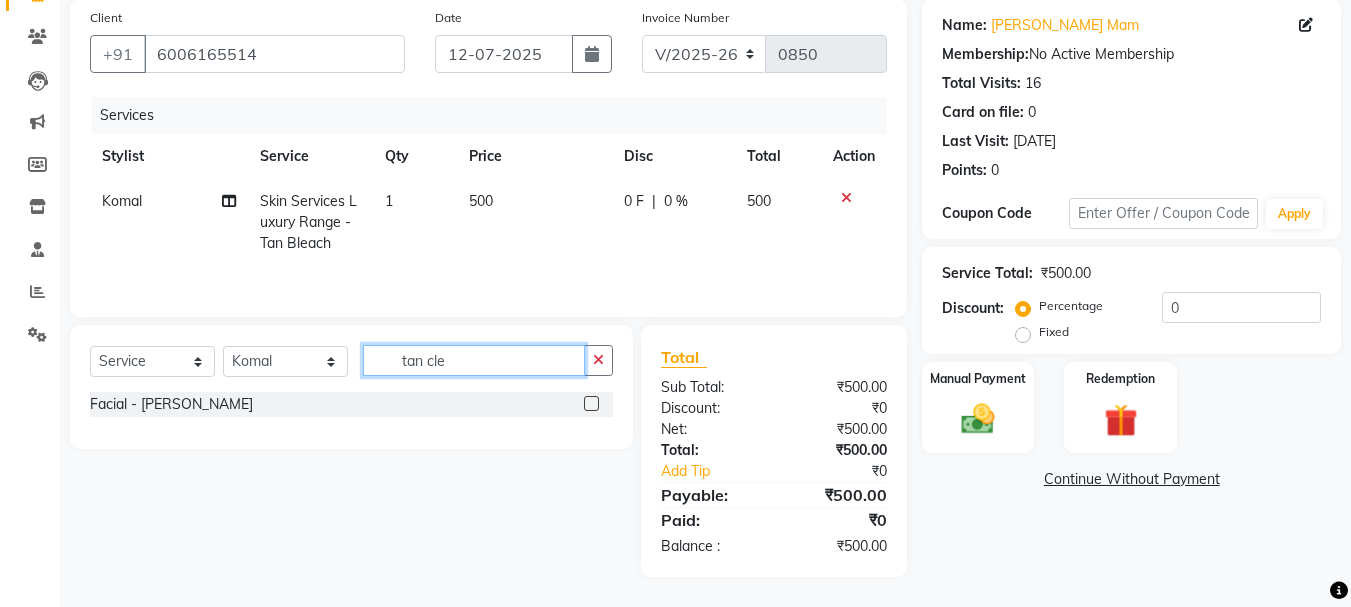 type on "tan cle" 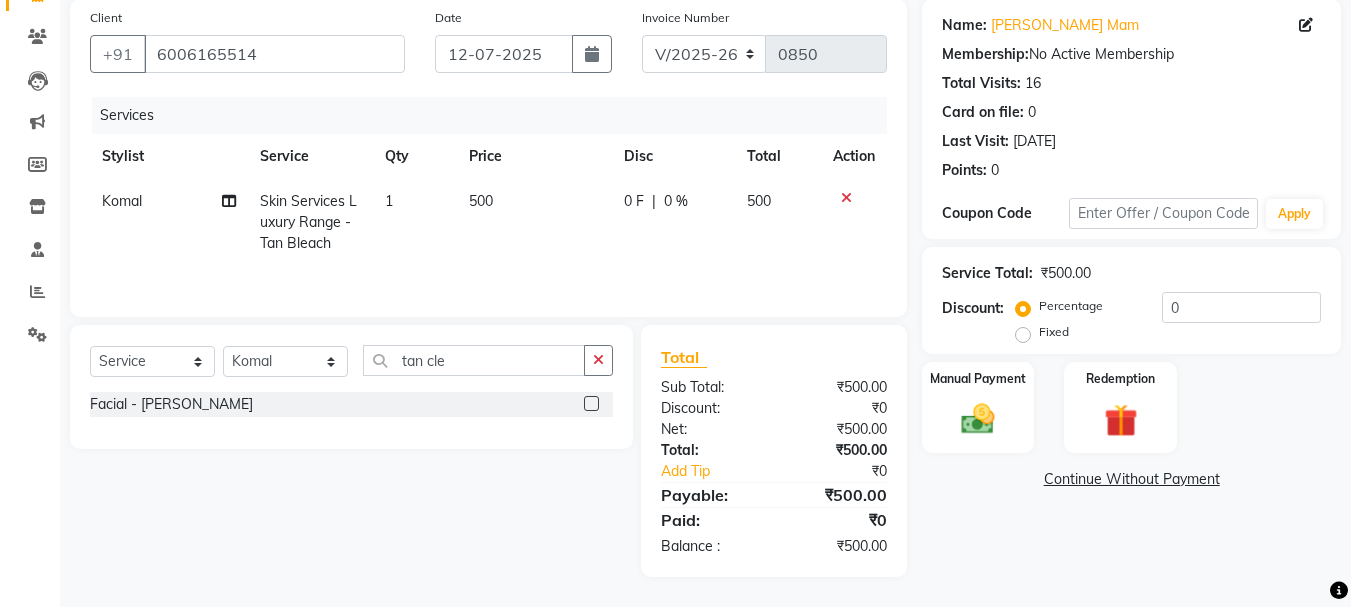 click 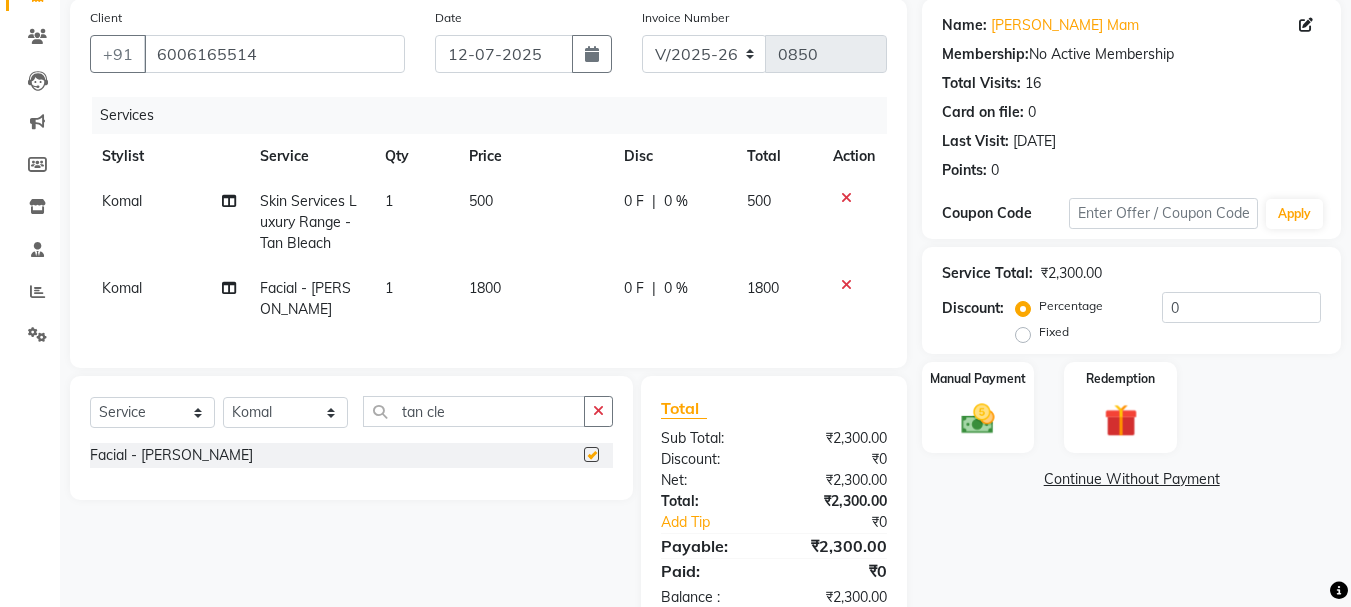 checkbox on "false" 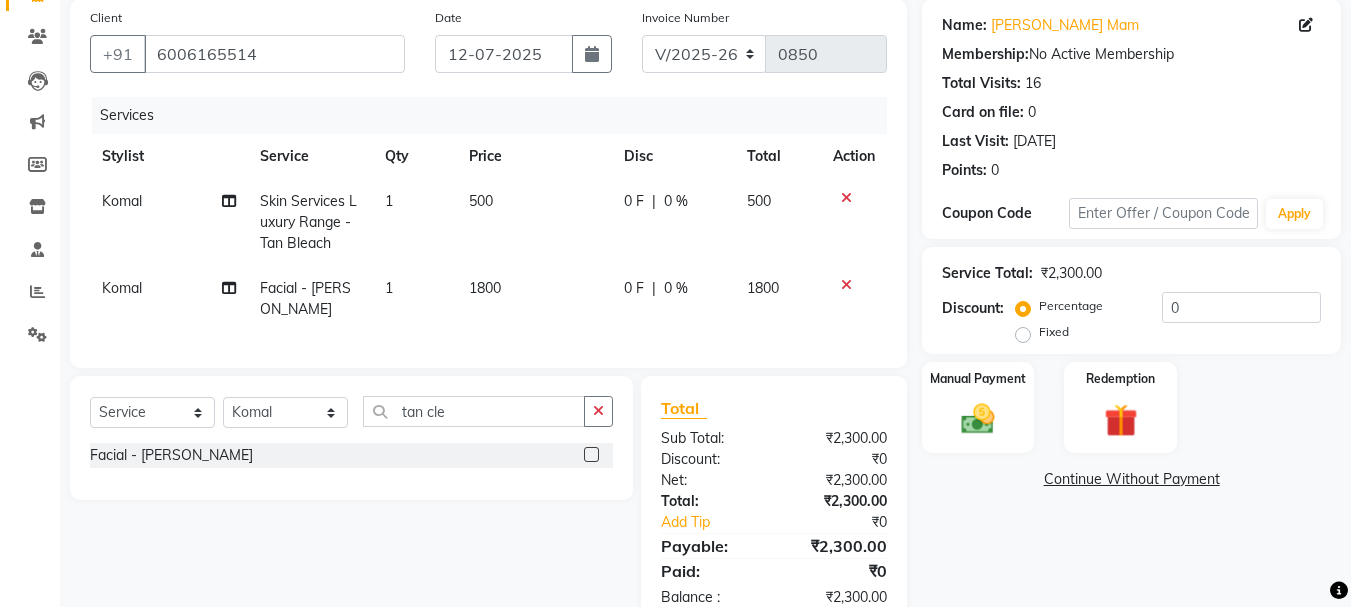 click on "1800" 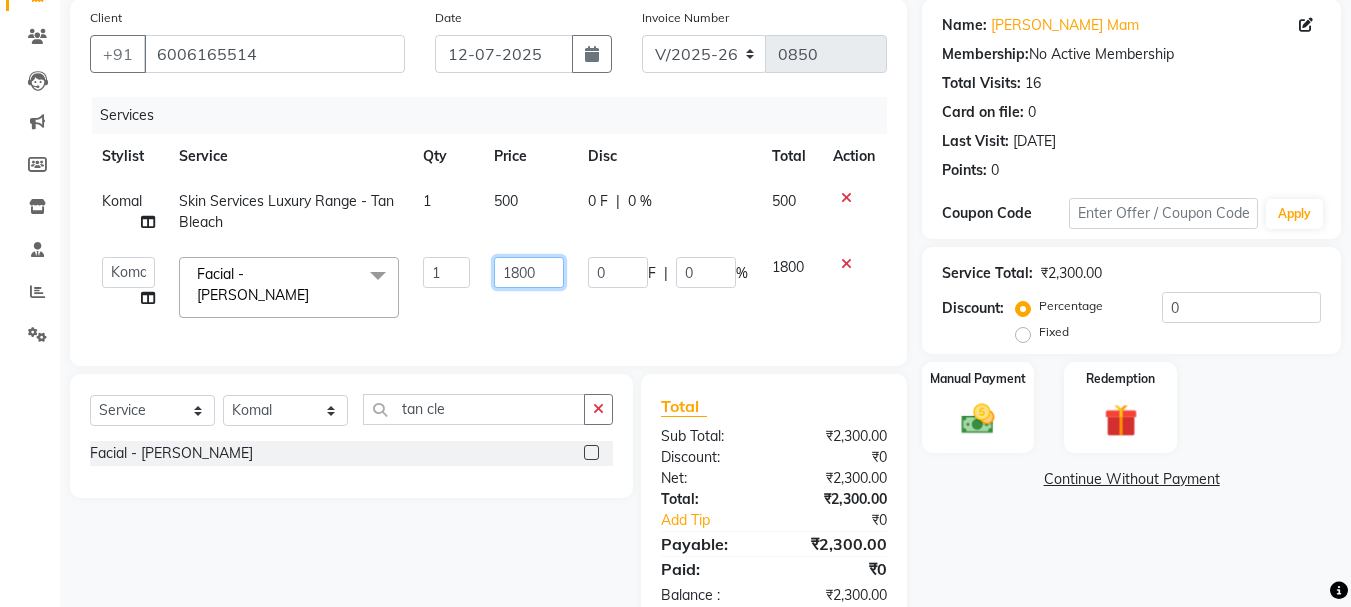 click on "1800" 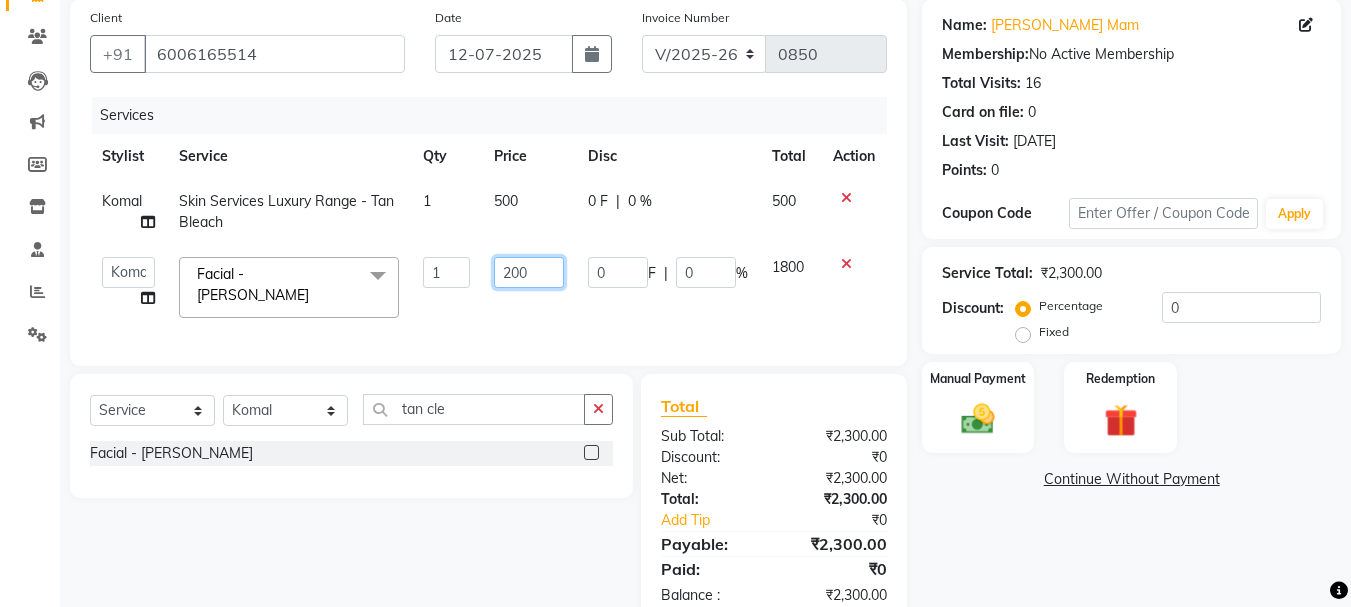 type on "2000" 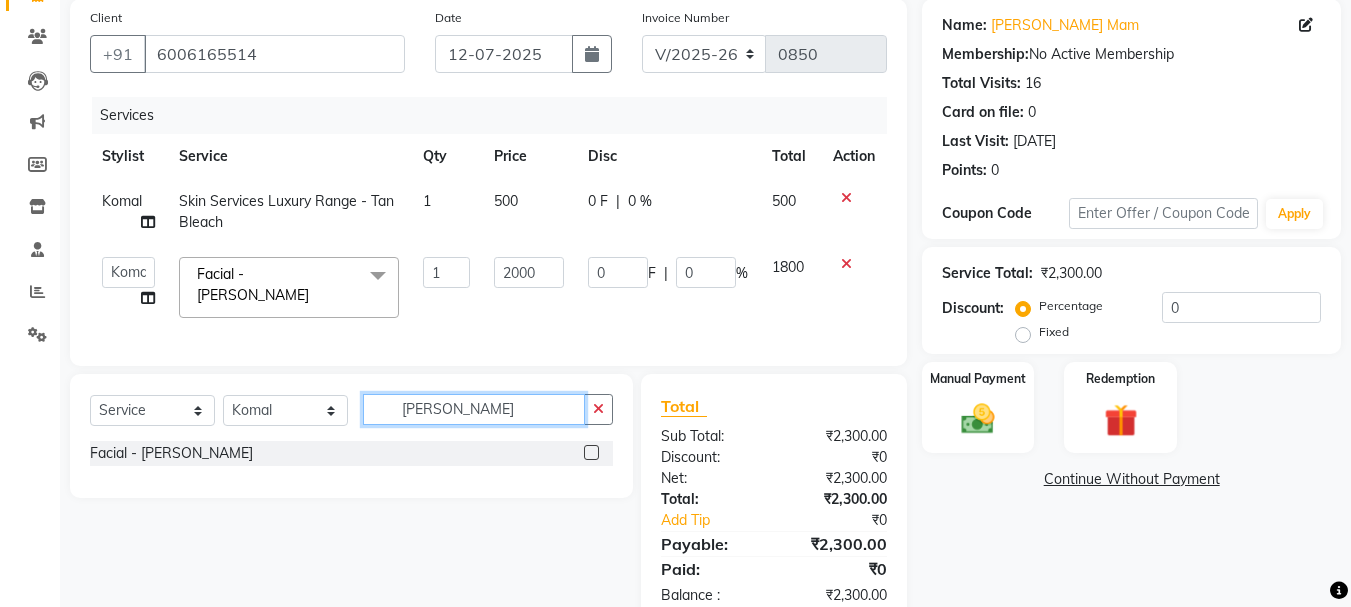 click on "tan cl" 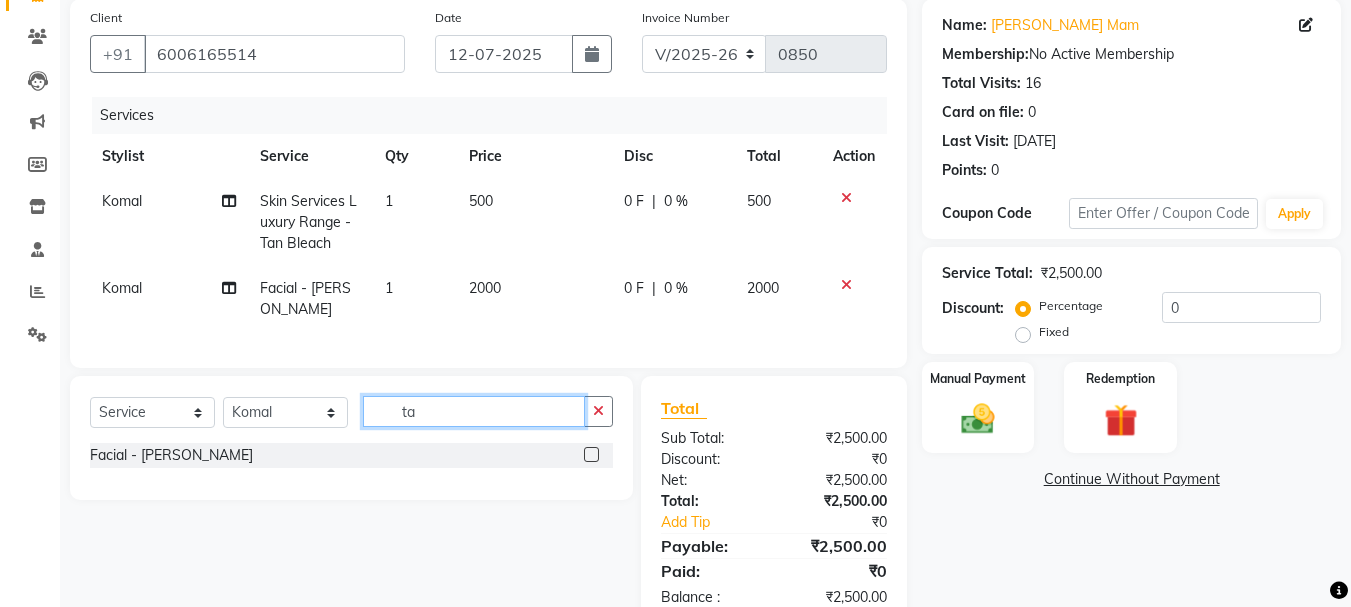type on "t" 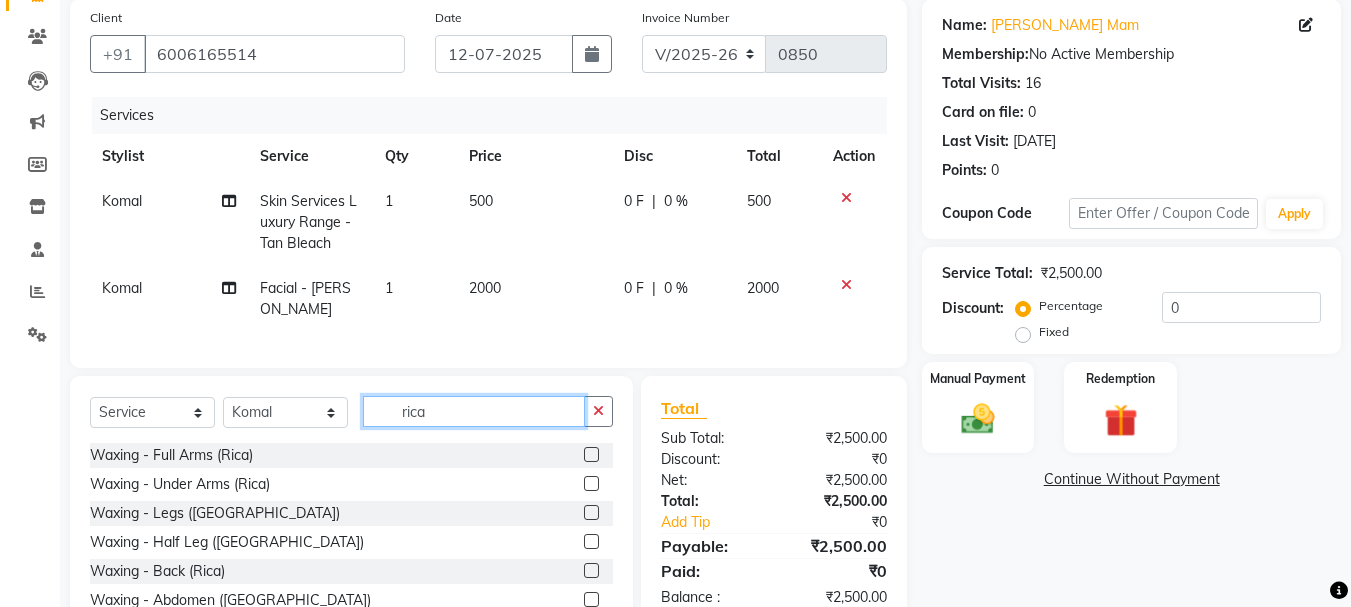 type on "rica" 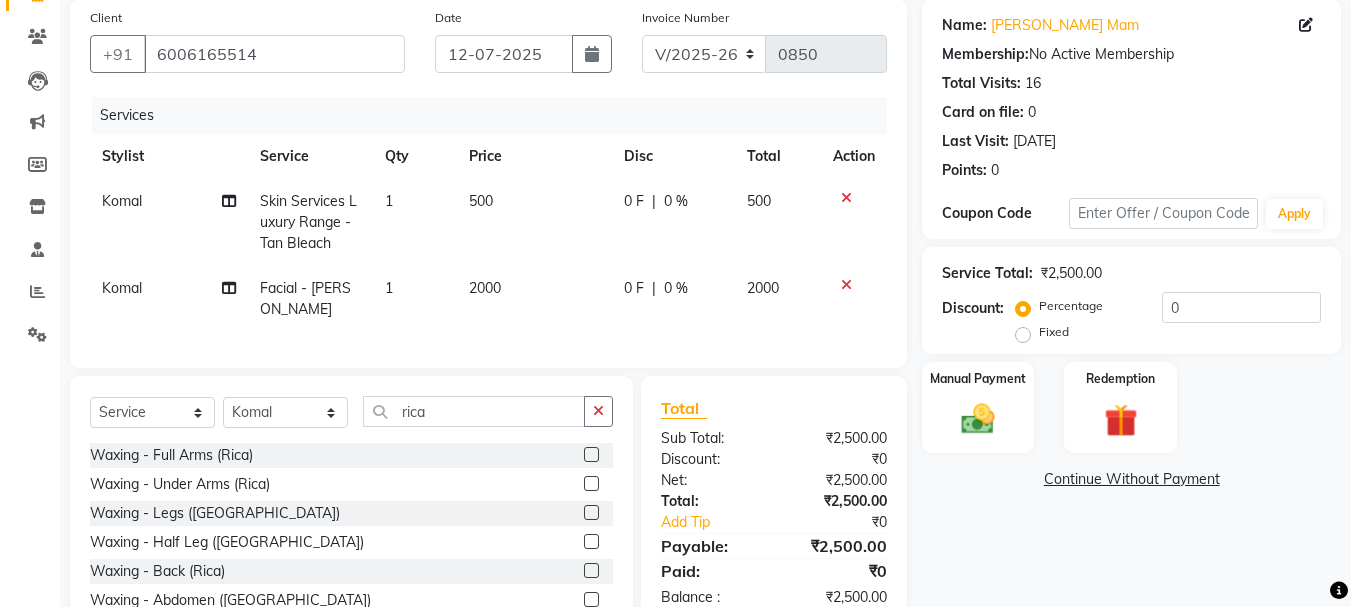 click 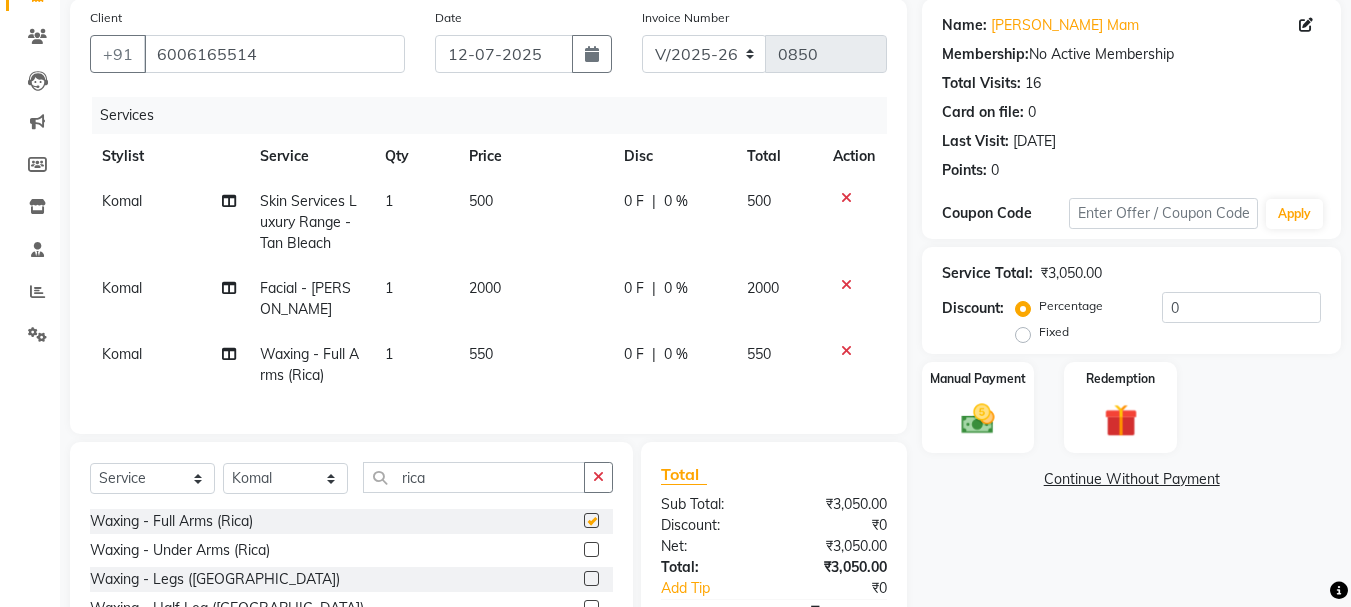 checkbox on "false" 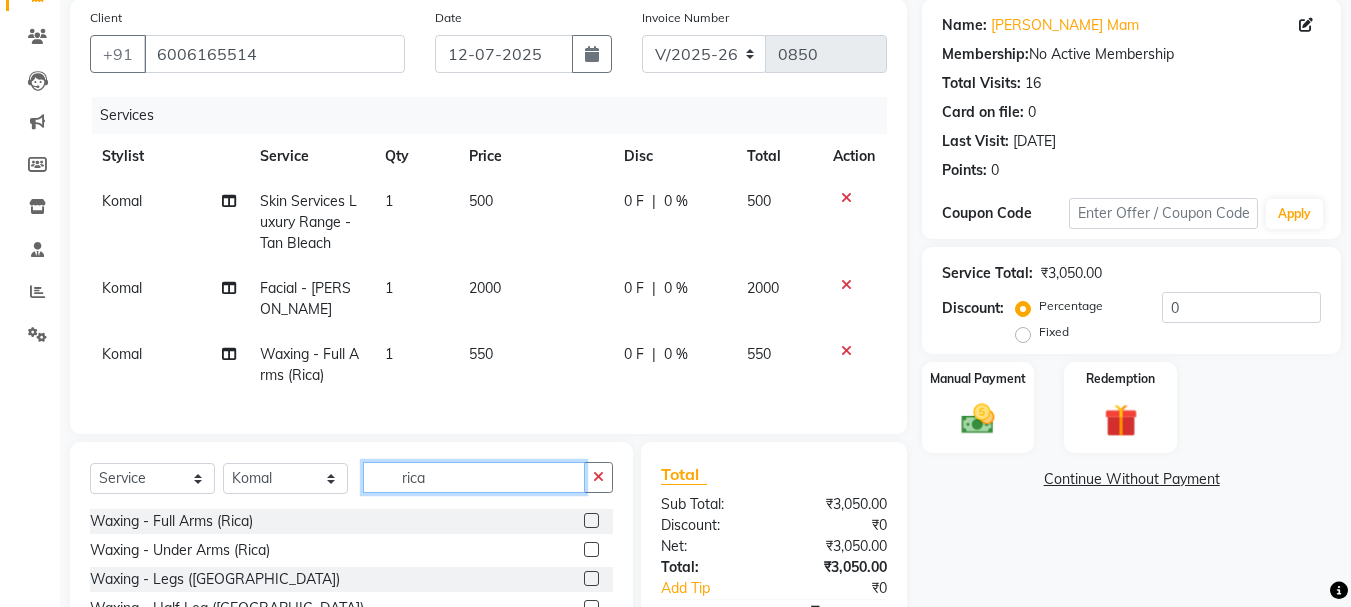 click on "rica" 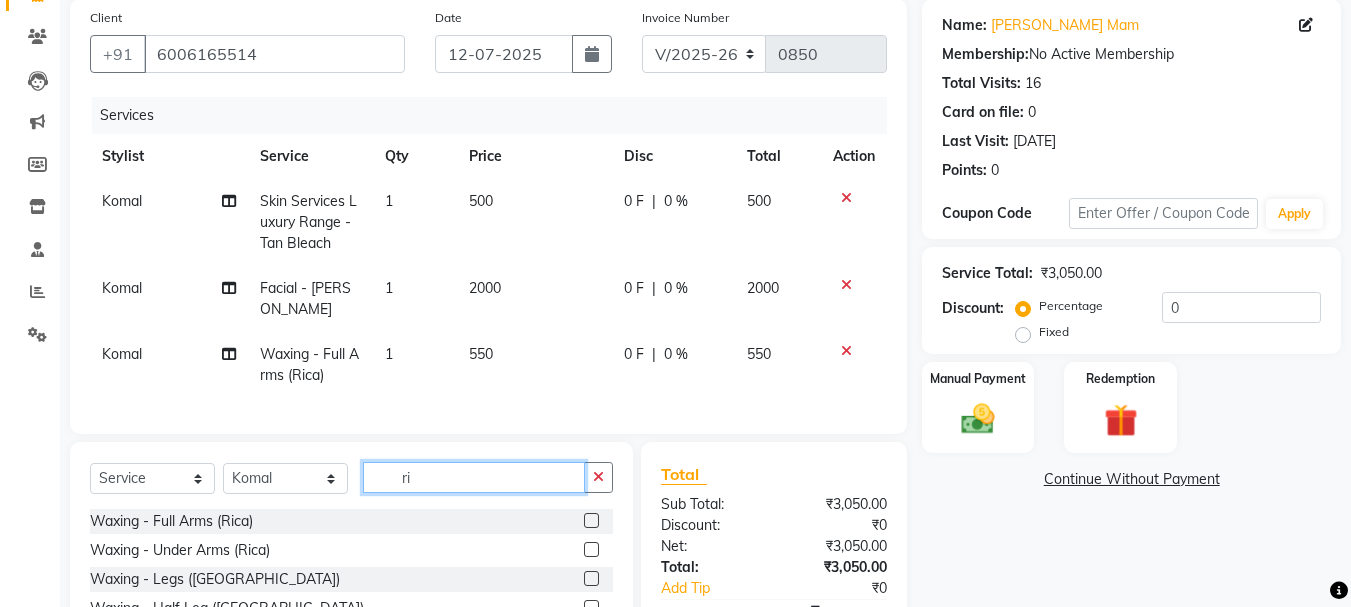 type on "r" 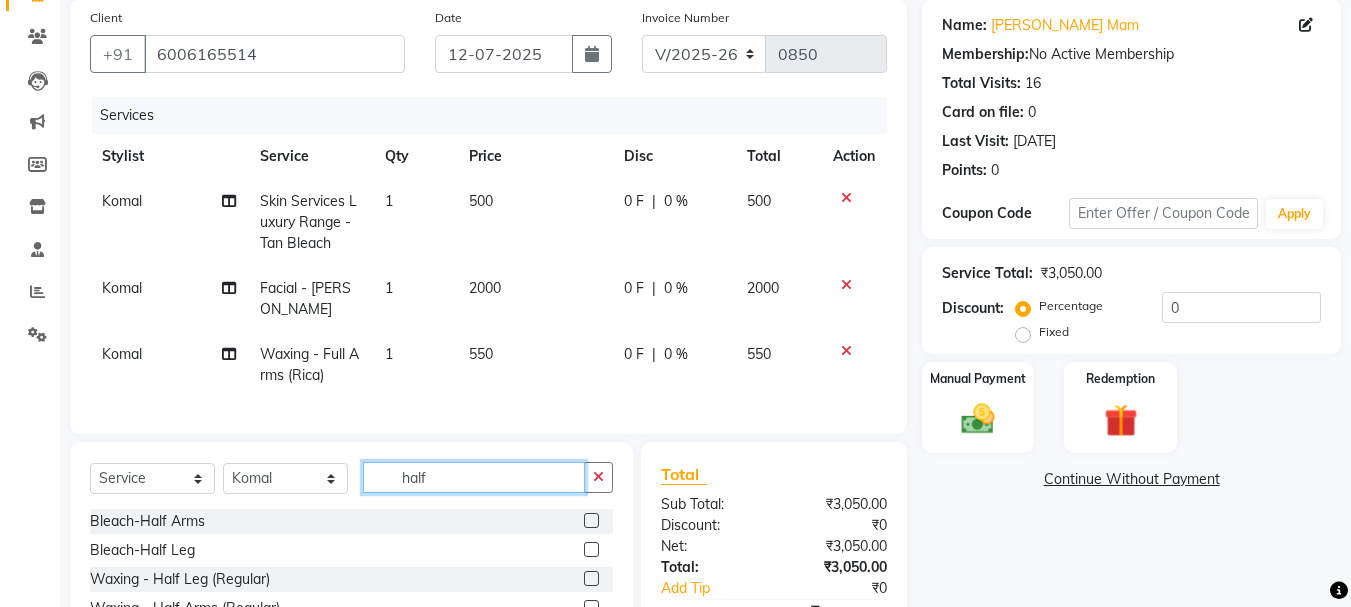 scroll, scrollTop: 300, scrollLeft: 0, axis: vertical 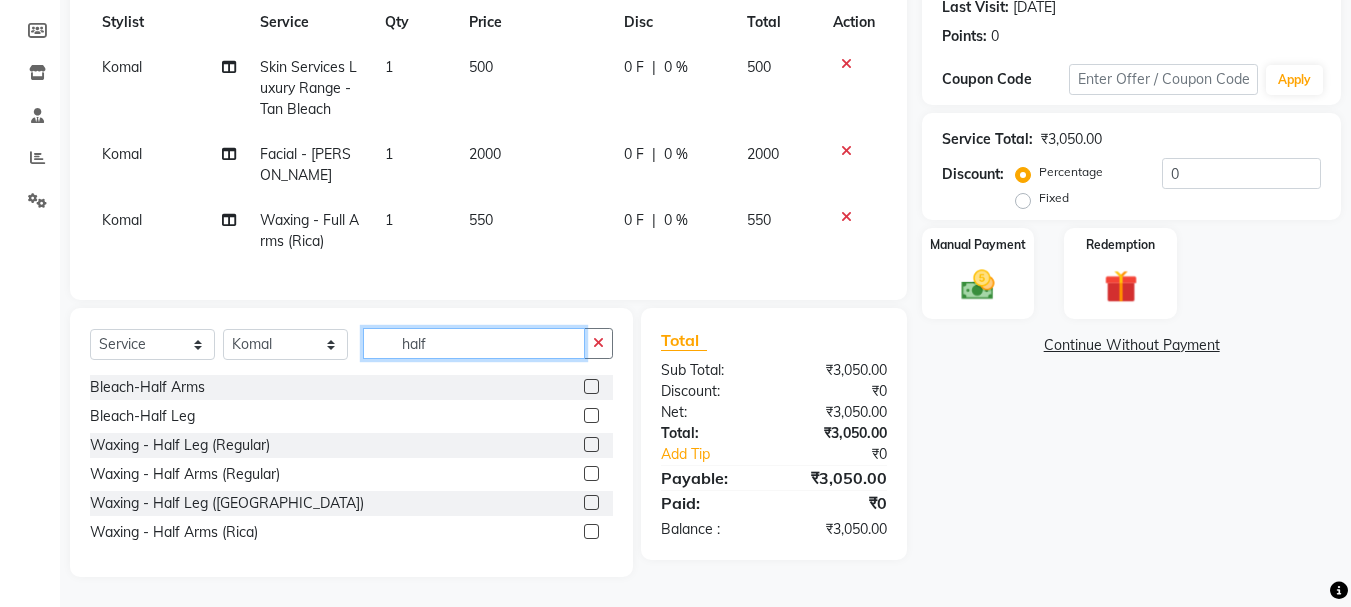 type on "half" 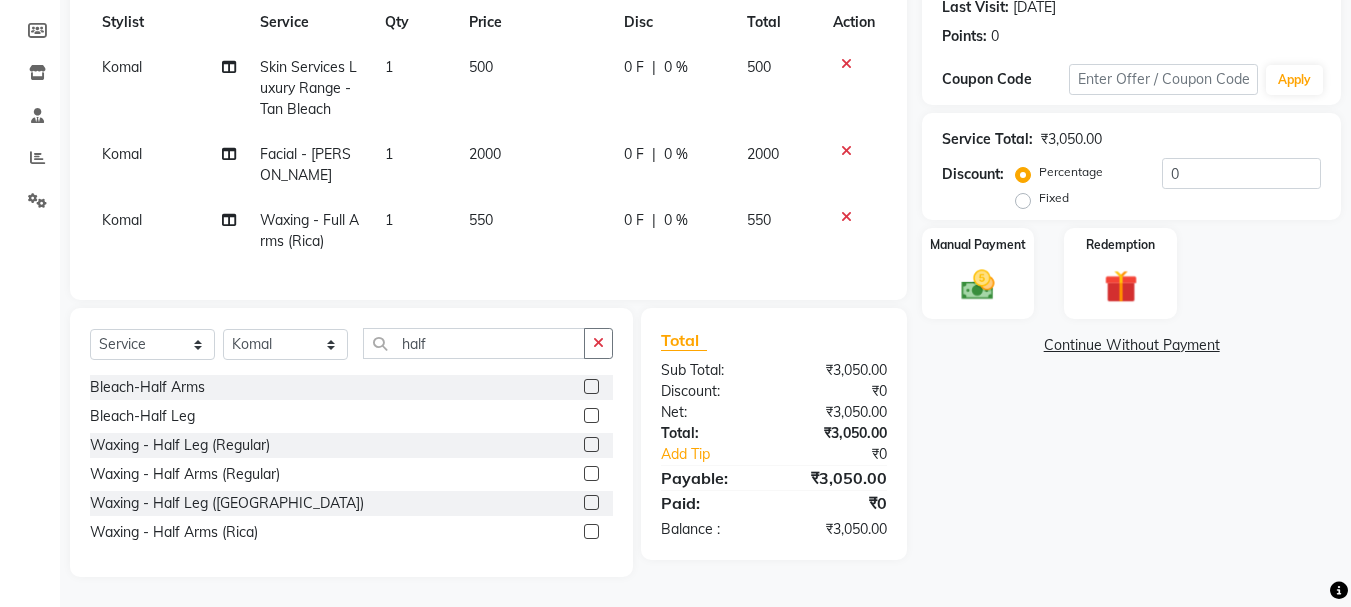 click 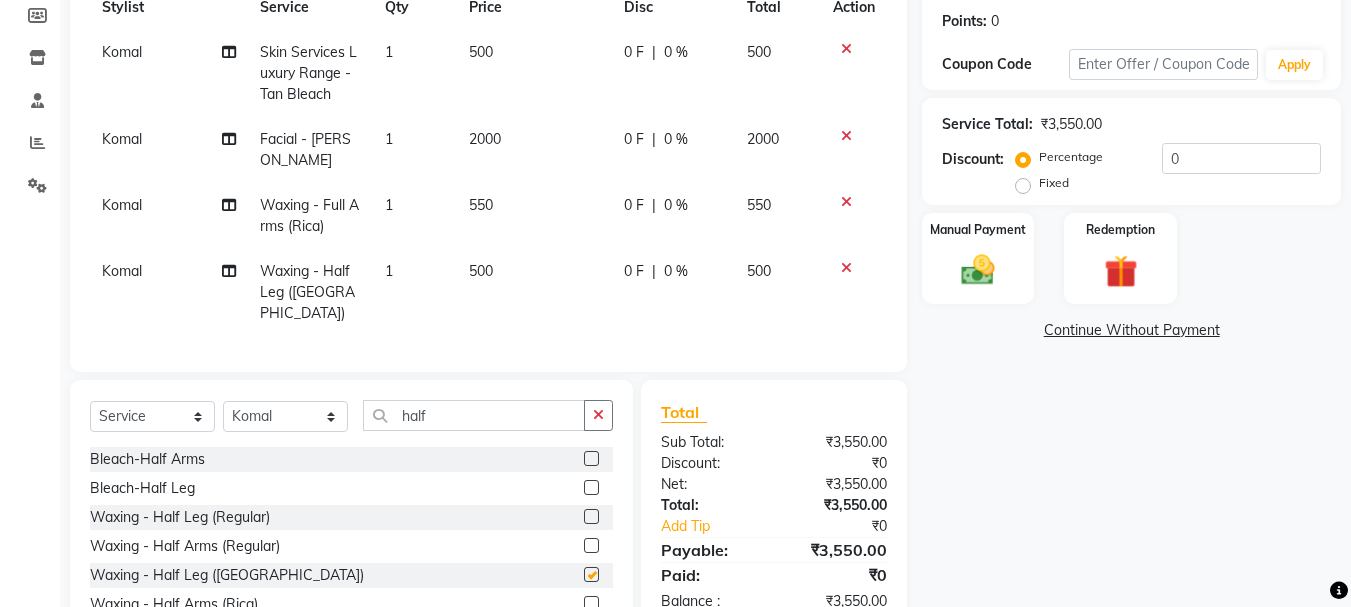 checkbox on "false" 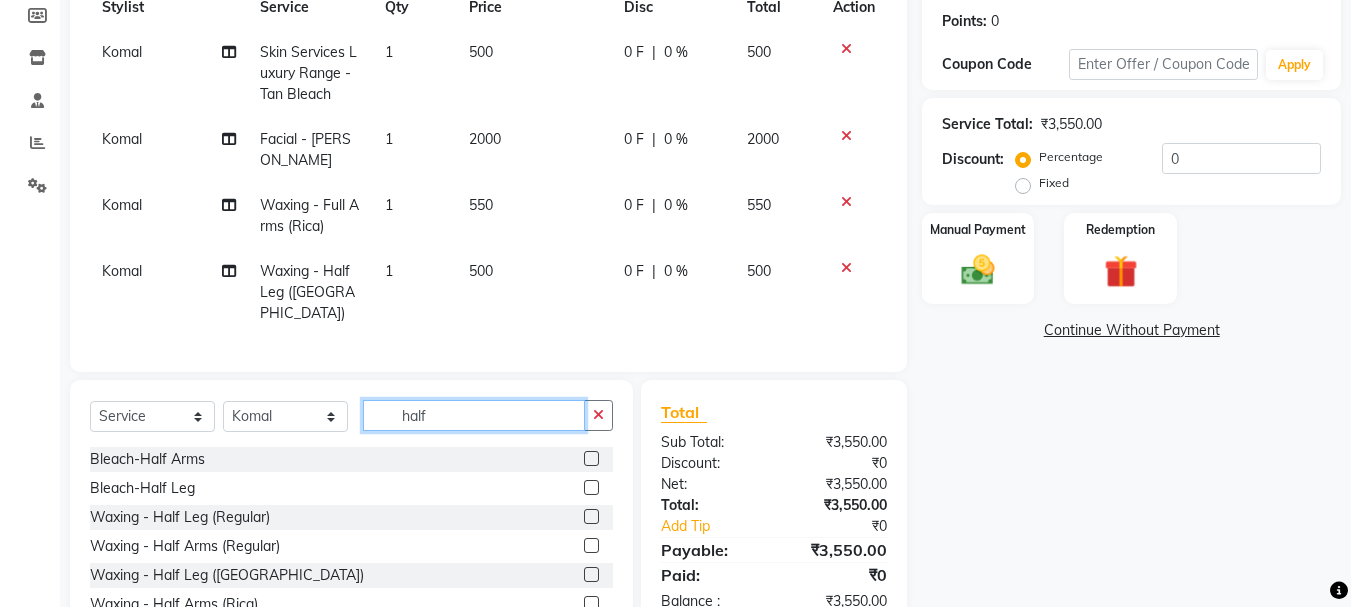 click on "half" 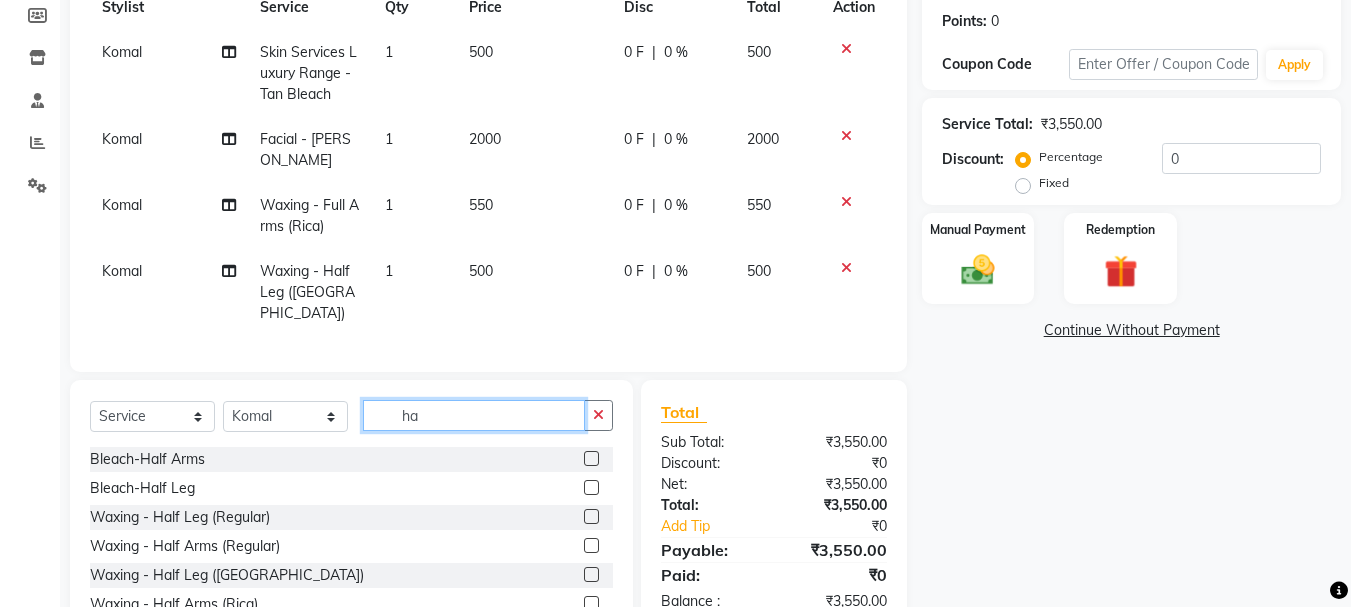 type on "h" 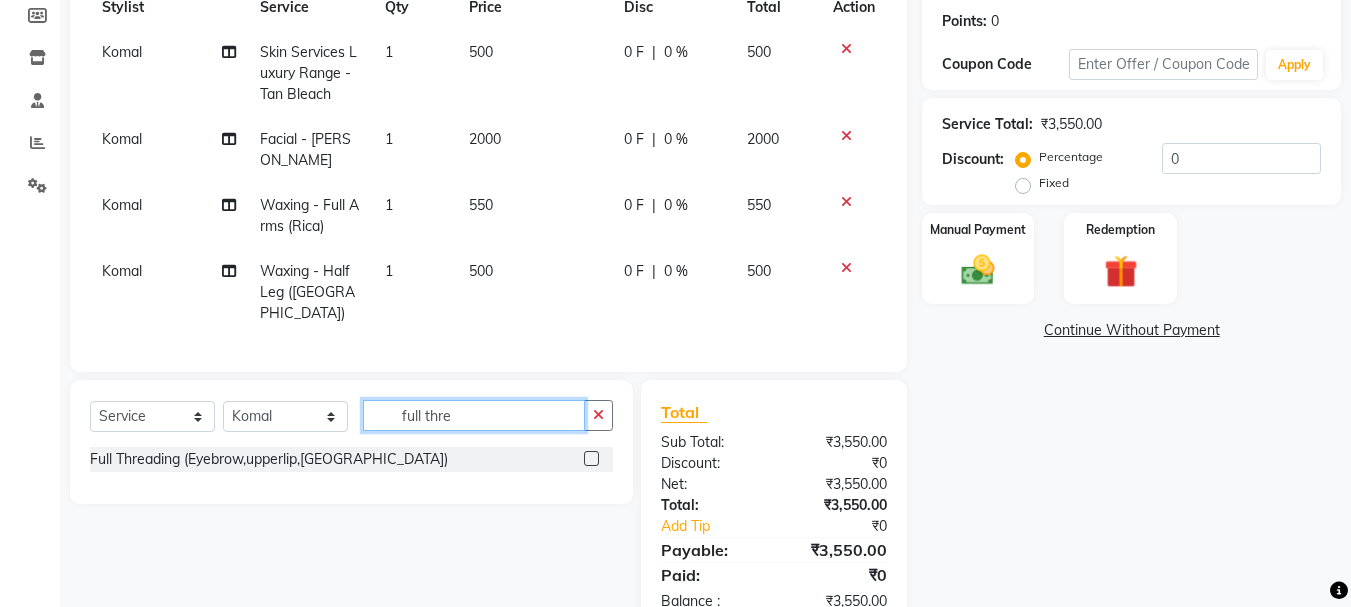 type on "full thre" 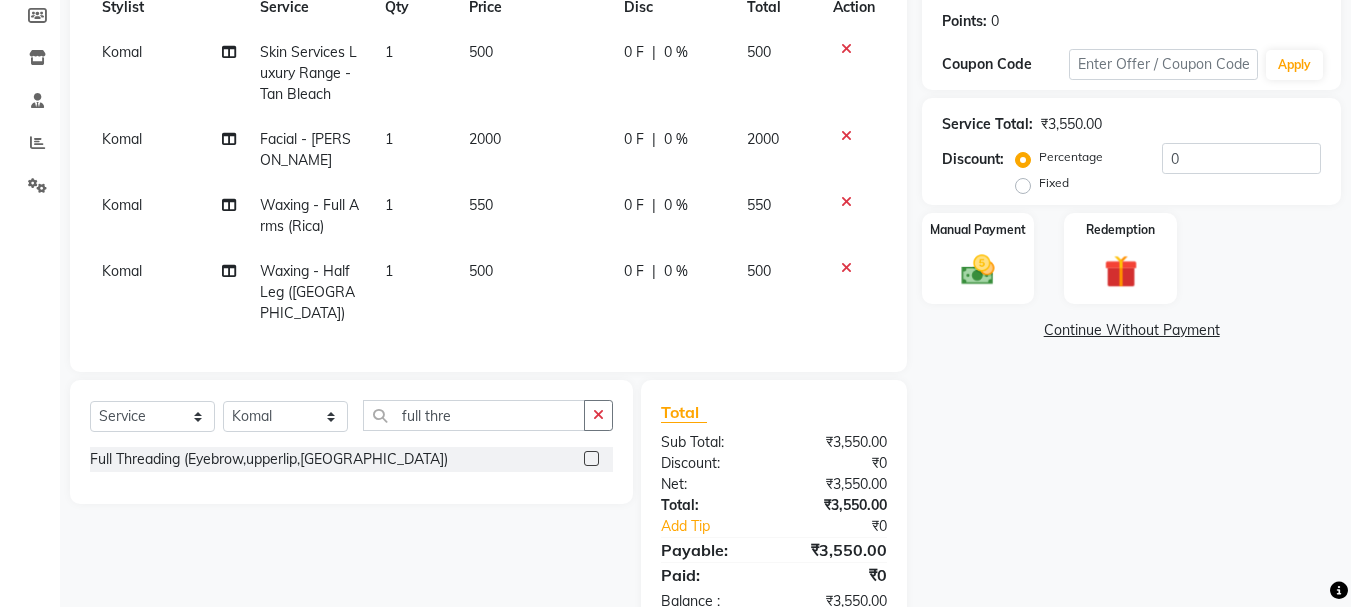 click 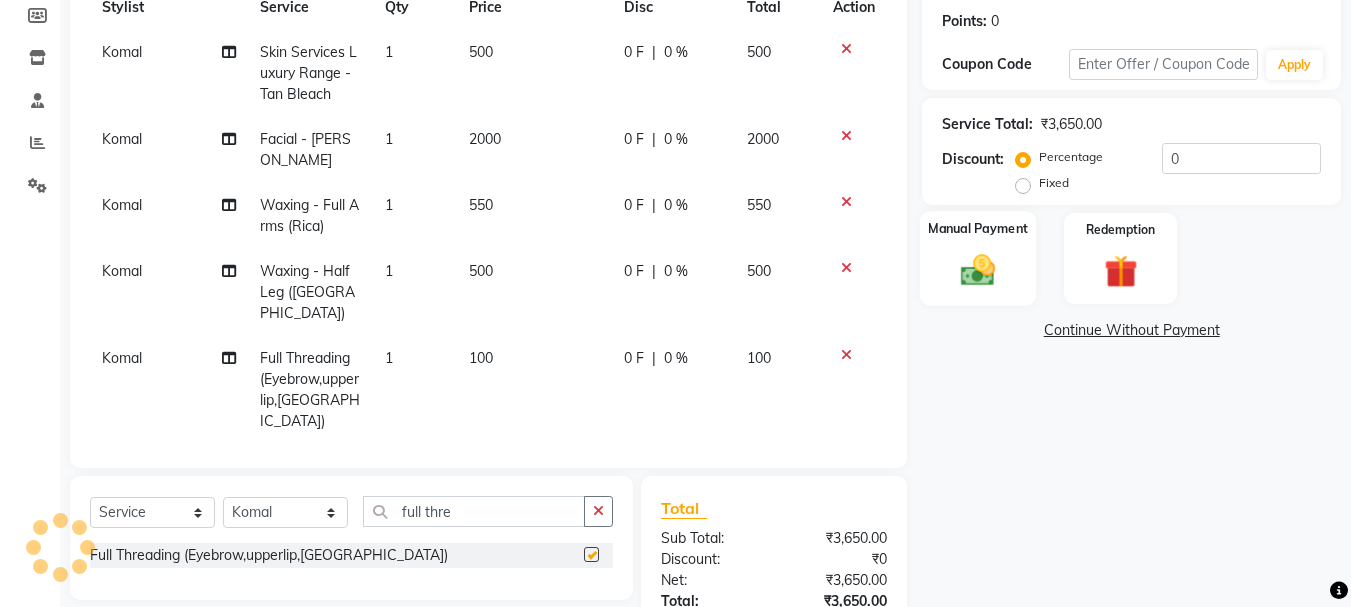 checkbox on "false" 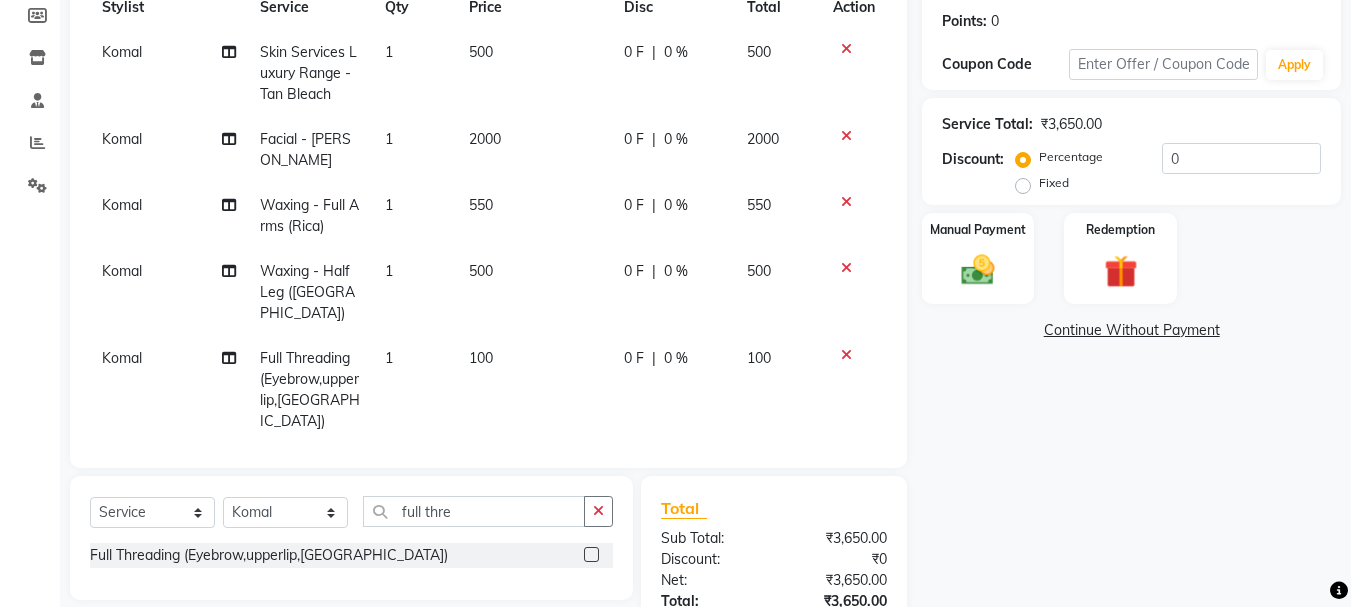 click on "Fixed" 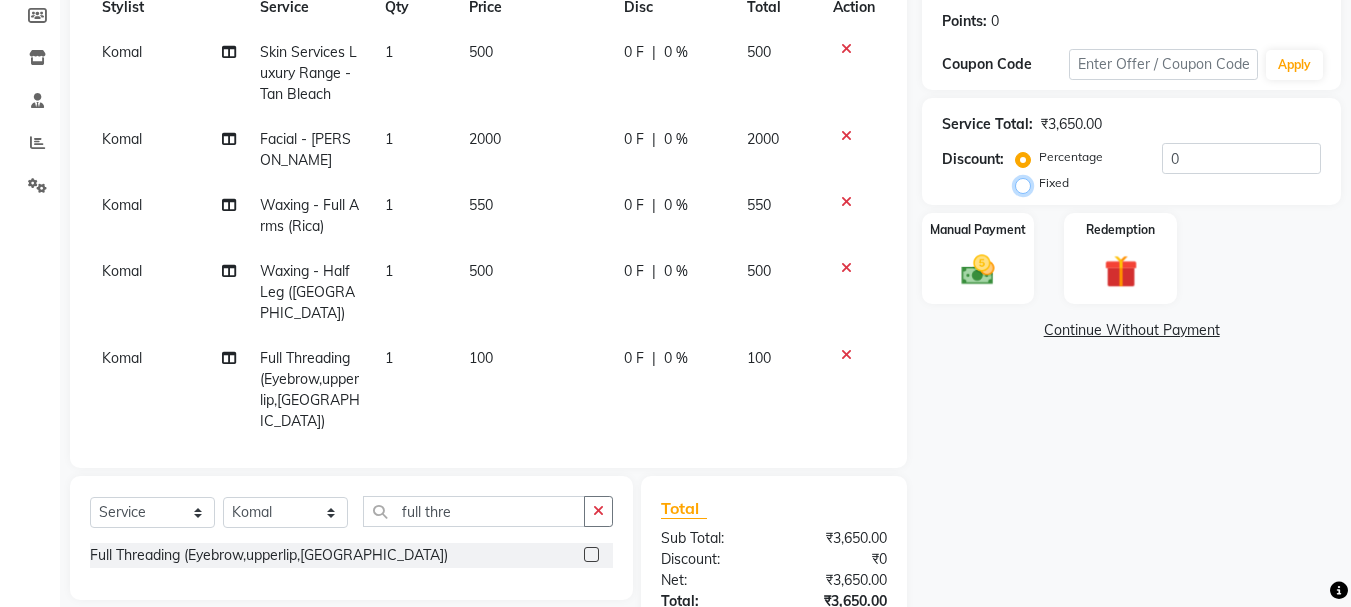 click on "Fixed" at bounding box center (1027, 183) 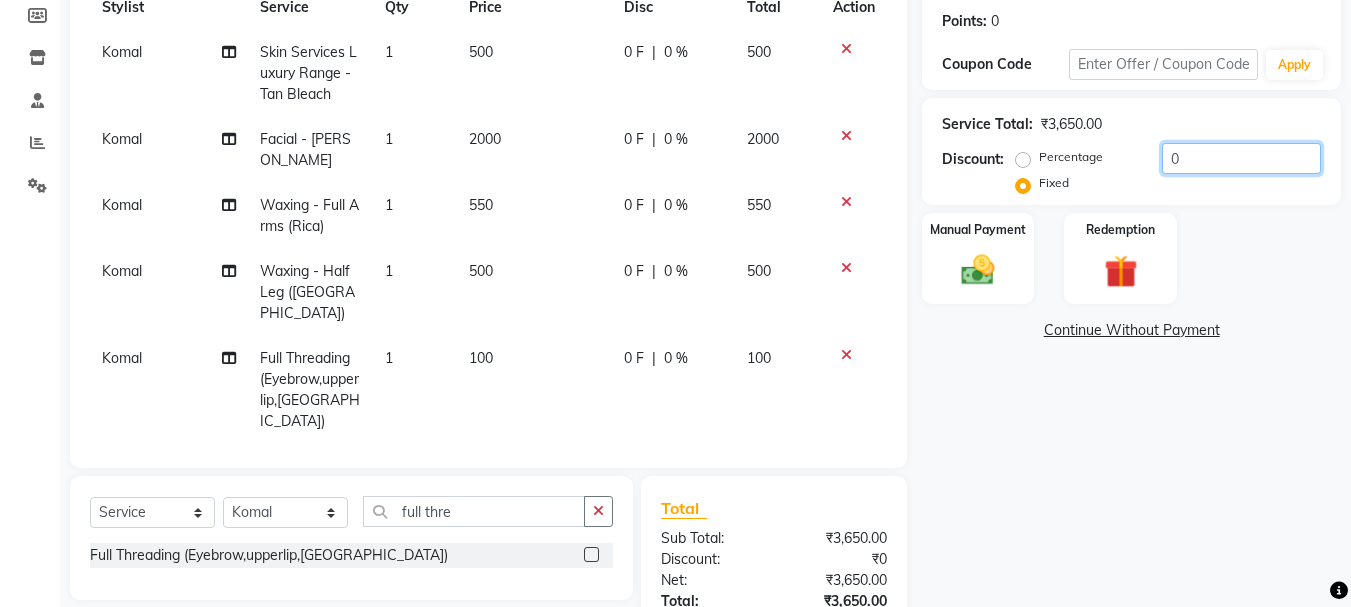click on "0" 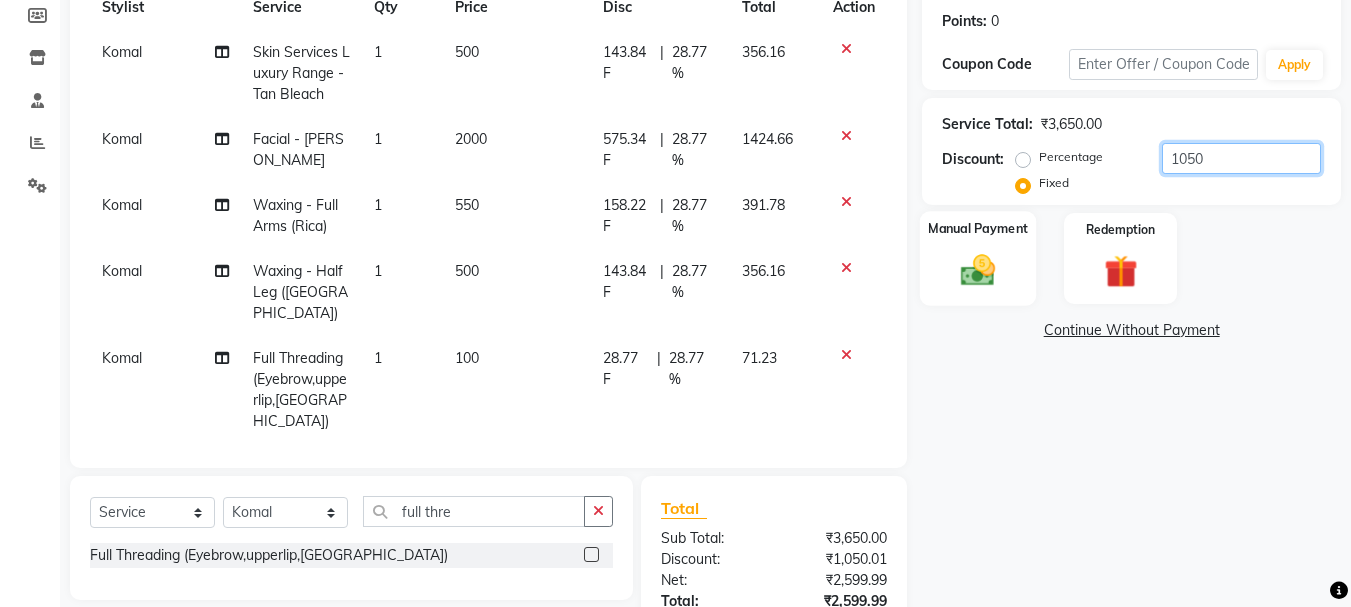 type on "1050" 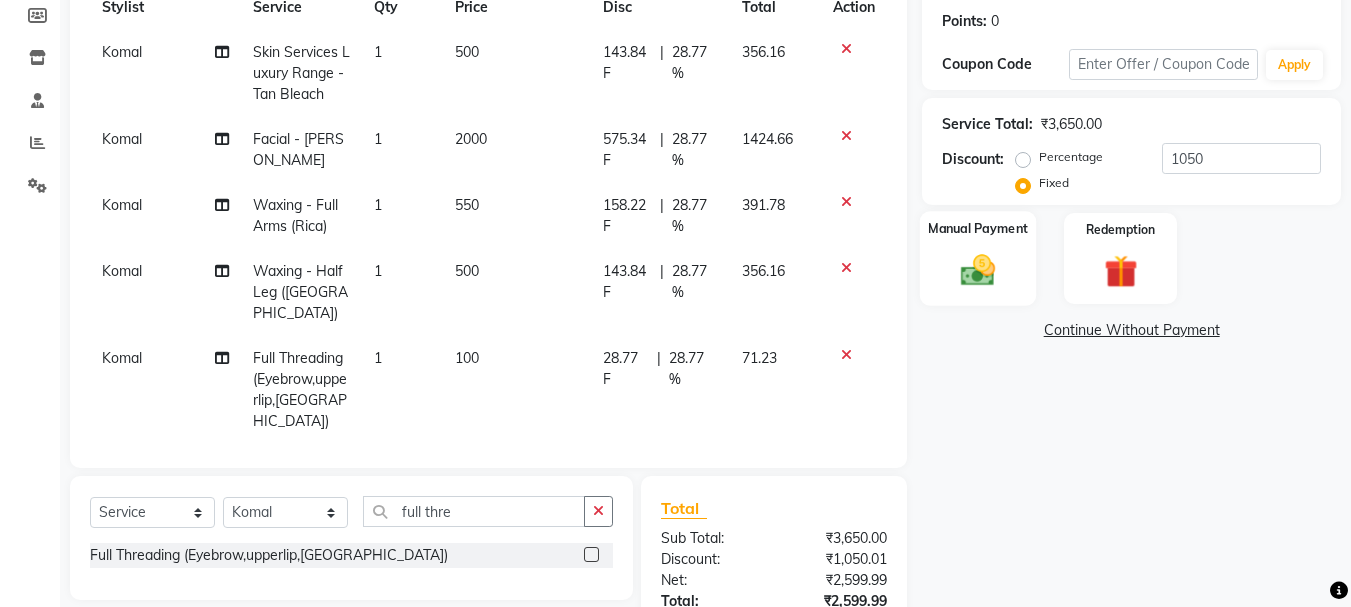 click on "Manual Payment" 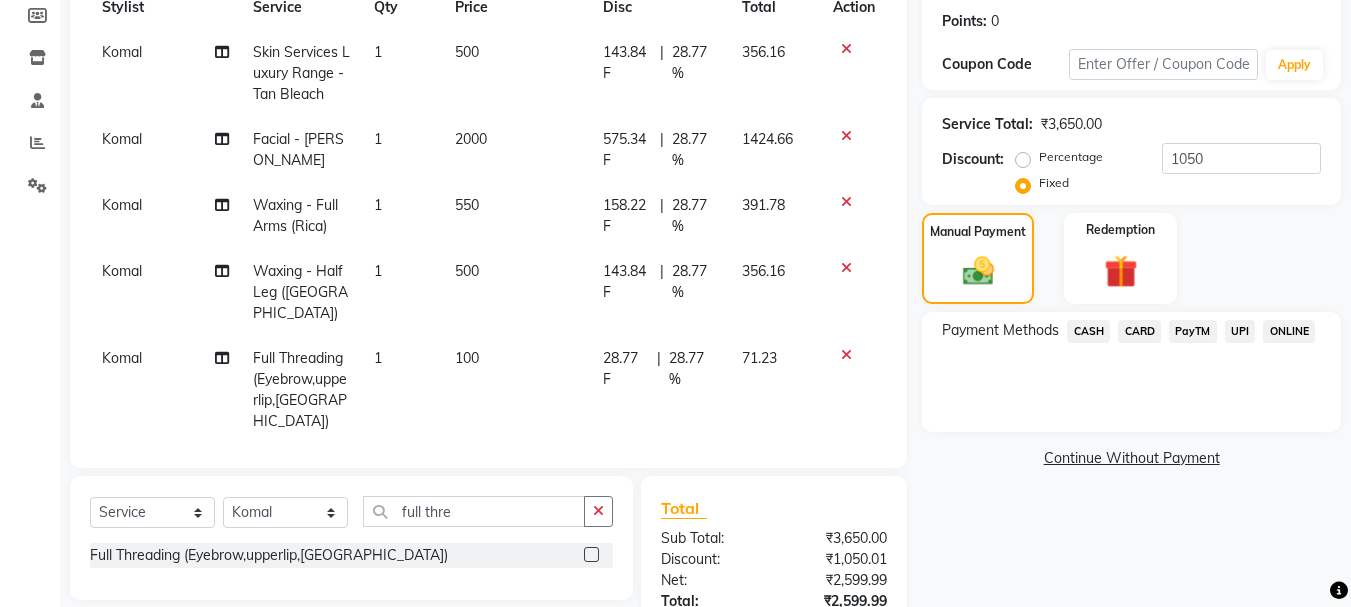 click on "PayTM" 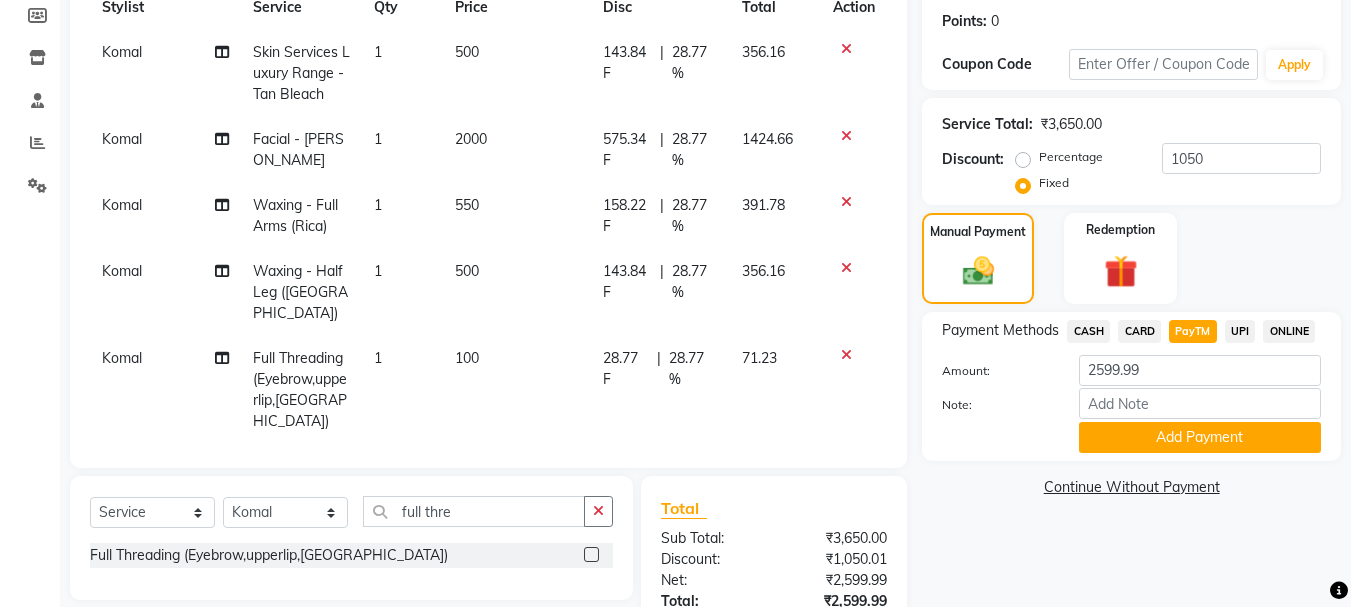 scroll, scrollTop: 436, scrollLeft: 0, axis: vertical 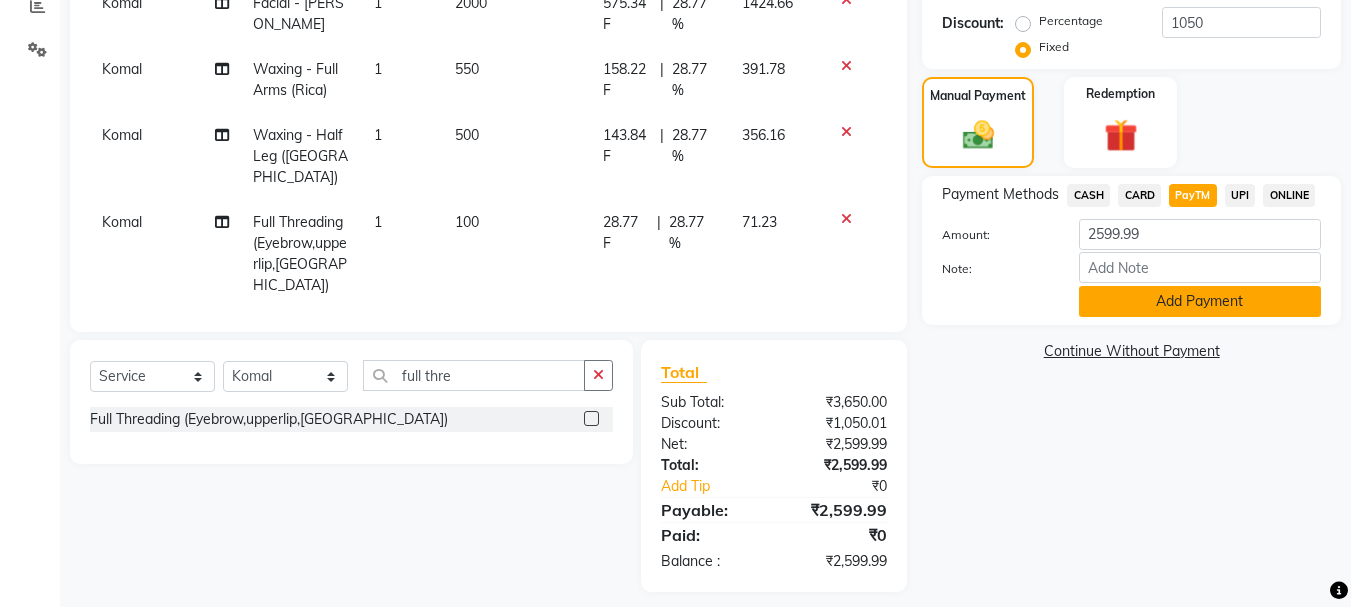 click on "Add Payment" 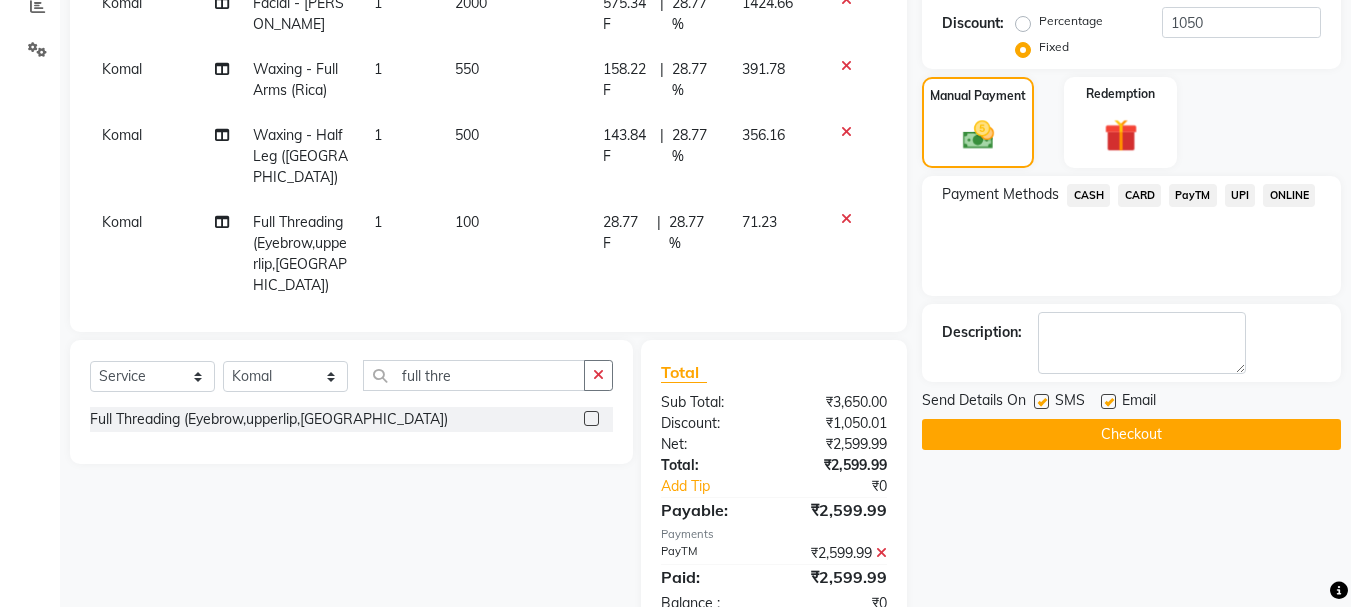 click on "Checkout" 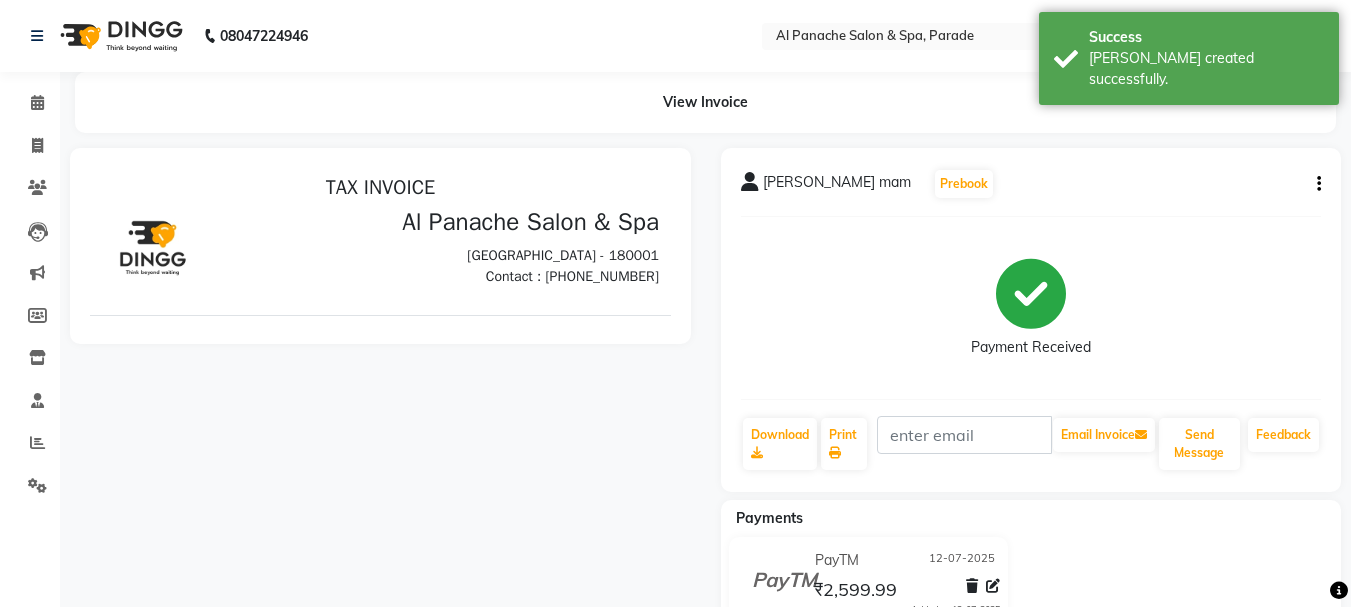 scroll, scrollTop: 0, scrollLeft: 0, axis: both 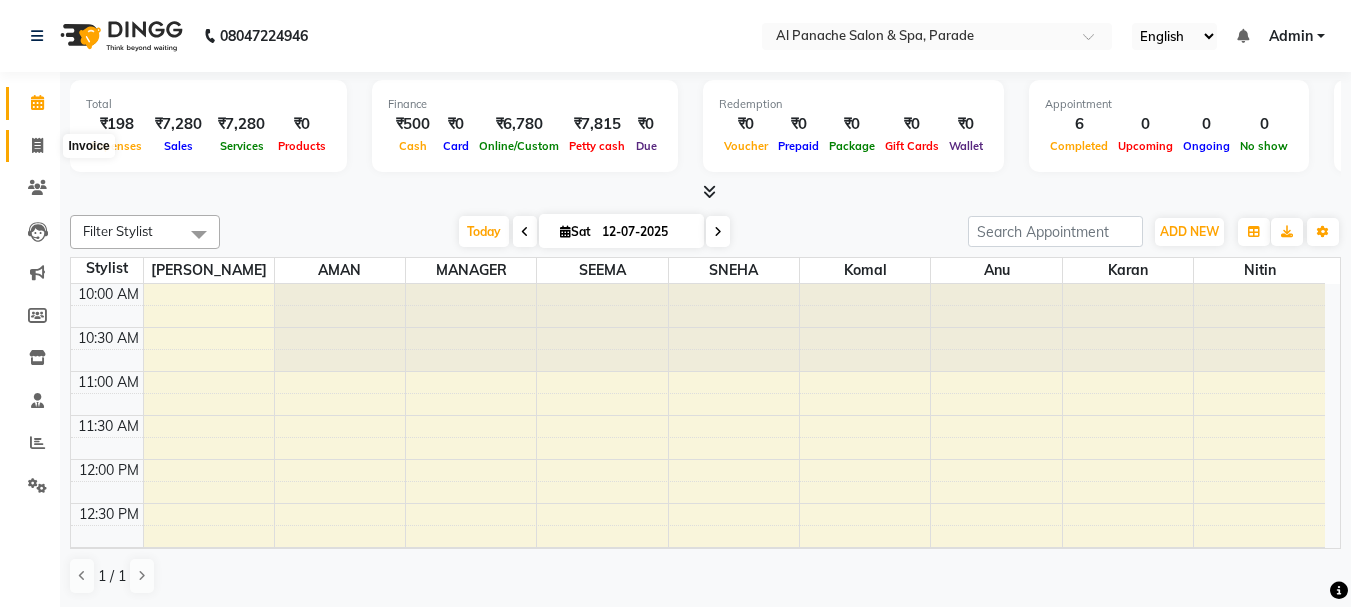 click 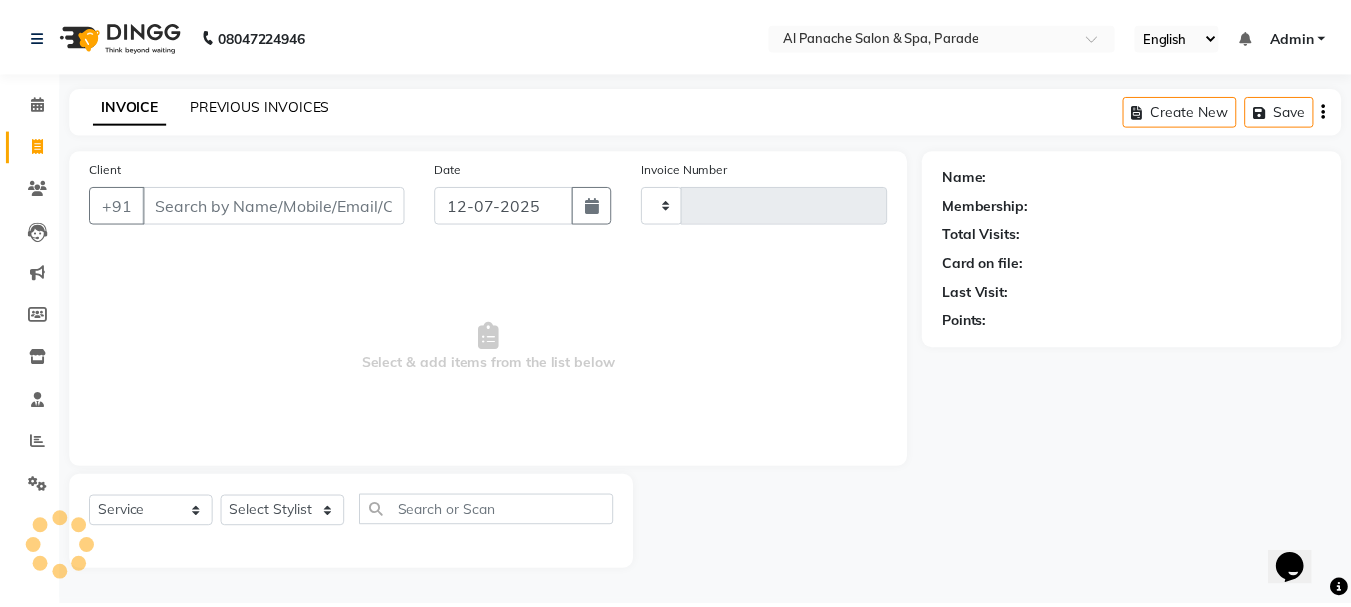 scroll, scrollTop: 0, scrollLeft: 0, axis: both 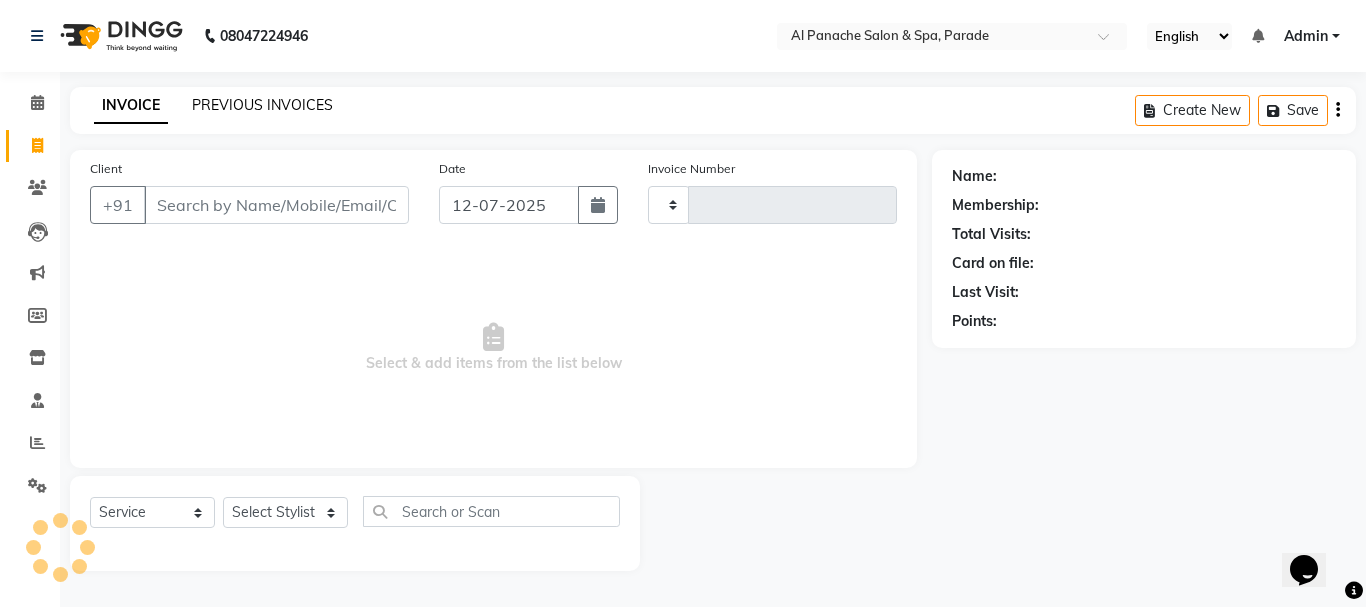 type on "0851" 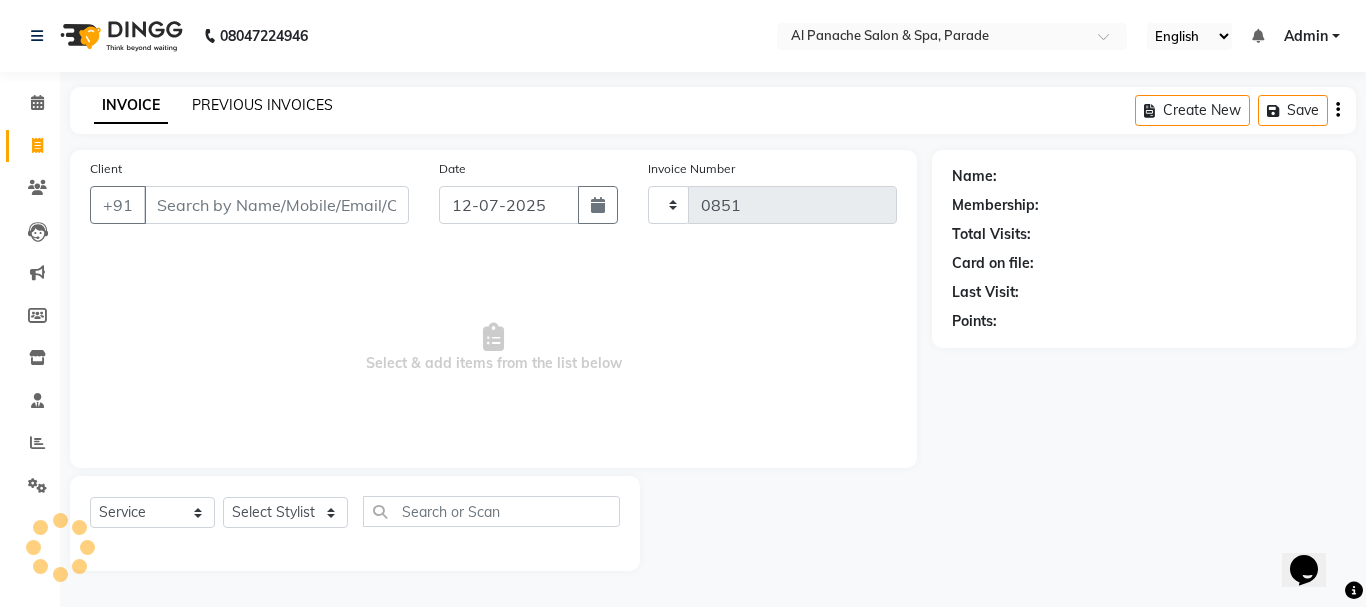 select on "463" 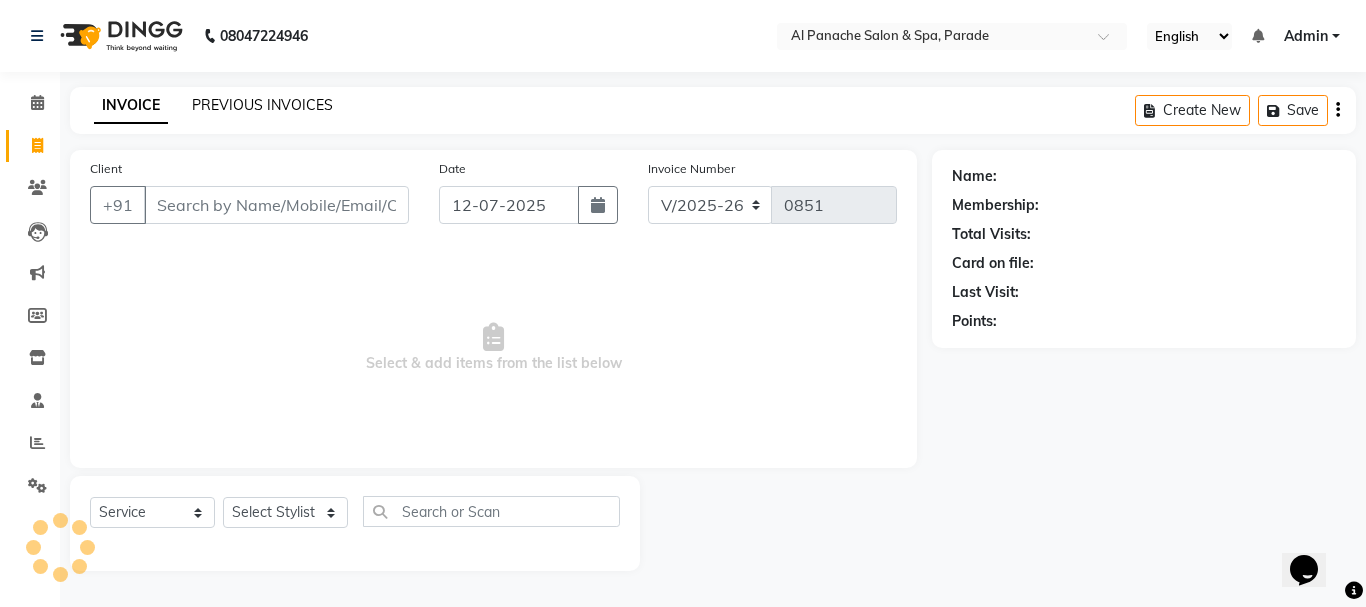 click on "PREVIOUS INVOICES" 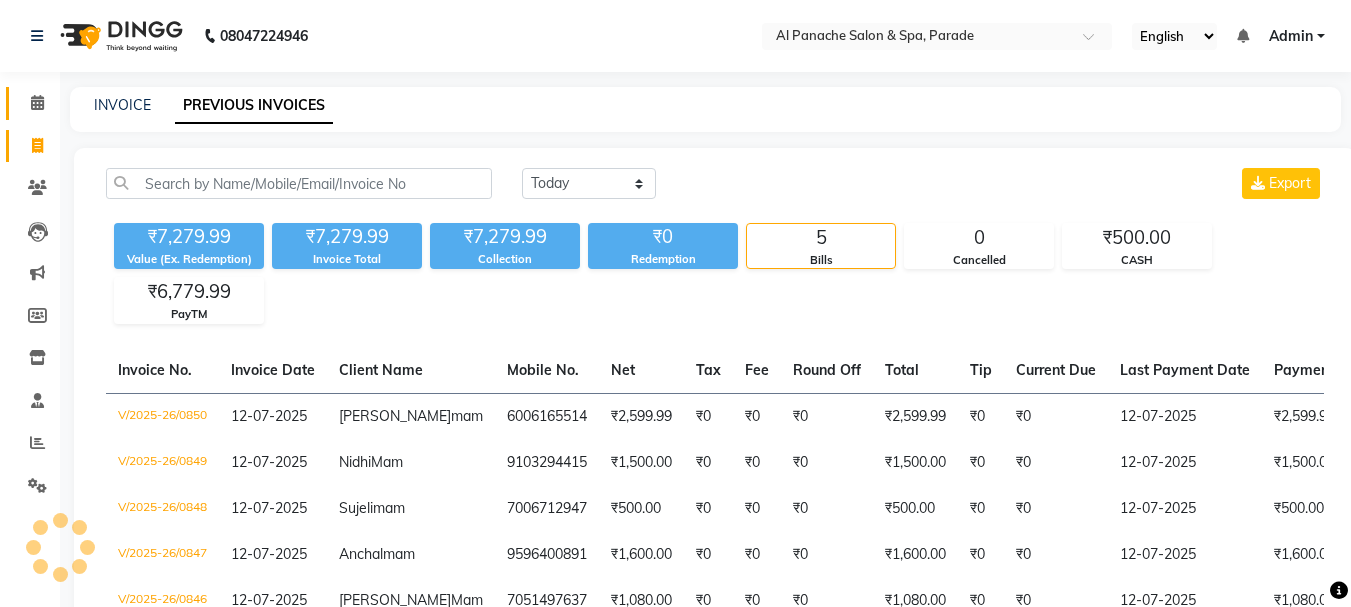 click on "Calendar" 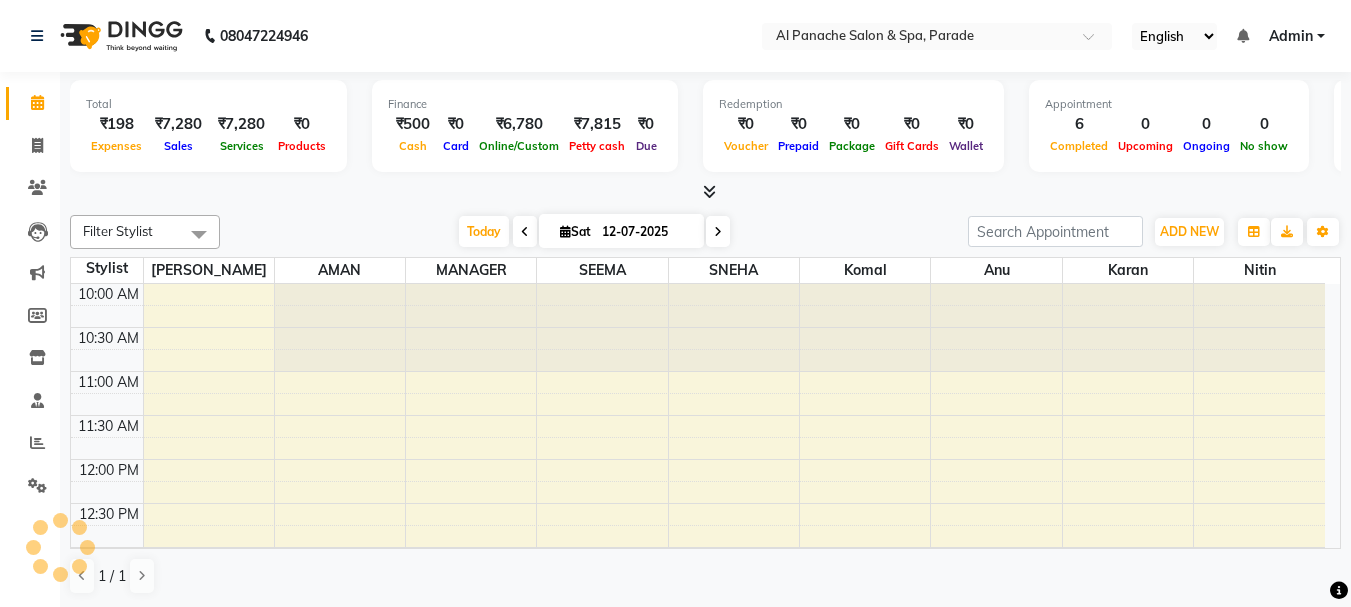 scroll, scrollTop: 617, scrollLeft: 0, axis: vertical 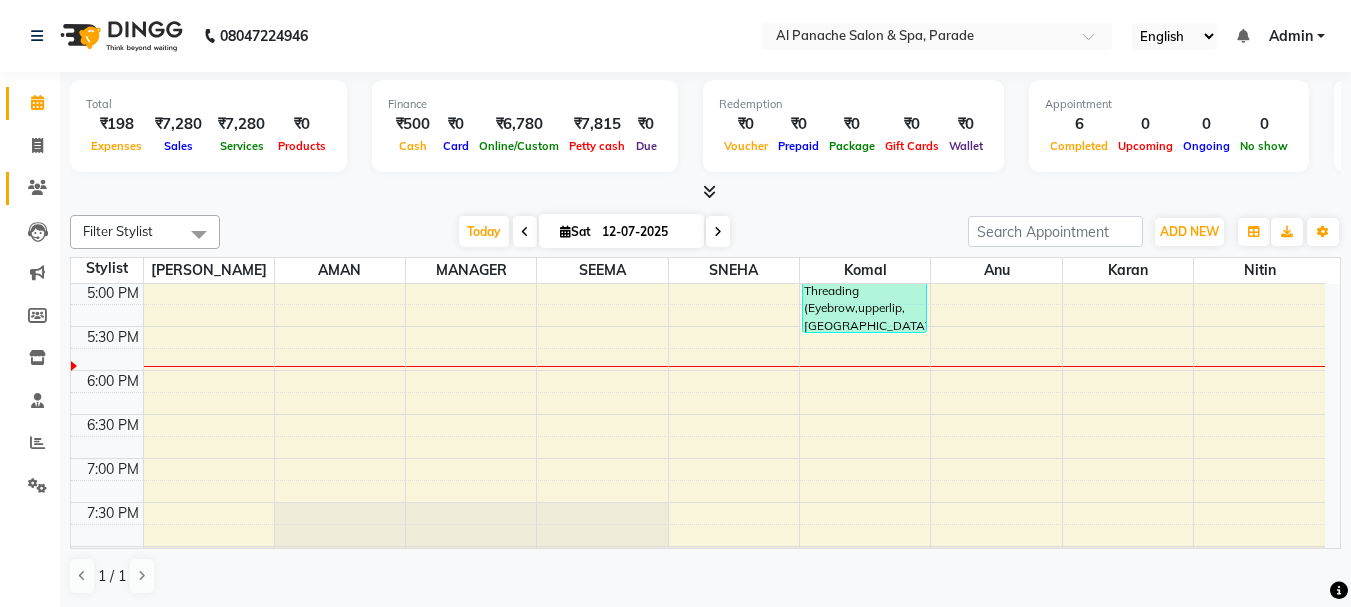 click on "Clients" 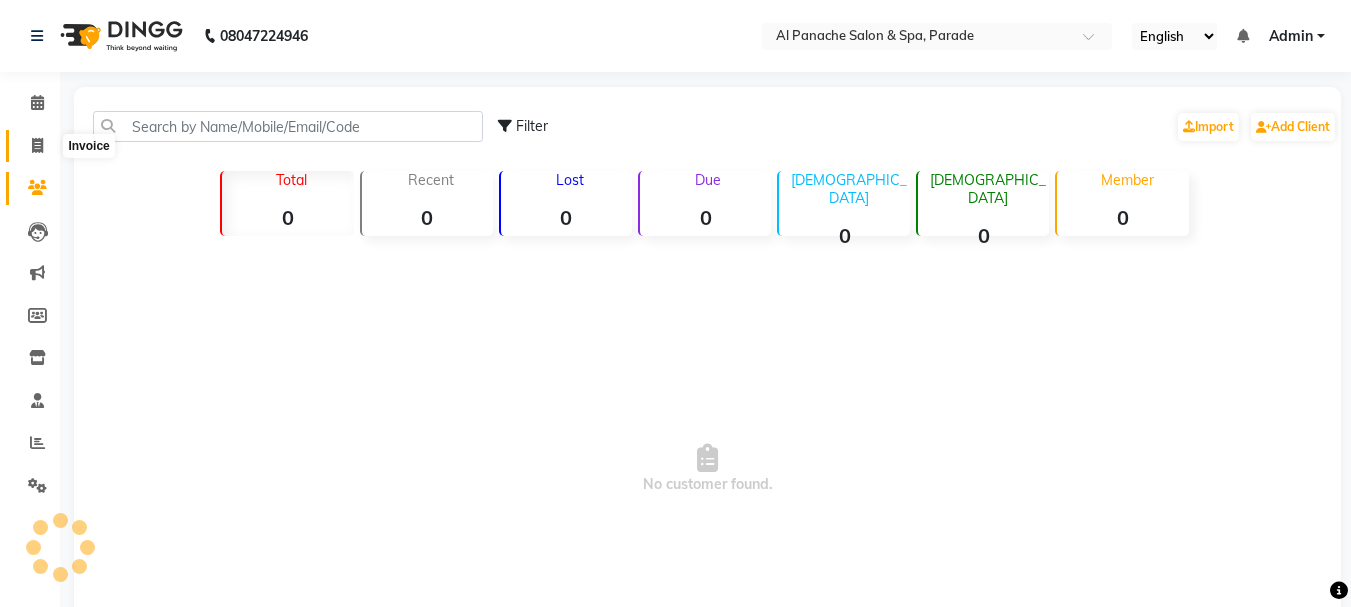 click 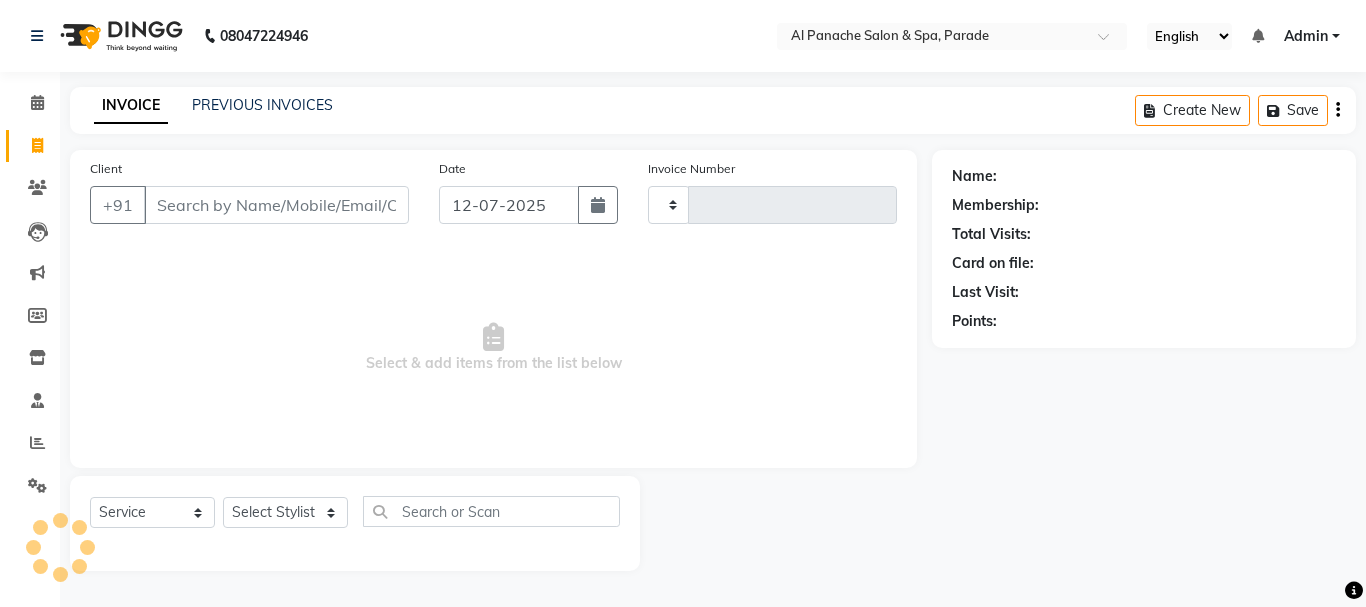 type on "0851" 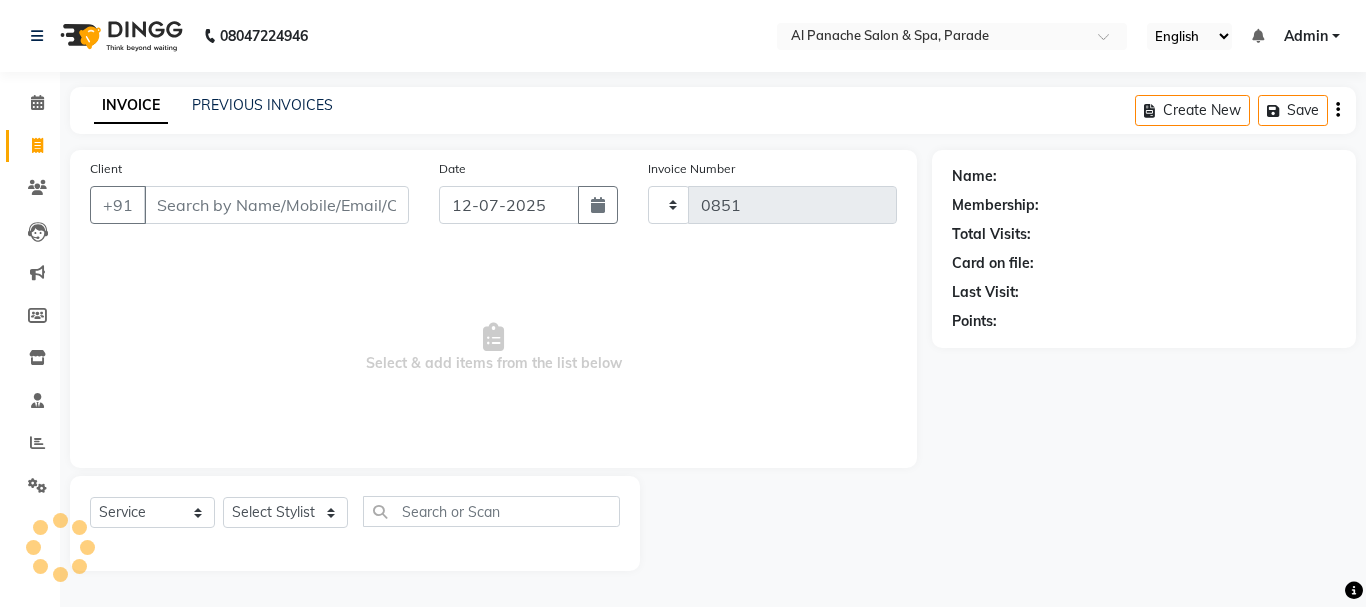 select on "463" 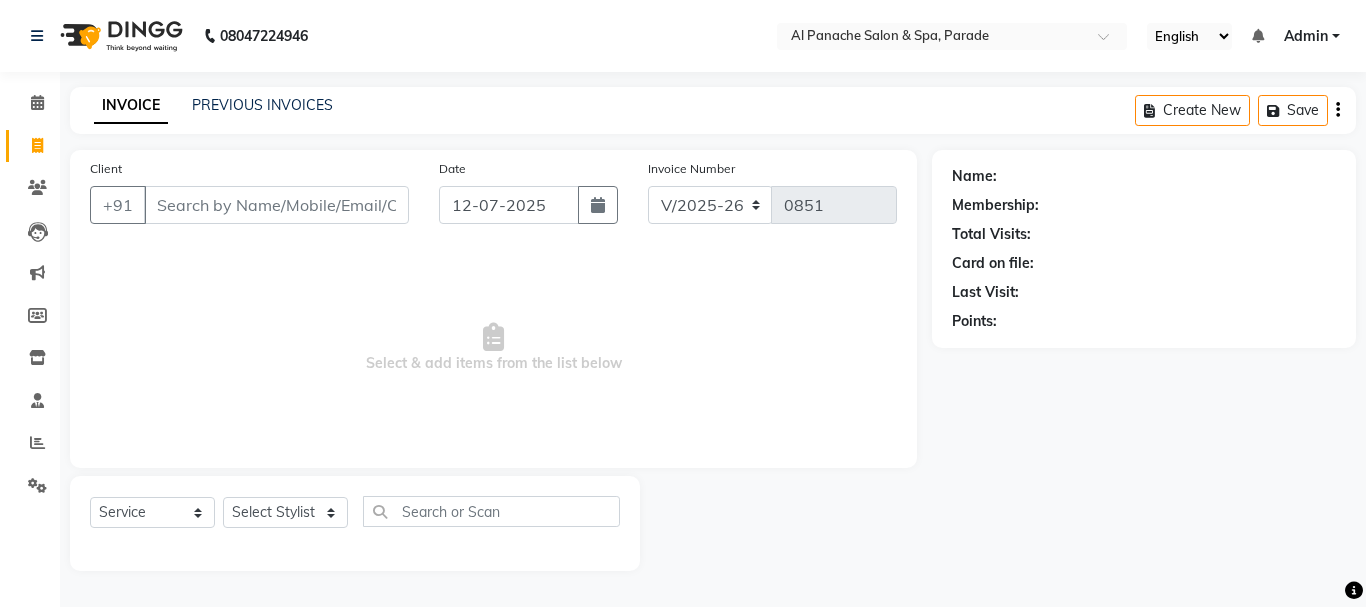 click on "Client +91" 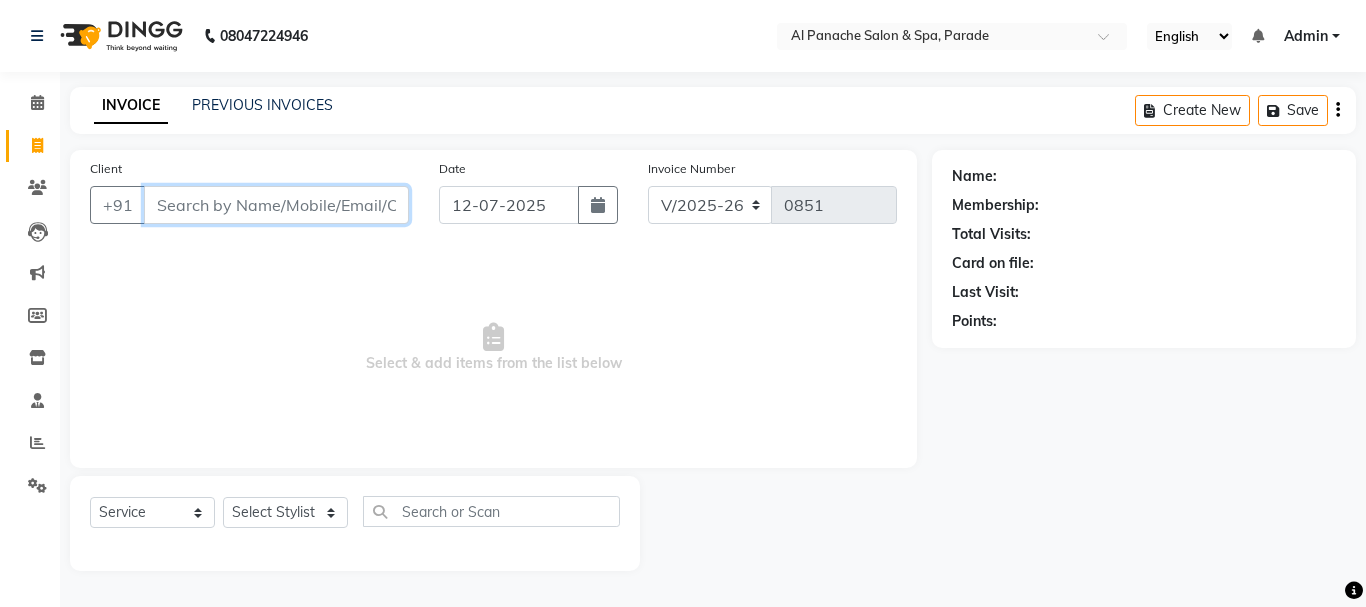 click on "Client" at bounding box center [276, 205] 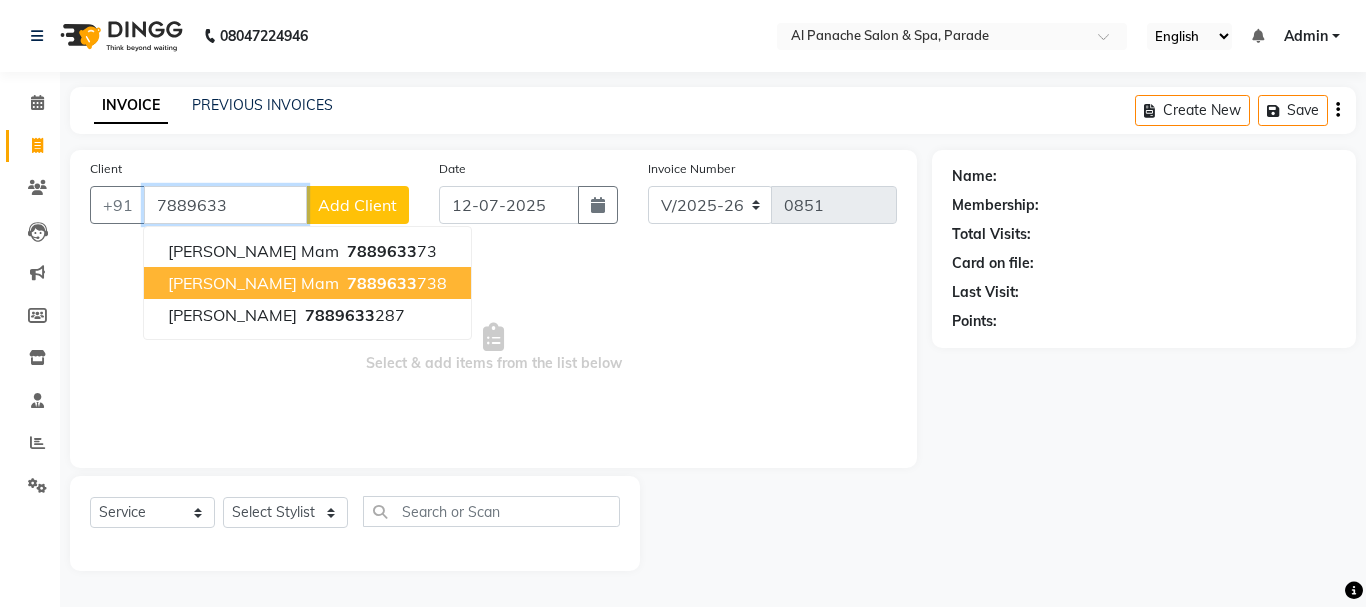 click on "7889633" at bounding box center [382, 283] 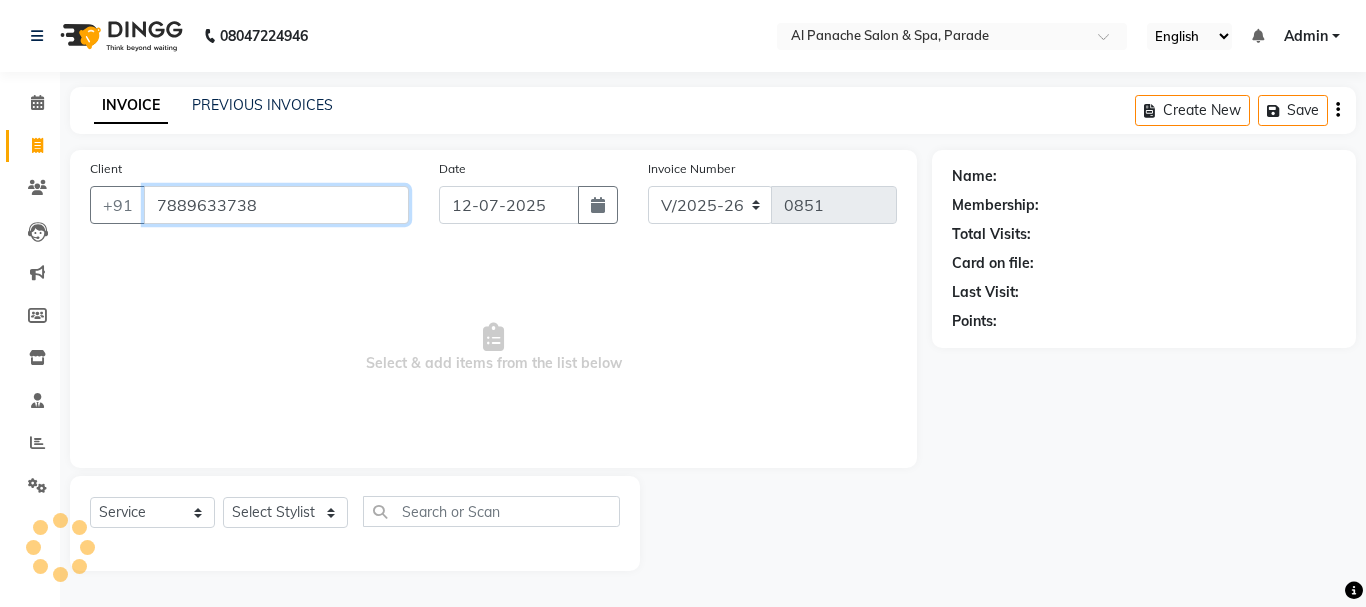 type on "7889633738" 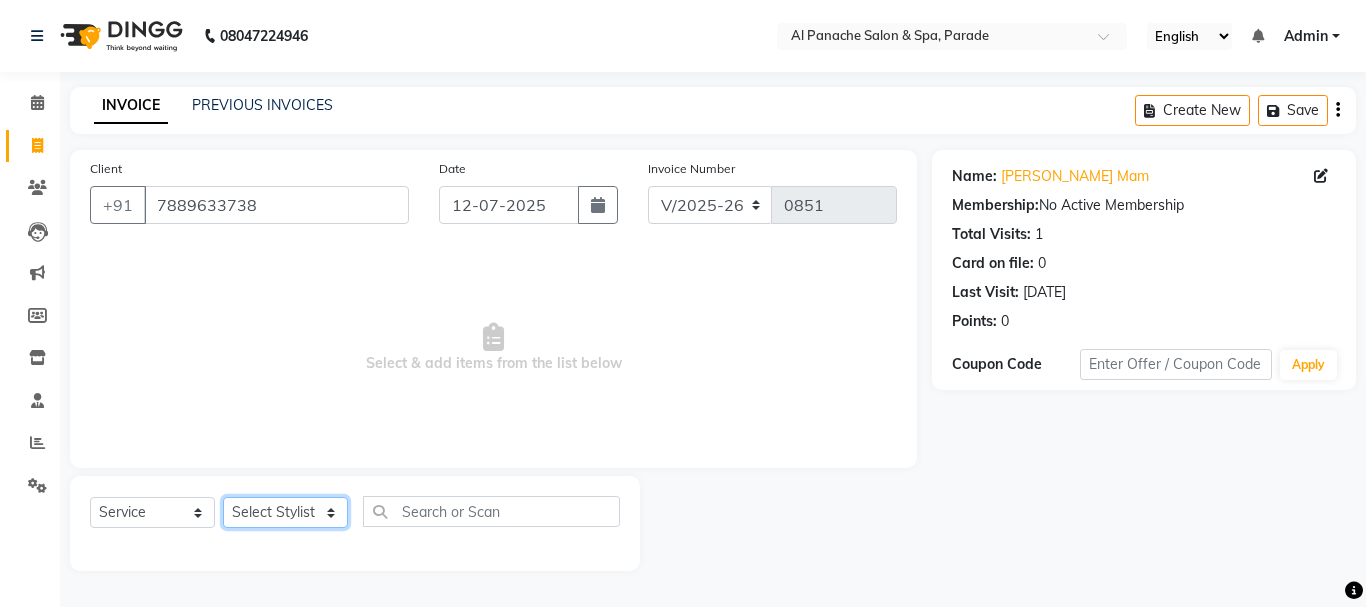 click on "Select Stylist [PERSON_NAME] [PERSON_NAME]  MANAGER [PERSON_NAME]  [PERSON_NAME] [PERSON_NAME]" 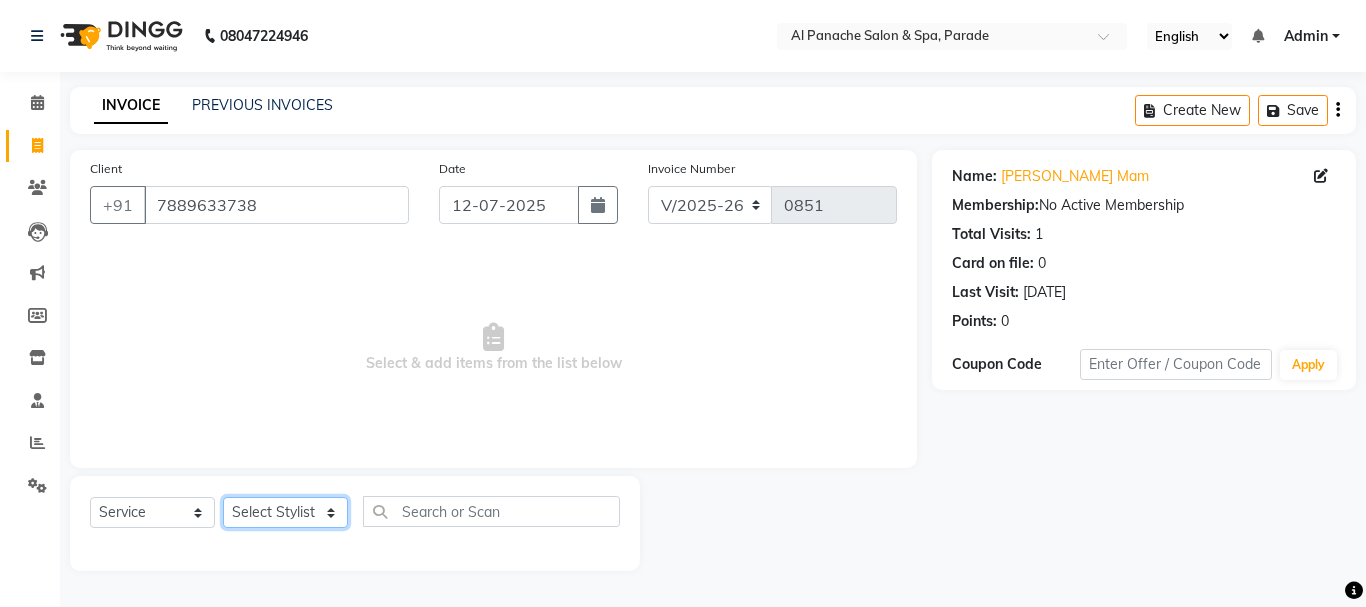 select on "6416" 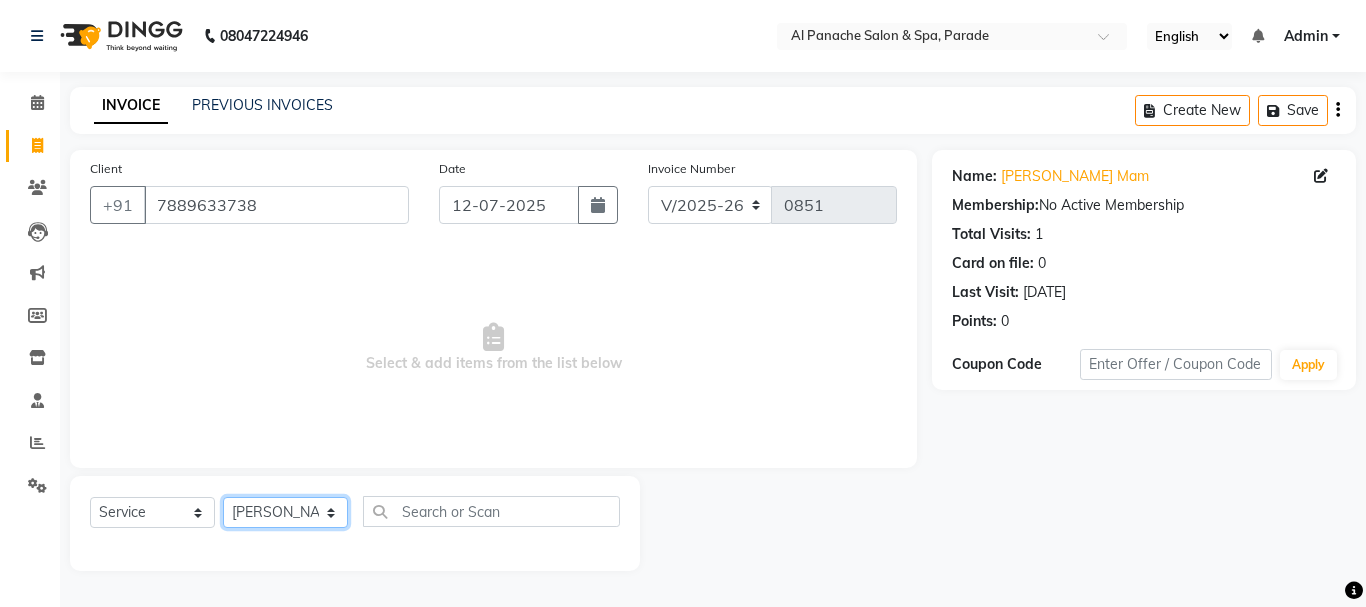 click on "Select Stylist [PERSON_NAME] [PERSON_NAME]  MANAGER [PERSON_NAME]  [PERSON_NAME] [PERSON_NAME]" 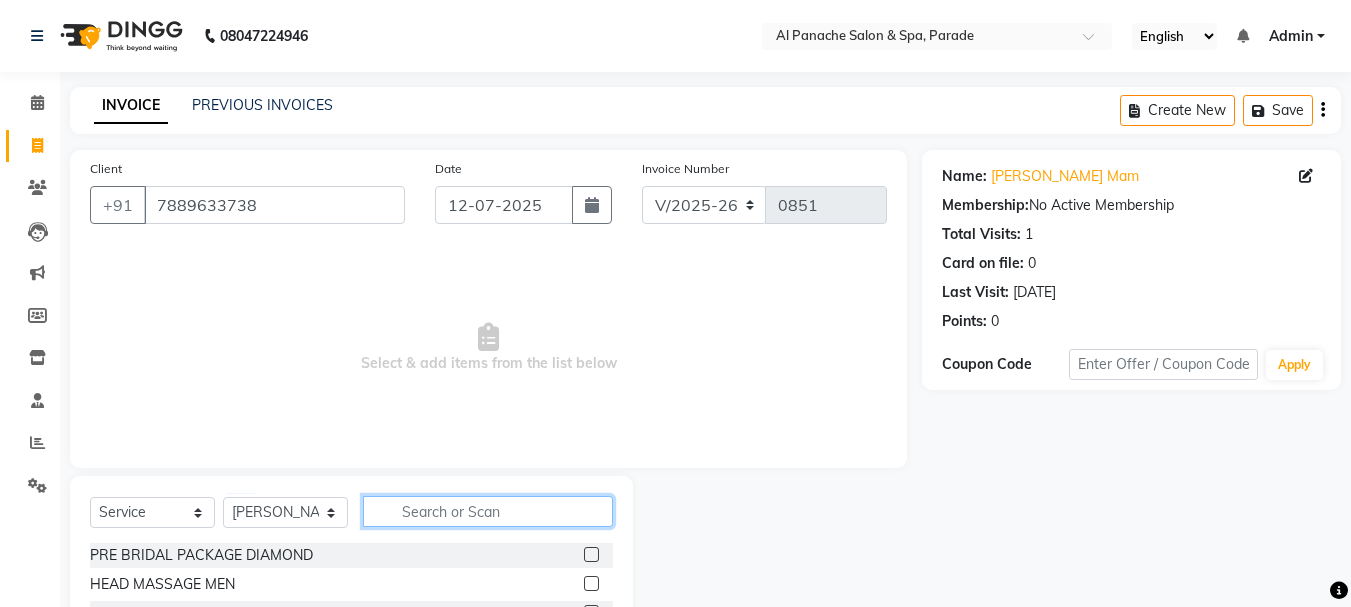click 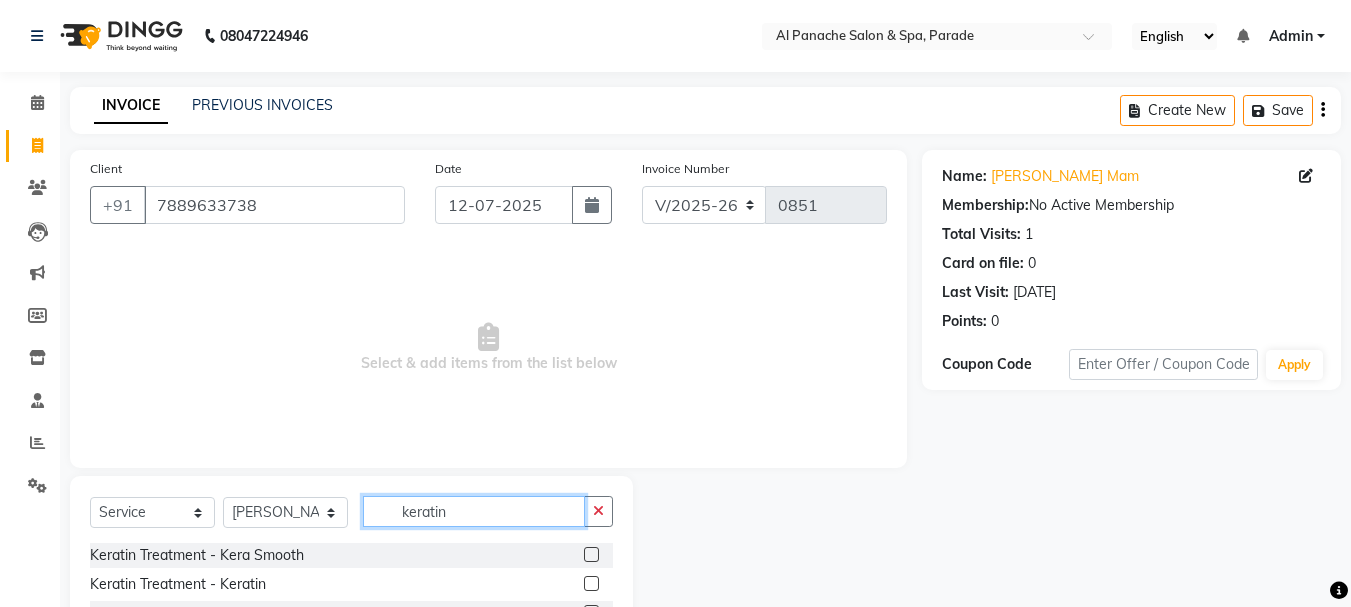 type on "keratin" 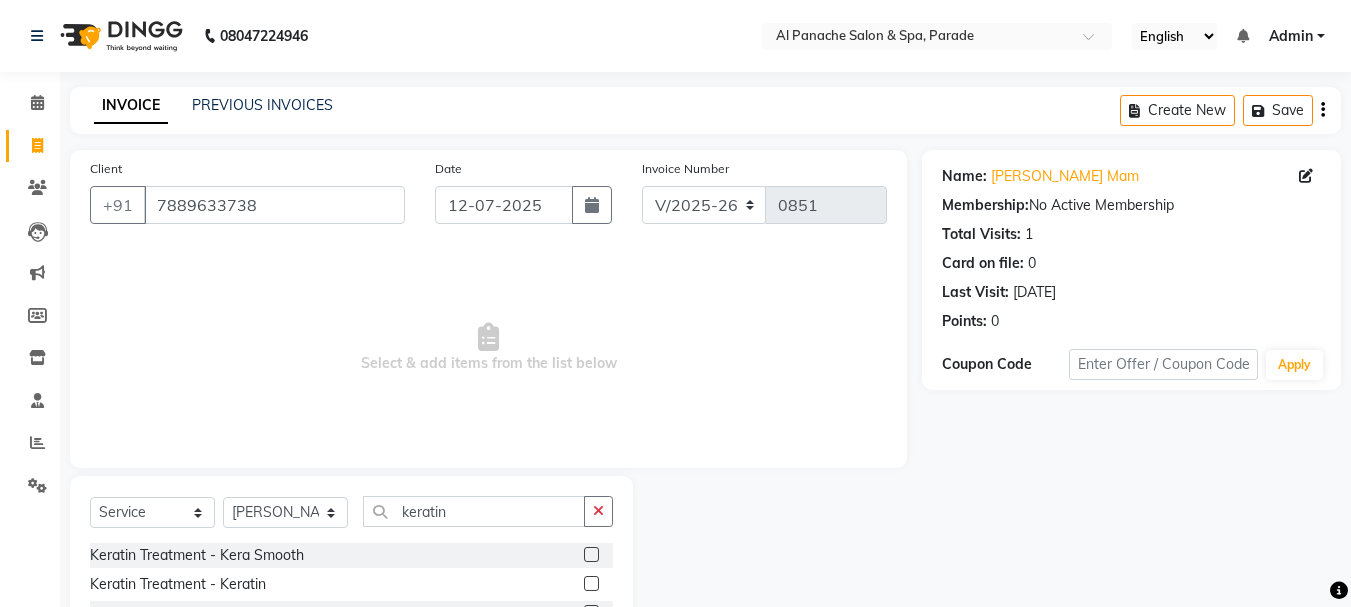 click 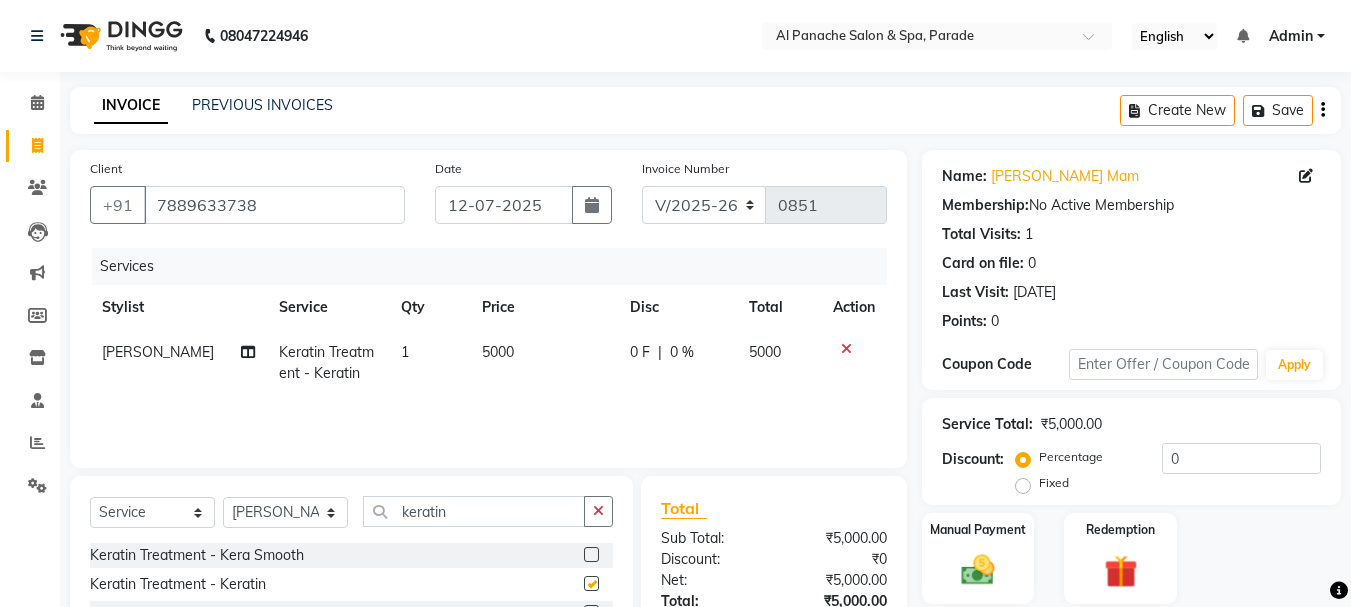 checkbox on "false" 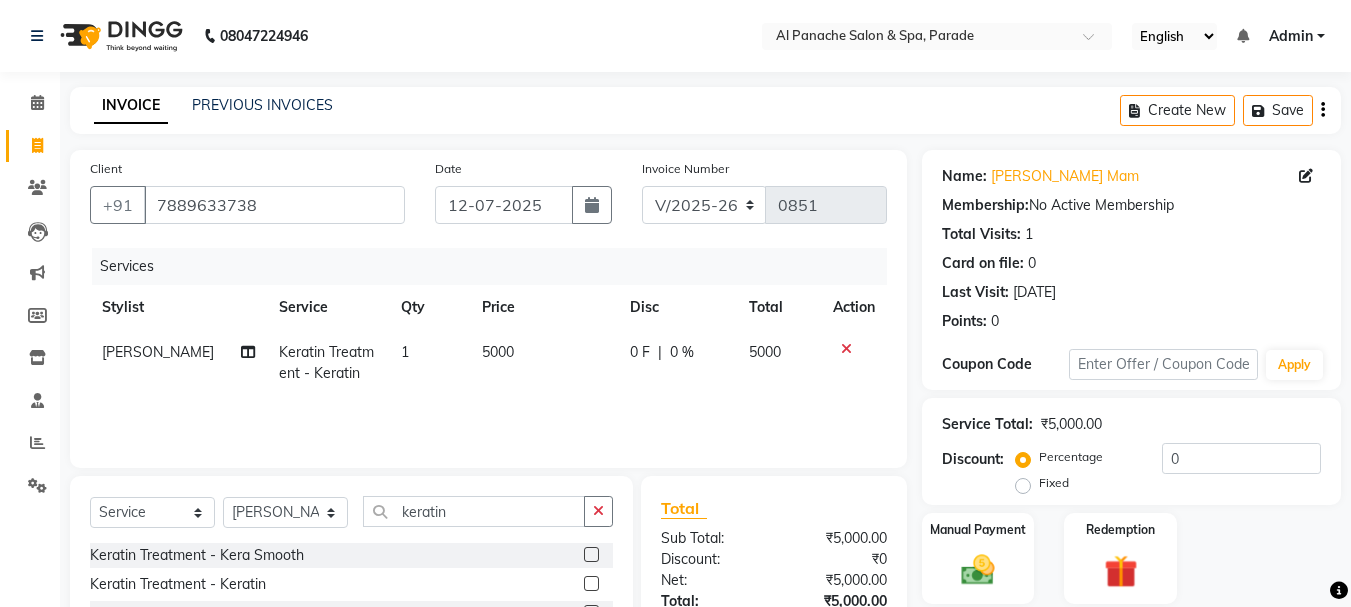 scroll, scrollTop: 168, scrollLeft: 0, axis: vertical 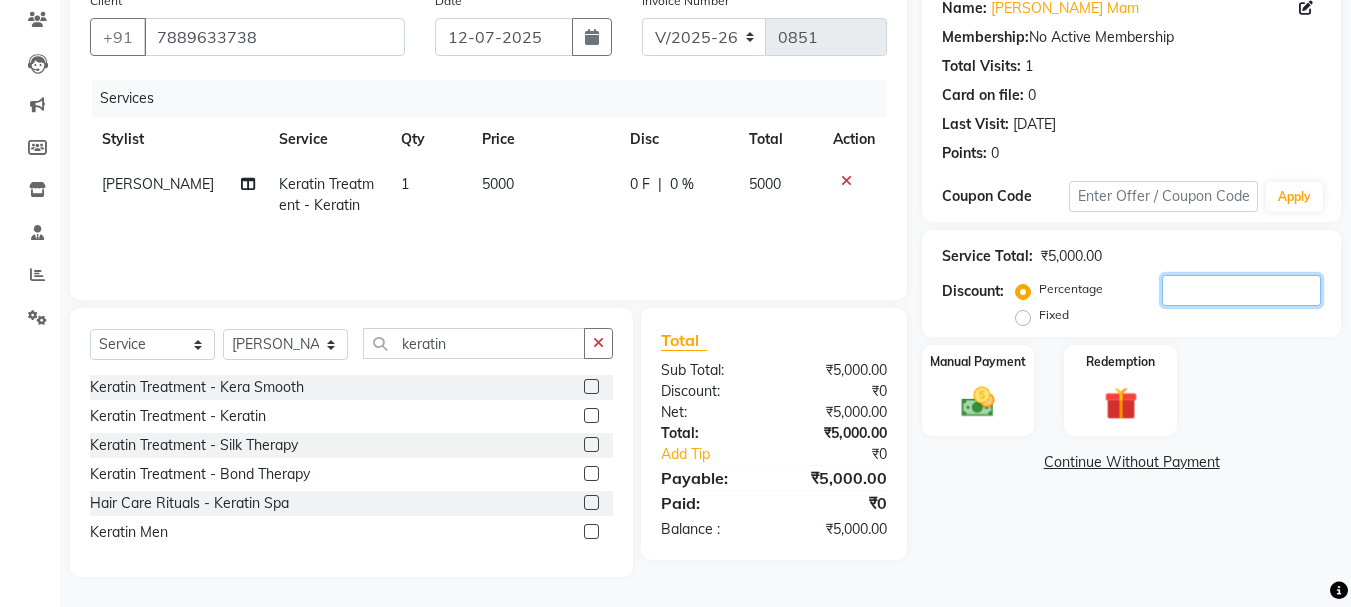 click 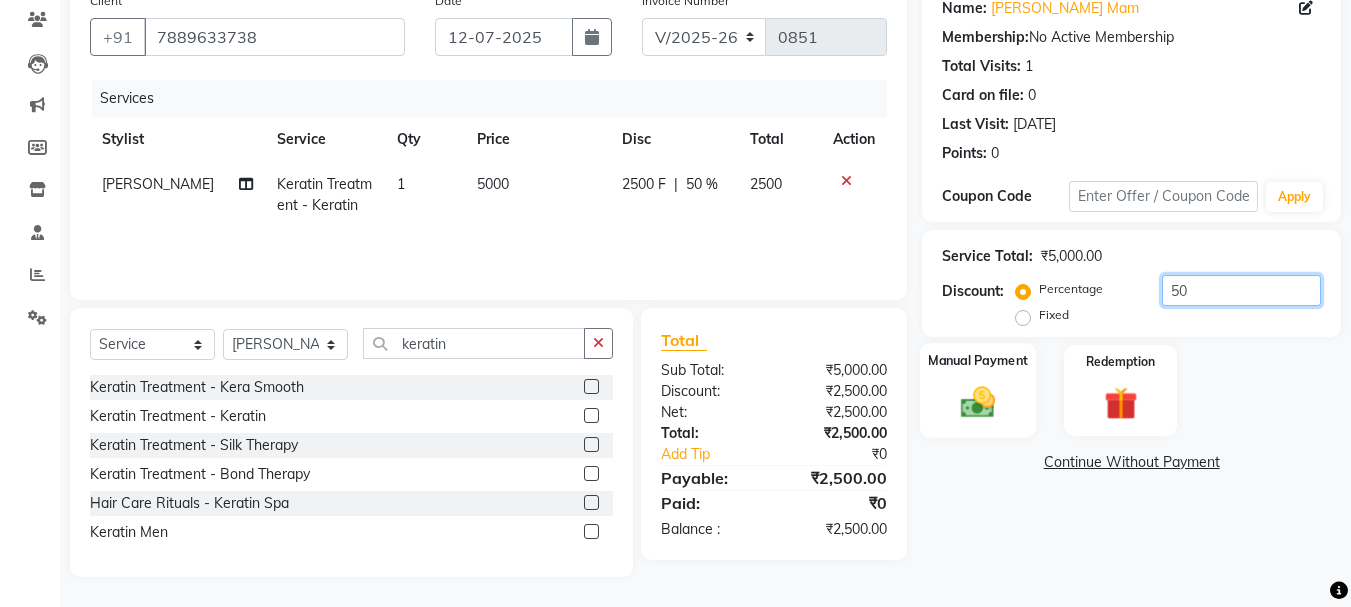 type on "50" 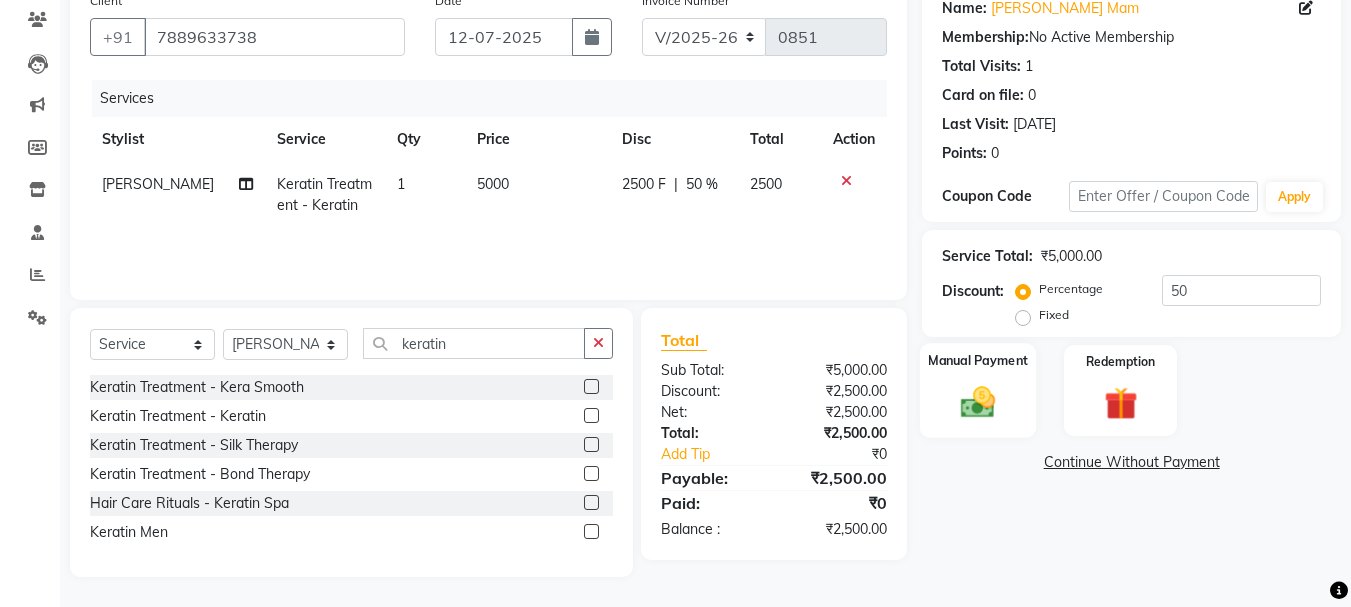 click on "Manual Payment" 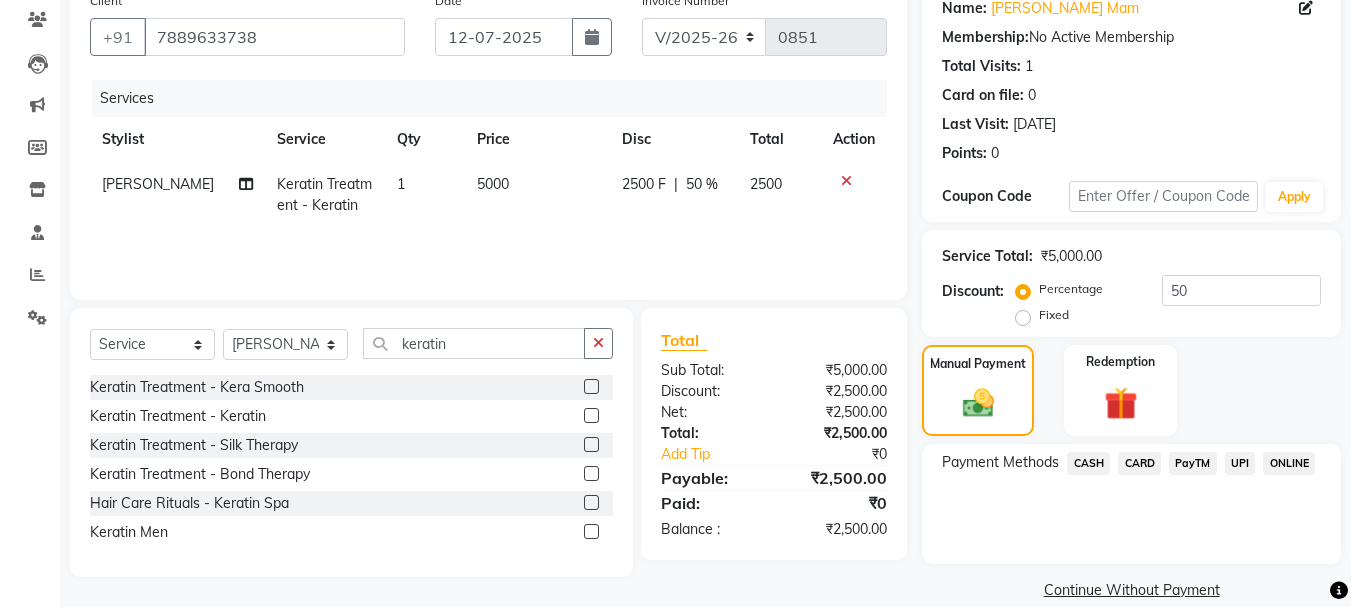 click on "PayTM" 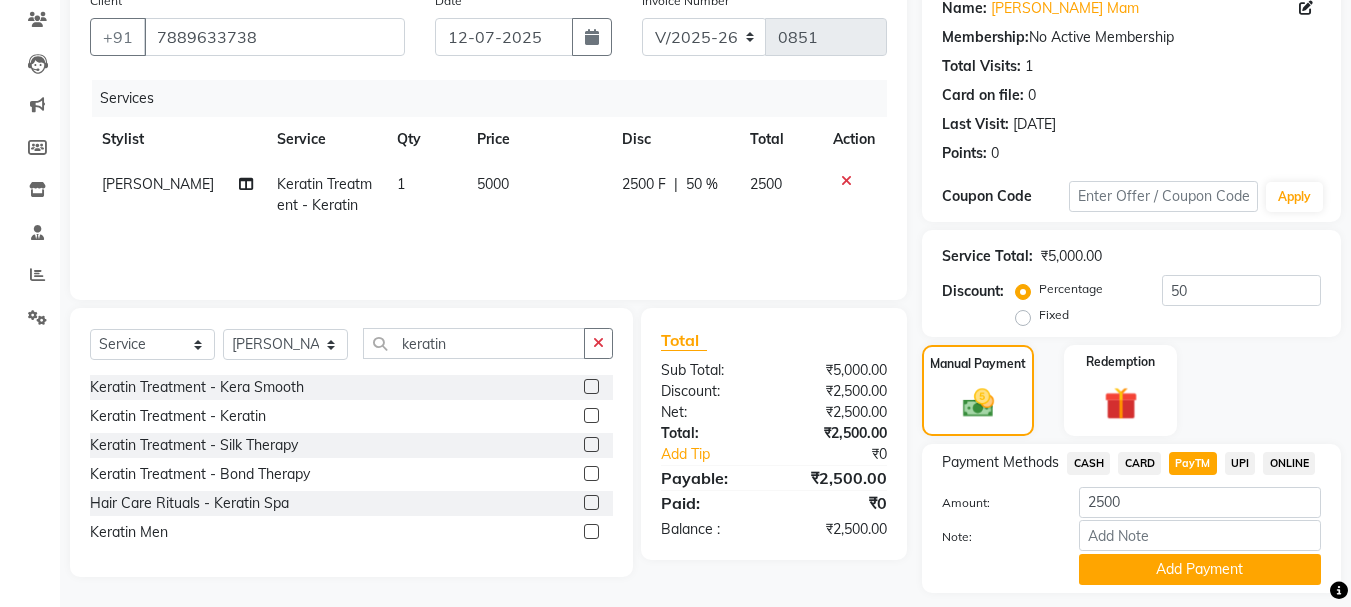 scroll, scrollTop: 225, scrollLeft: 0, axis: vertical 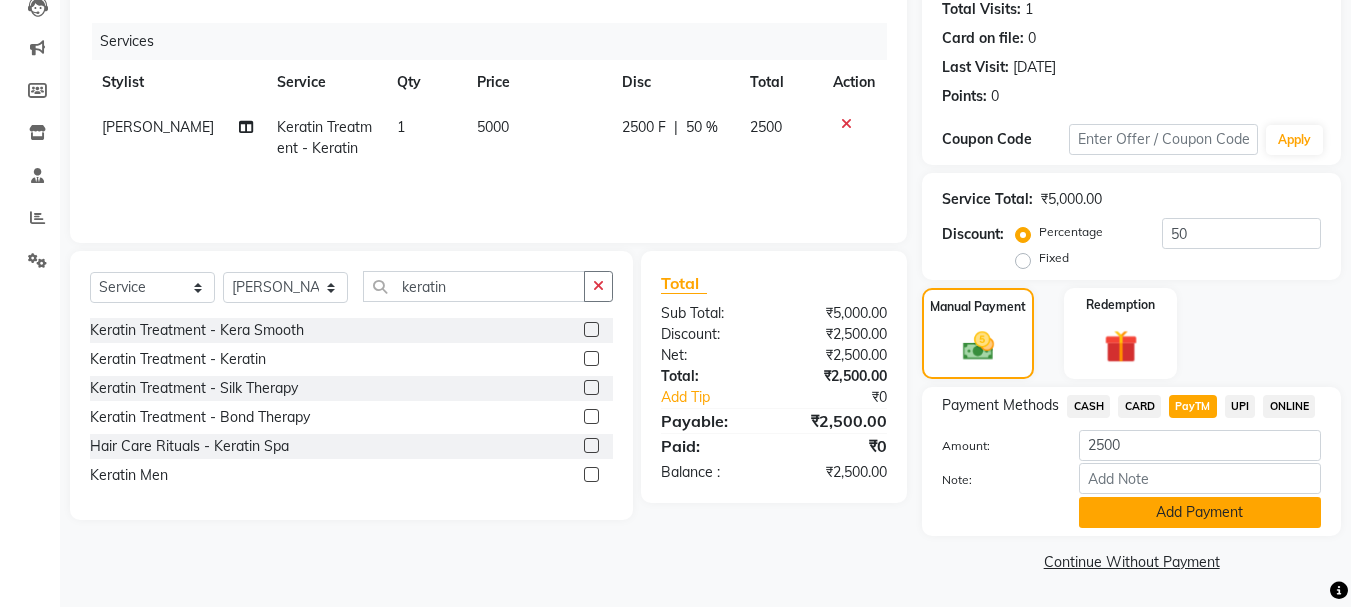 click on "Add Payment" 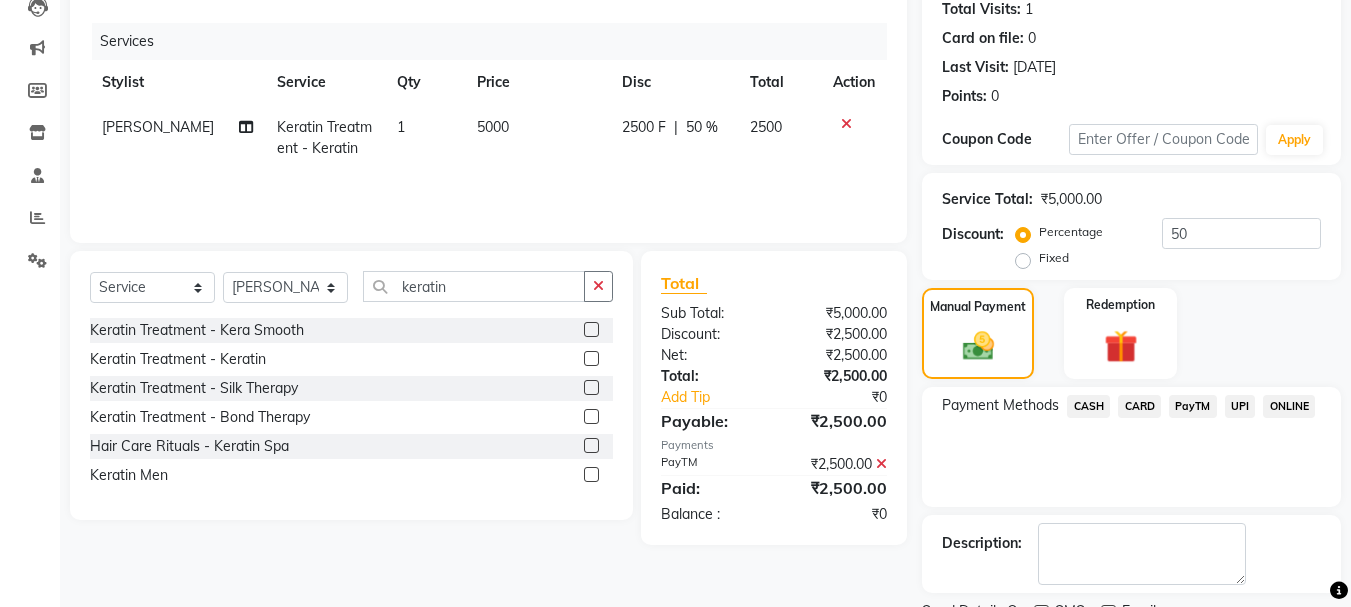 scroll, scrollTop: 309, scrollLeft: 0, axis: vertical 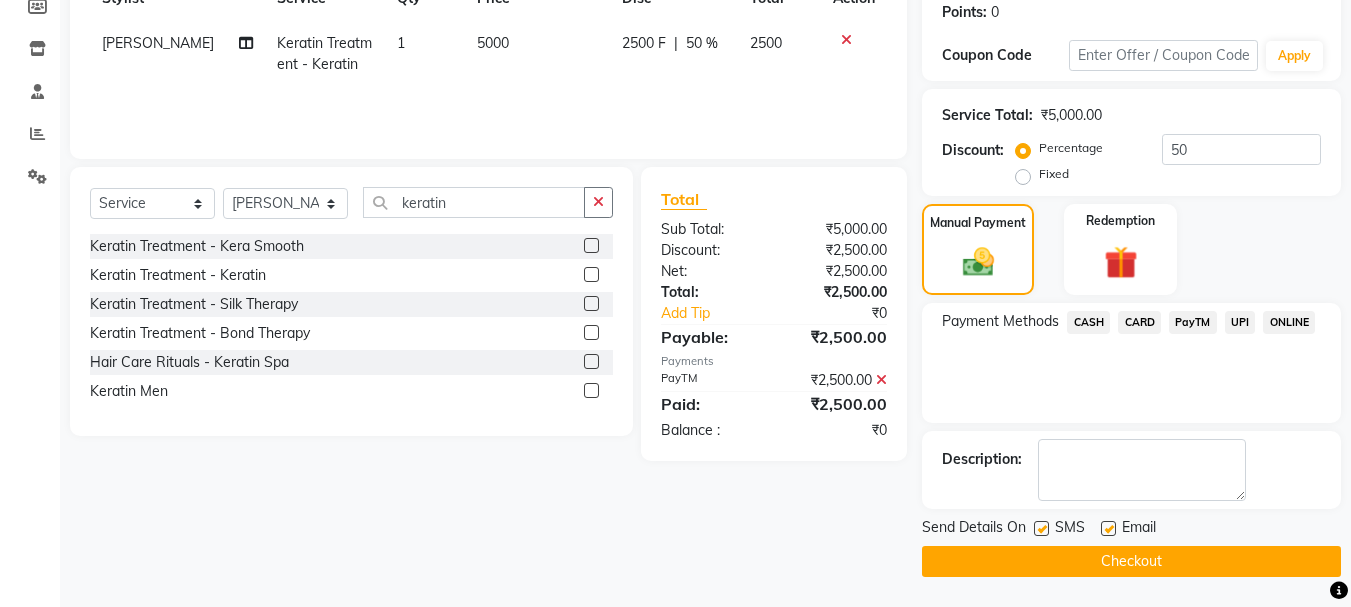 click on "Checkout" 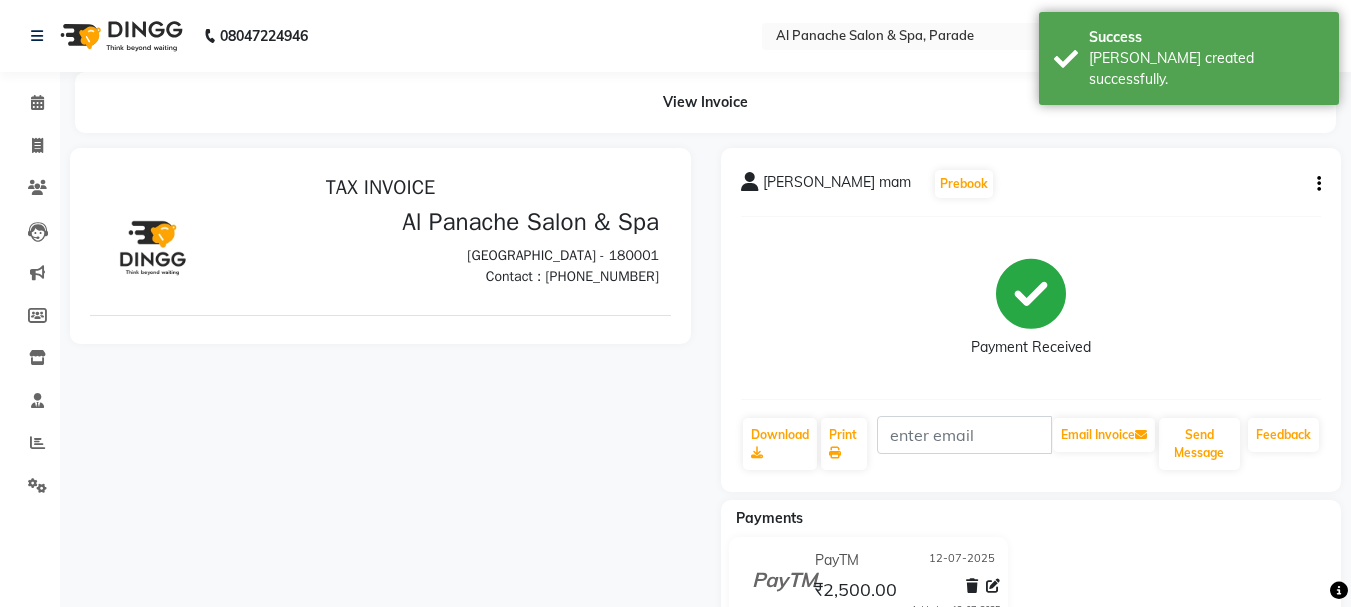 scroll, scrollTop: 0, scrollLeft: 0, axis: both 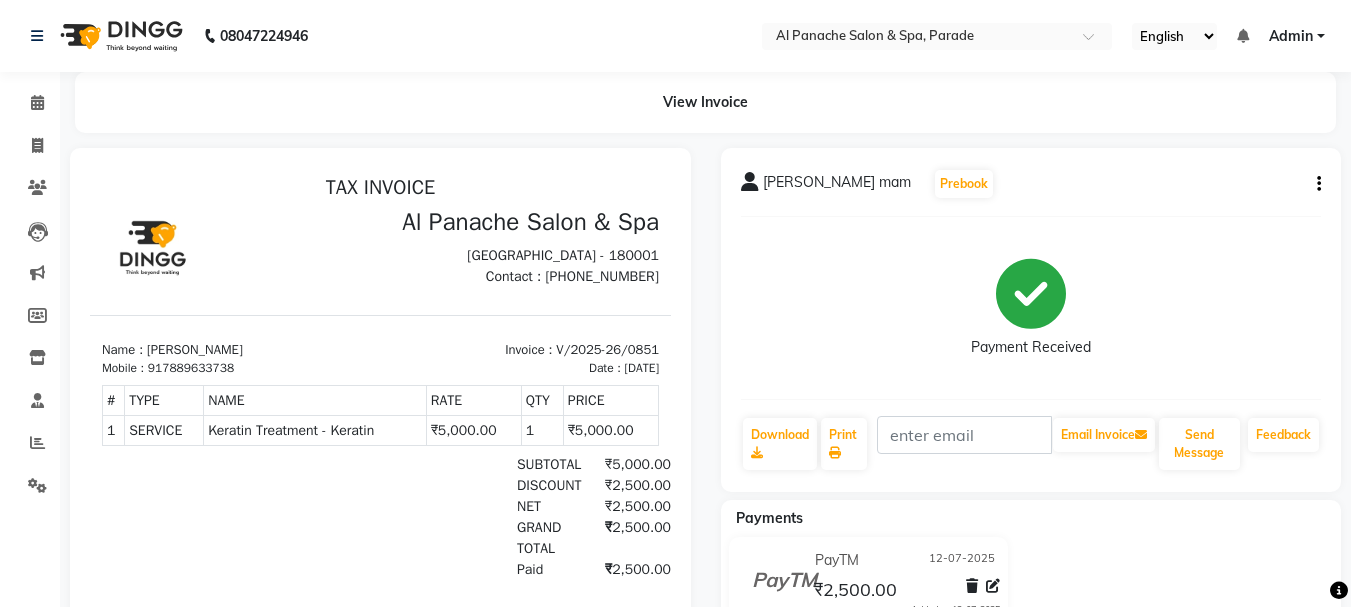 click on "Invoice" 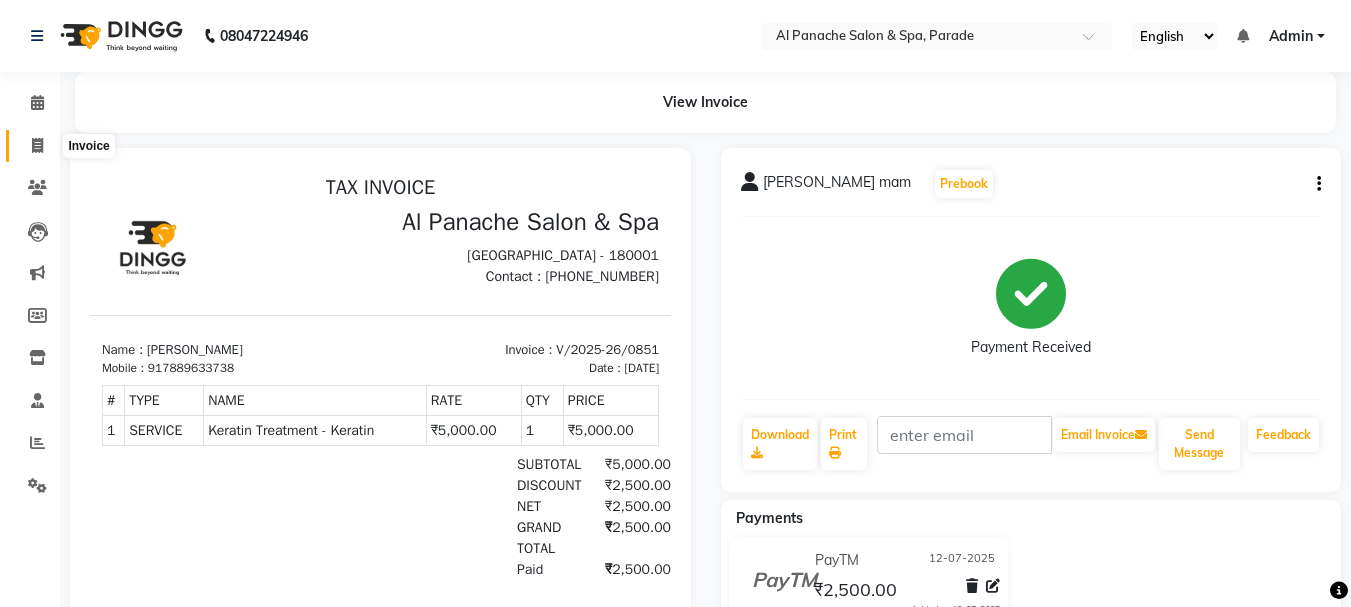 click 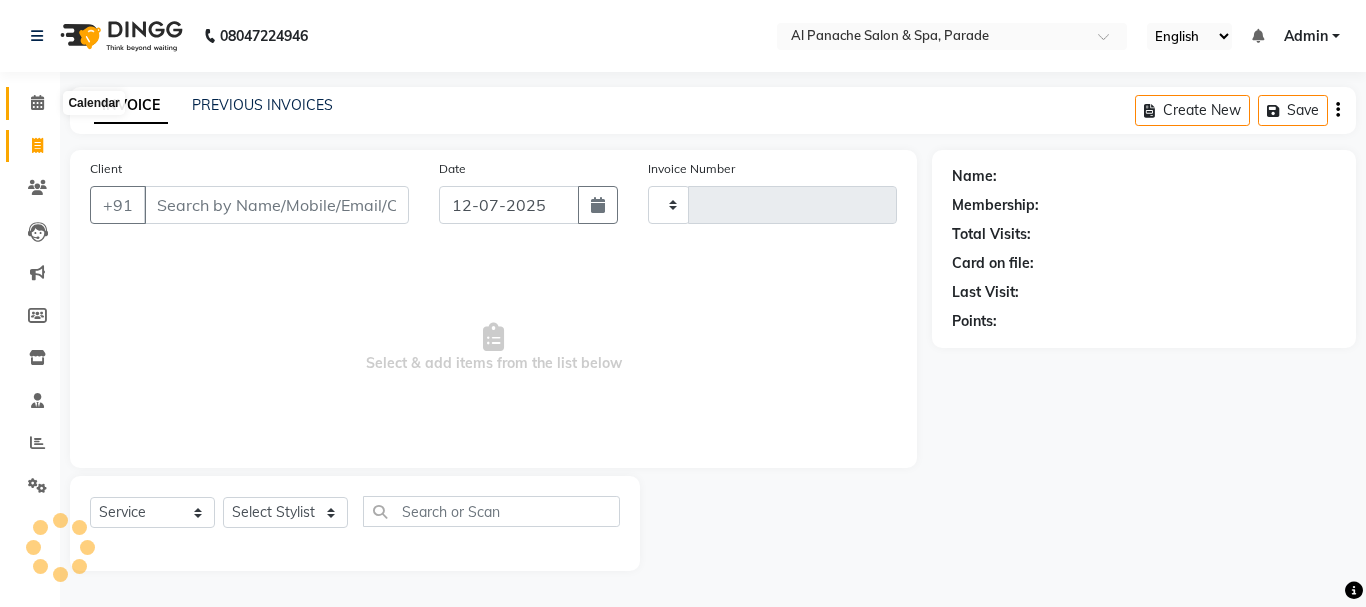 click 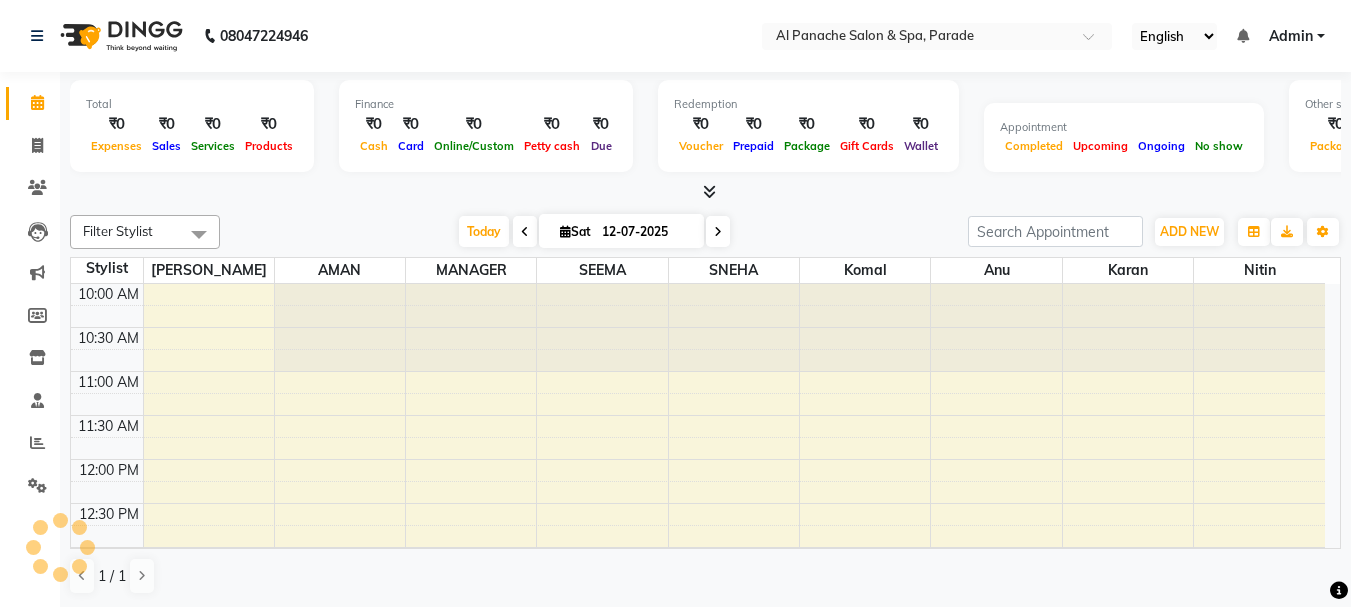 scroll, scrollTop: 0, scrollLeft: 0, axis: both 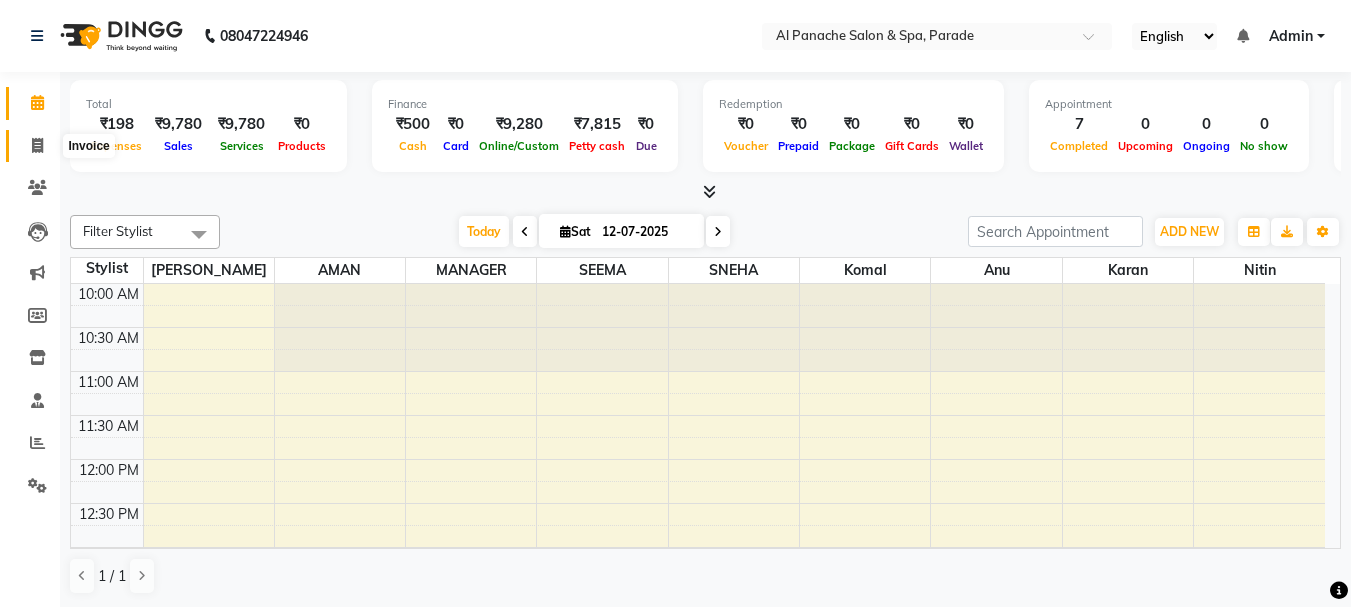 click 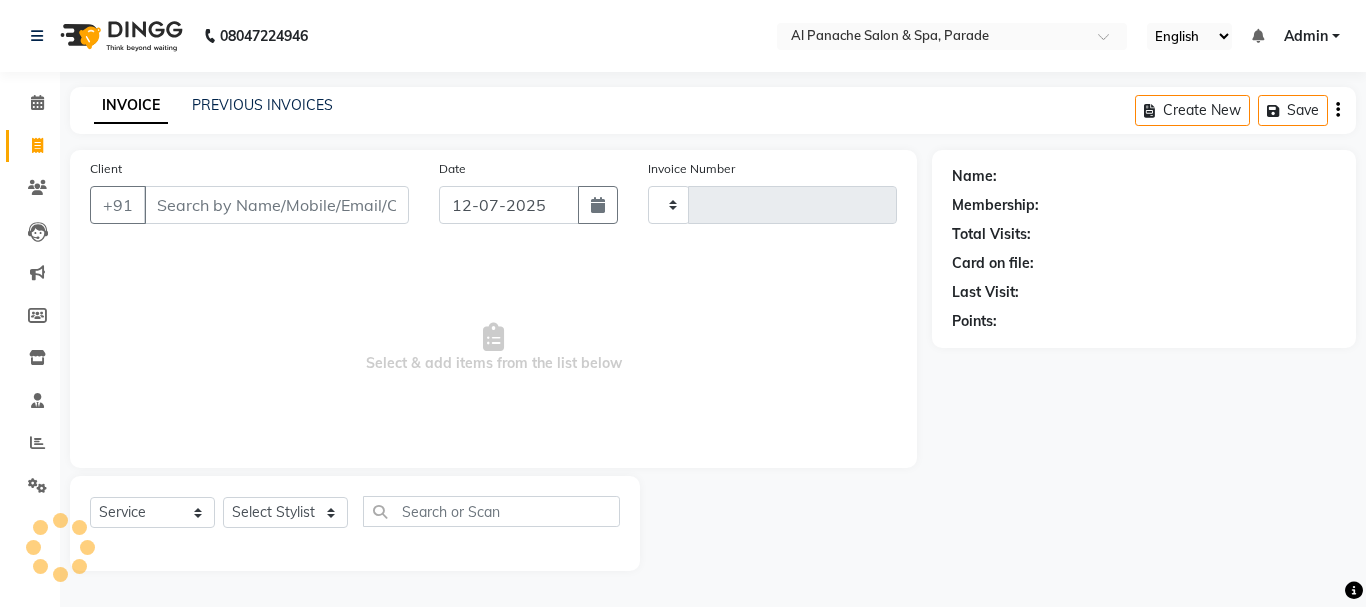 type on "0852" 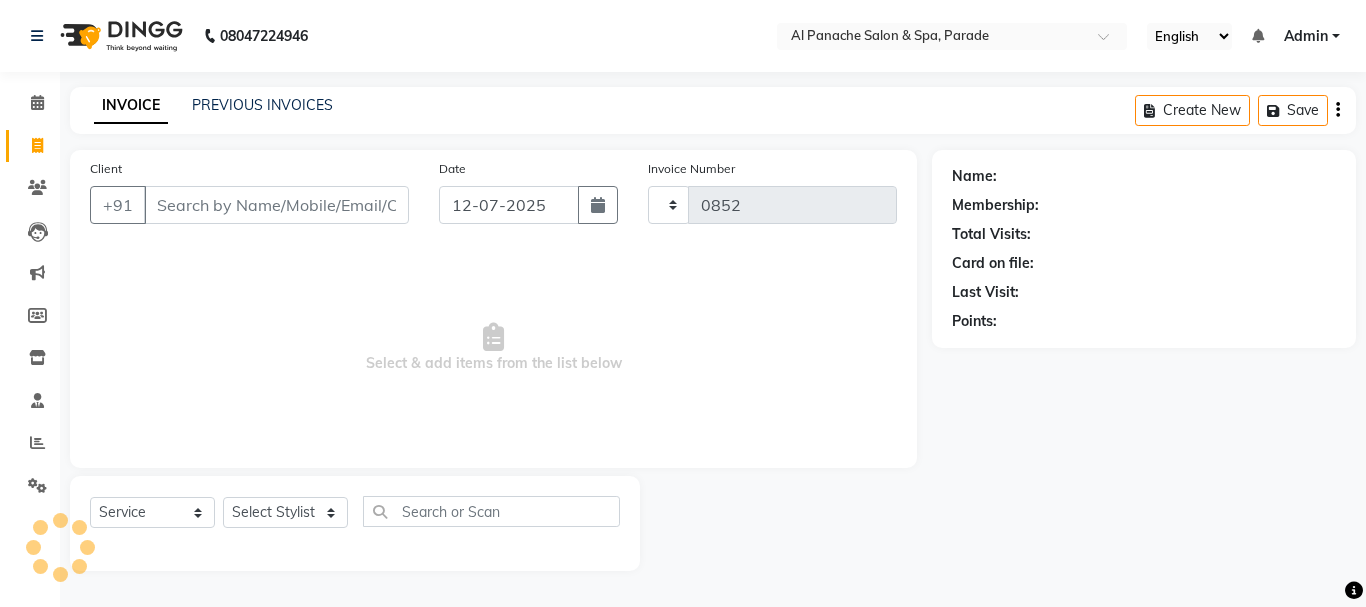select on "463" 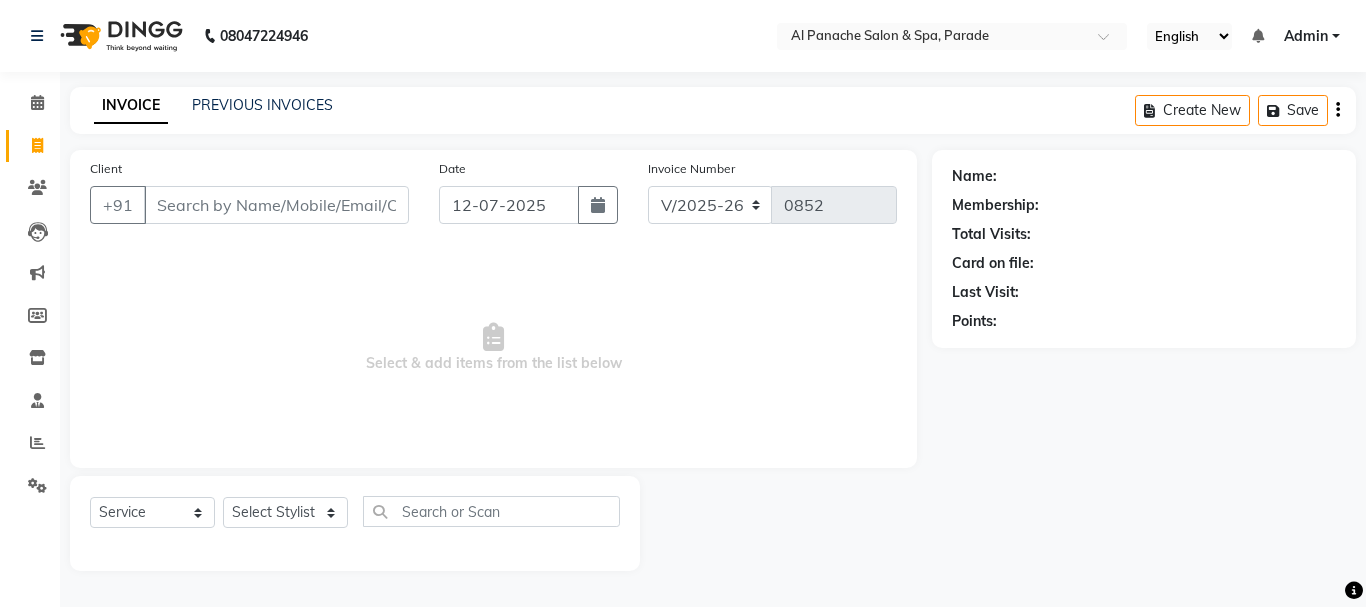 click on "Client" at bounding box center (276, 205) 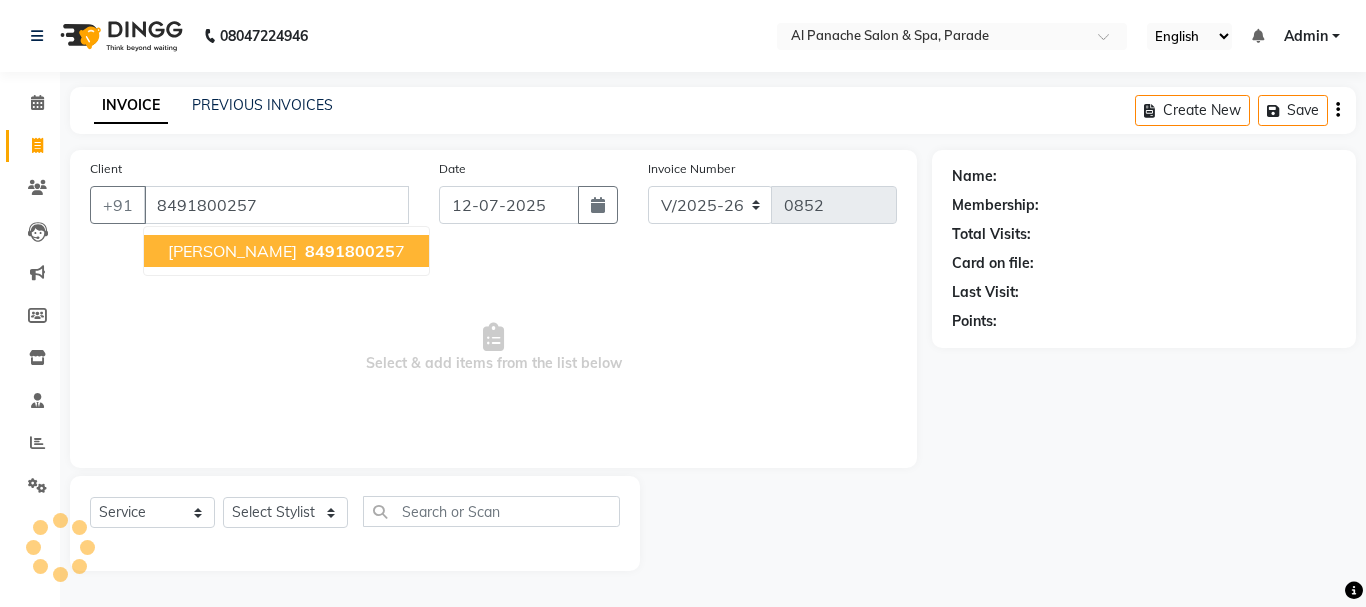 type on "8491800257" 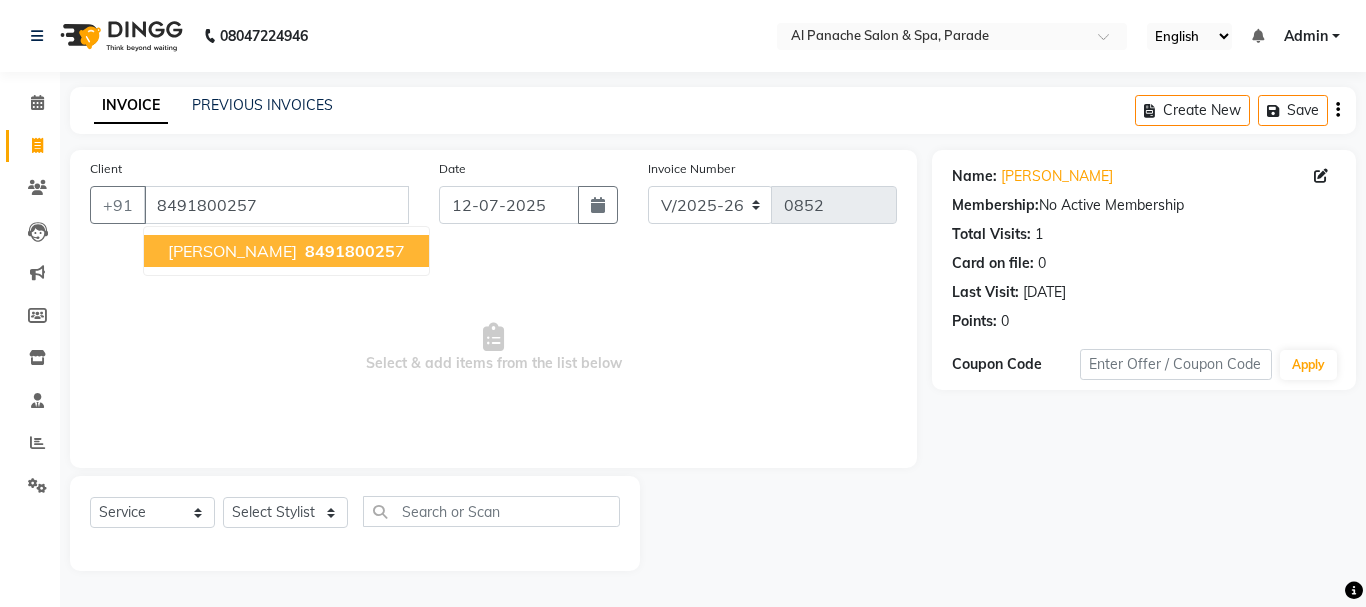 click on "849180025" at bounding box center [350, 251] 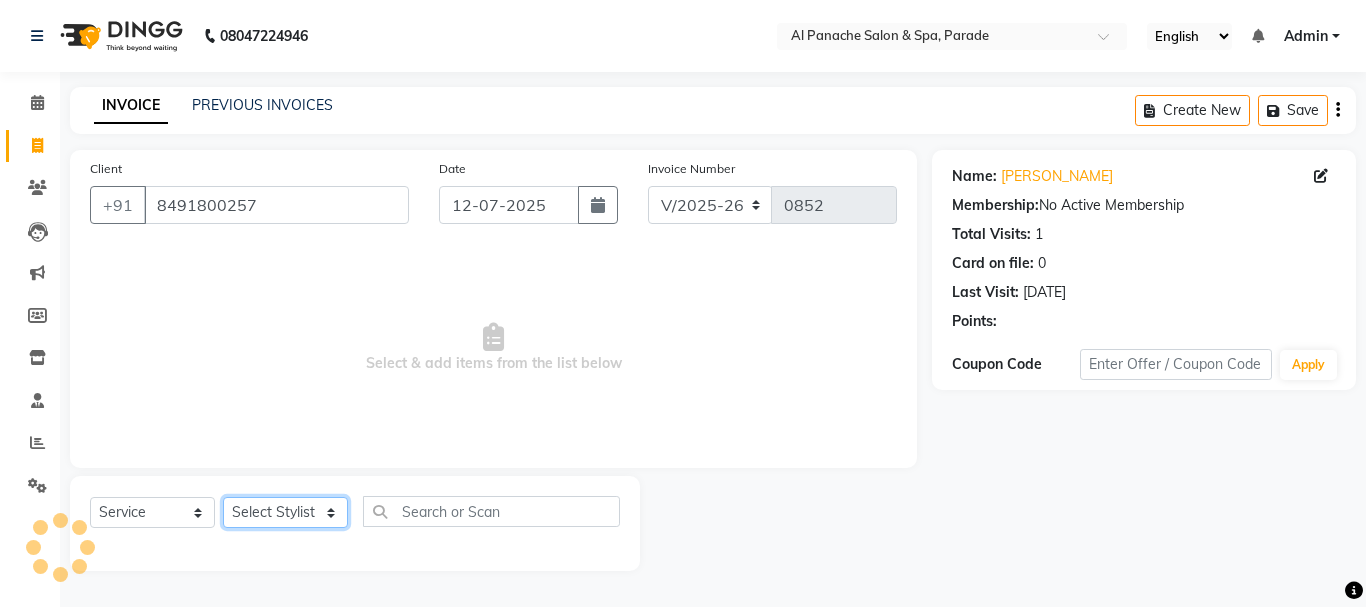 click on "Select Stylist [PERSON_NAME] [PERSON_NAME]  MANAGER [PERSON_NAME]  [PERSON_NAME] [PERSON_NAME]" 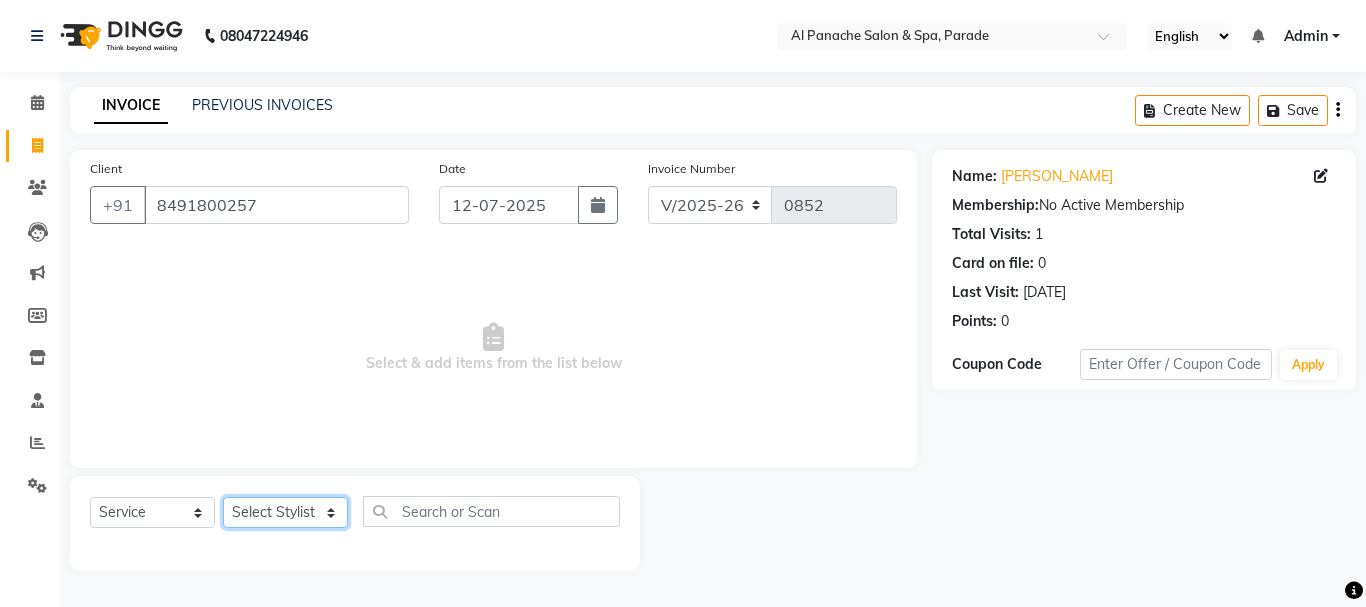select on "40179" 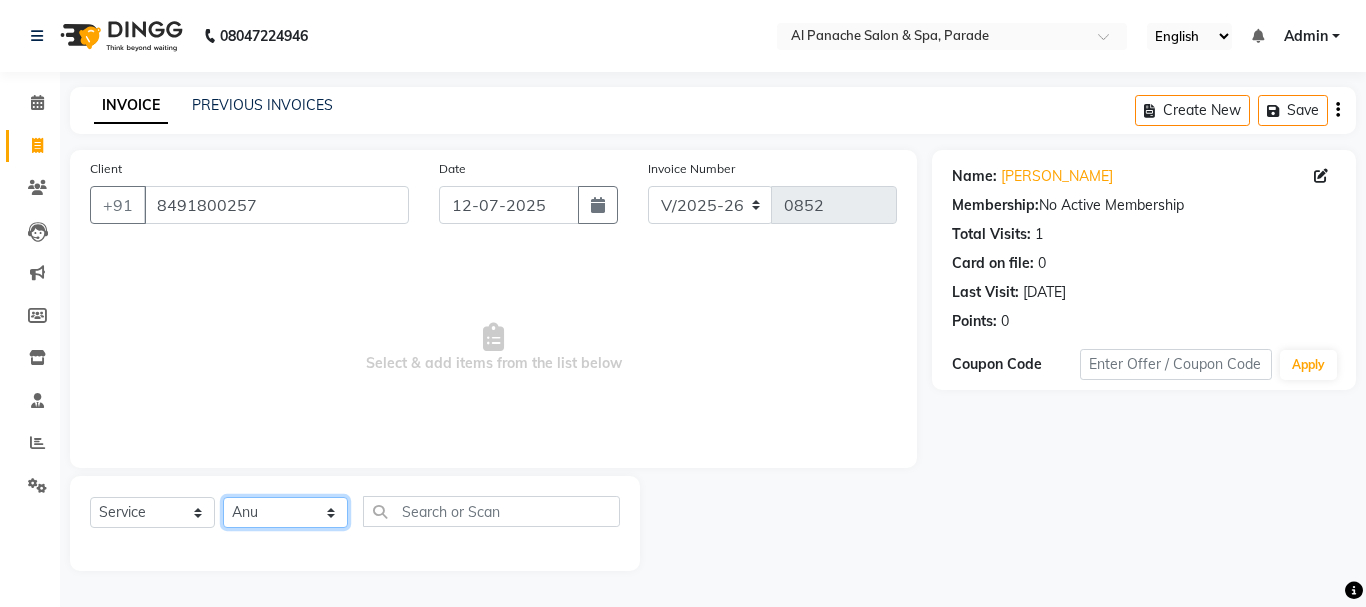 click on "Select Stylist [PERSON_NAME] [PERSON_NAME]  MANAGER [PERSON_NAME]  [PERSON_NAME] [PERSON_NAME]" 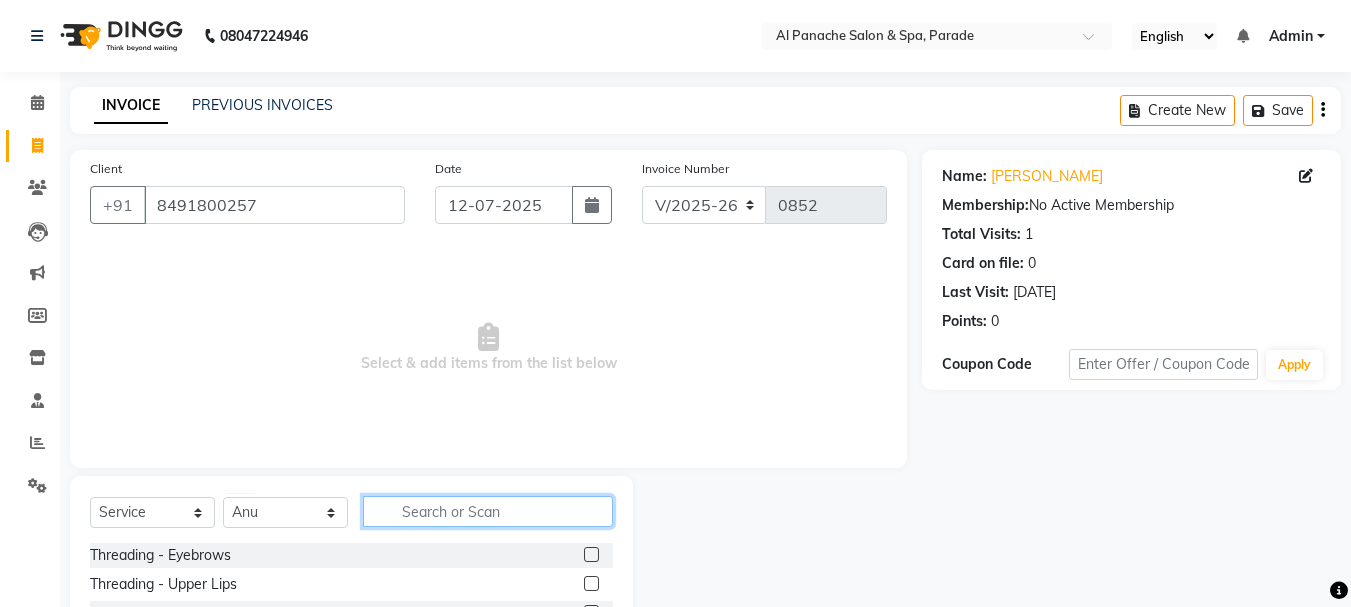 click 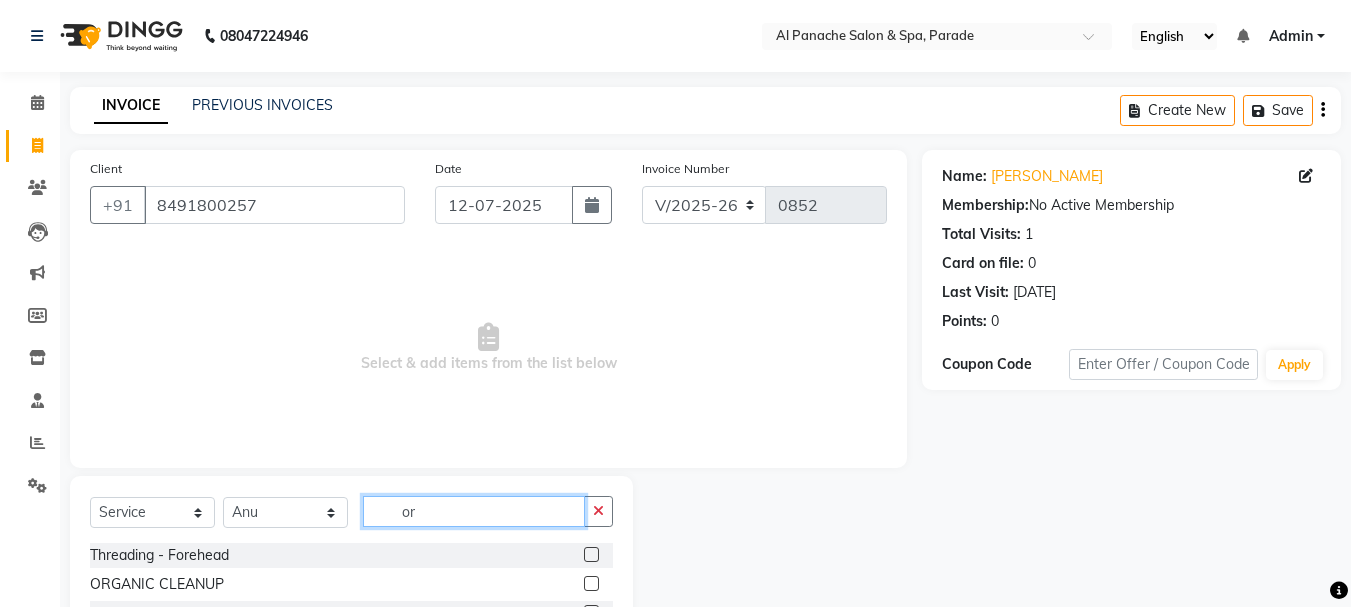 type on "o" 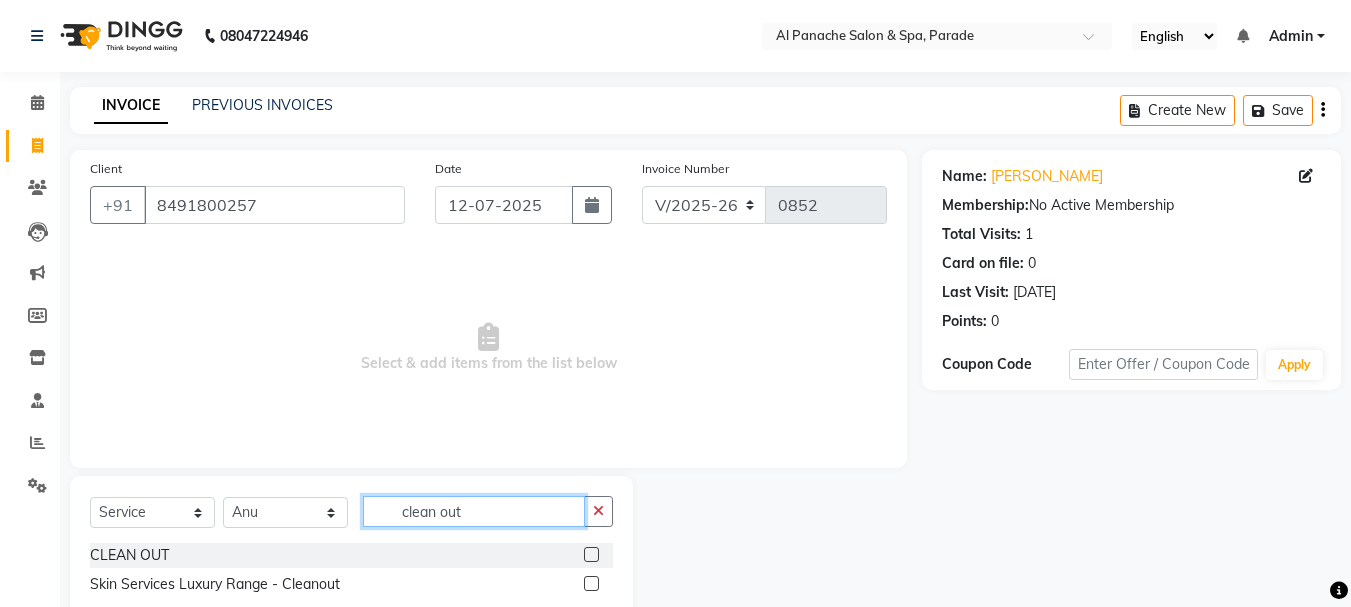 type on "clean out" 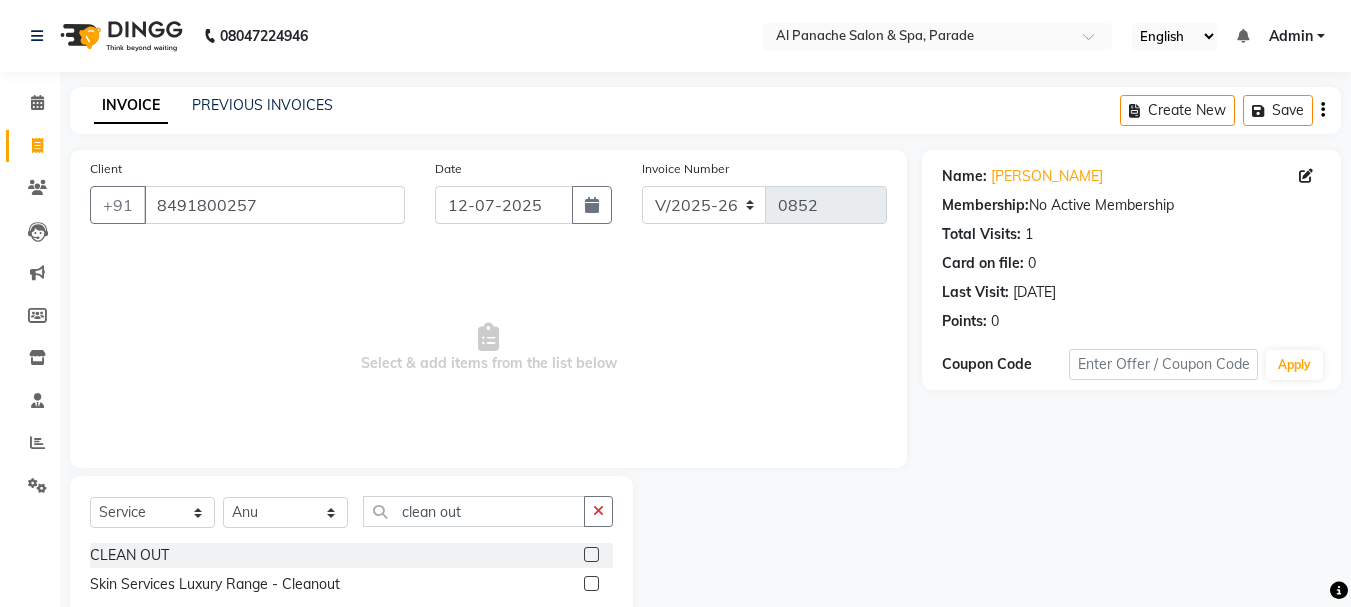 click 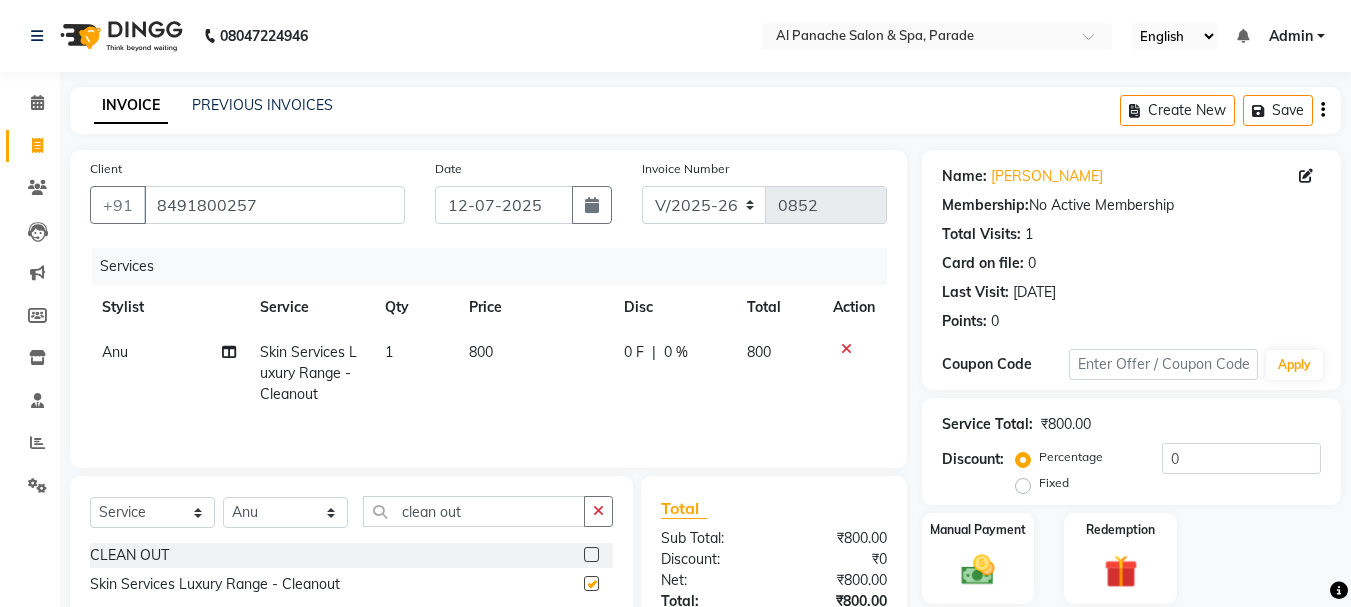 checkbox on "false" 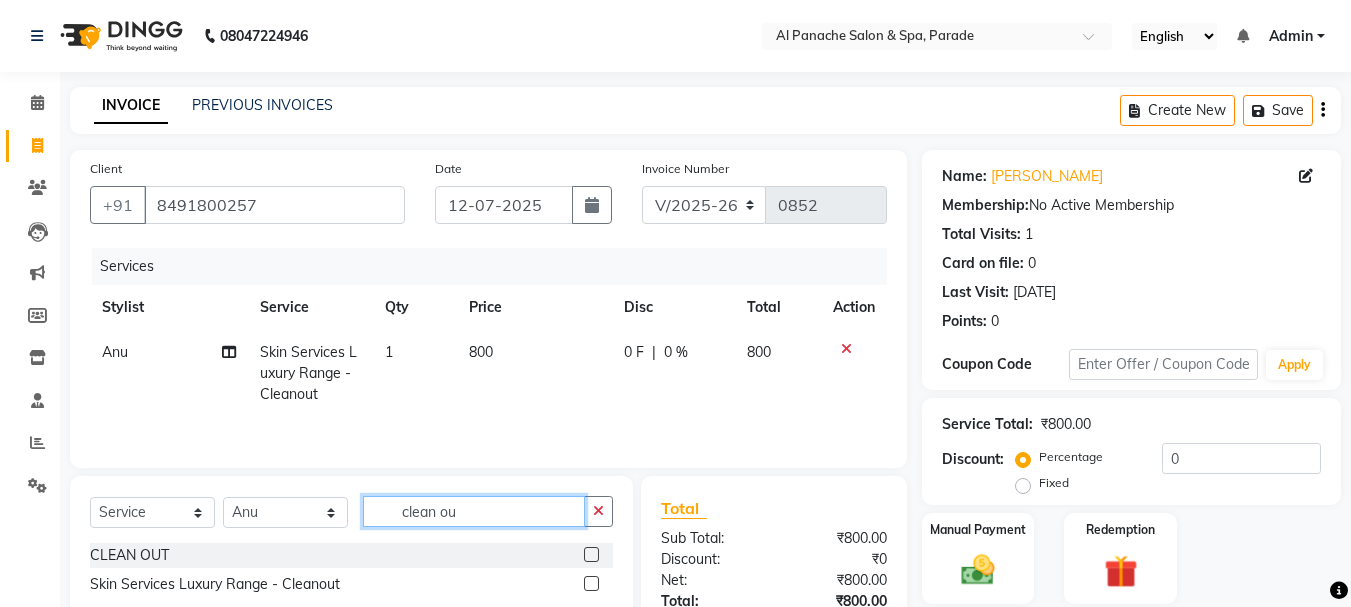 click on "clean ou" 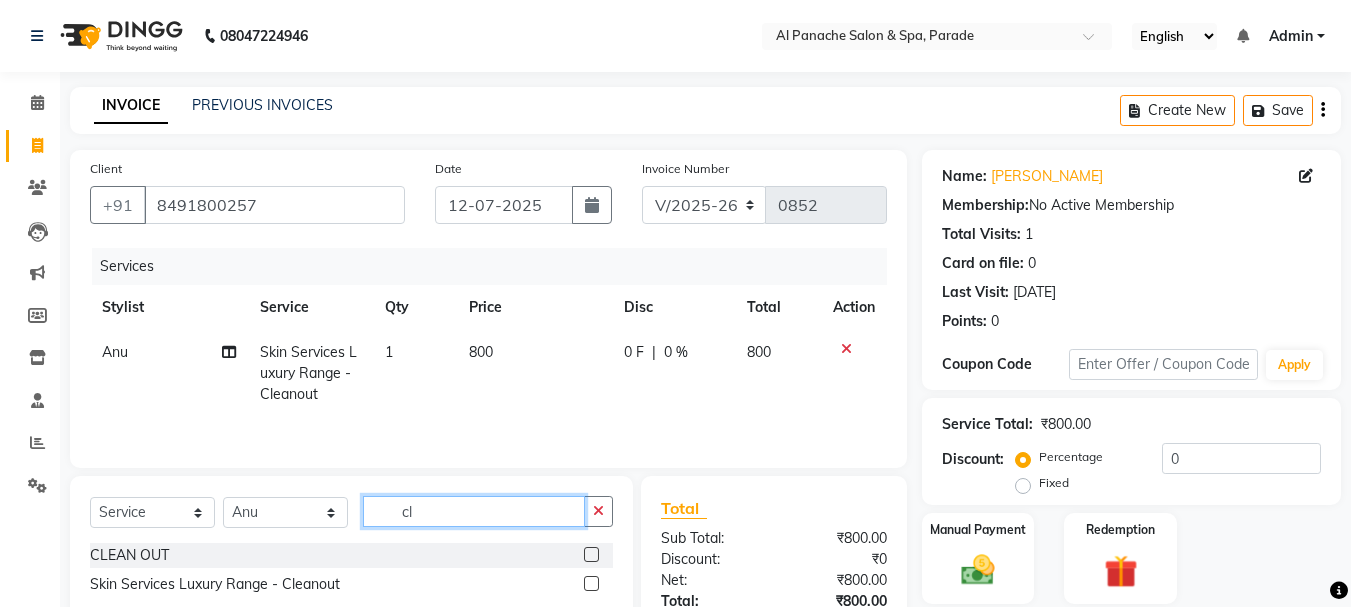 type on "c" 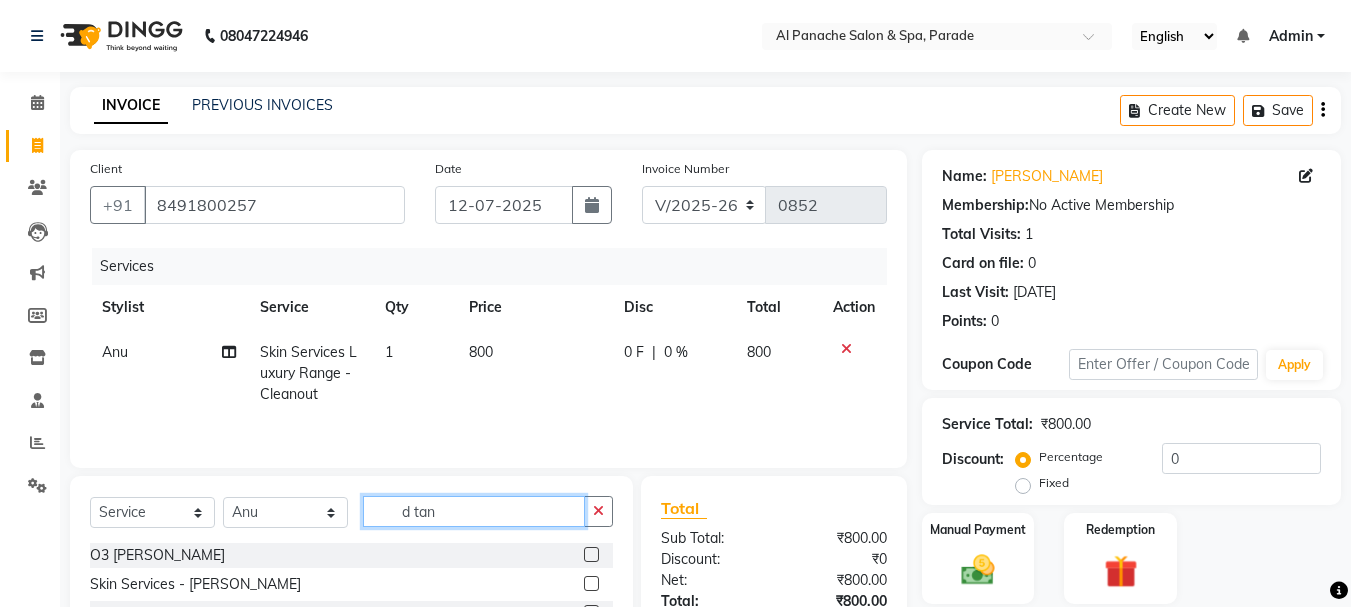 scroll, scrollTop: 151, scrollLeft: 0, axis: vertical 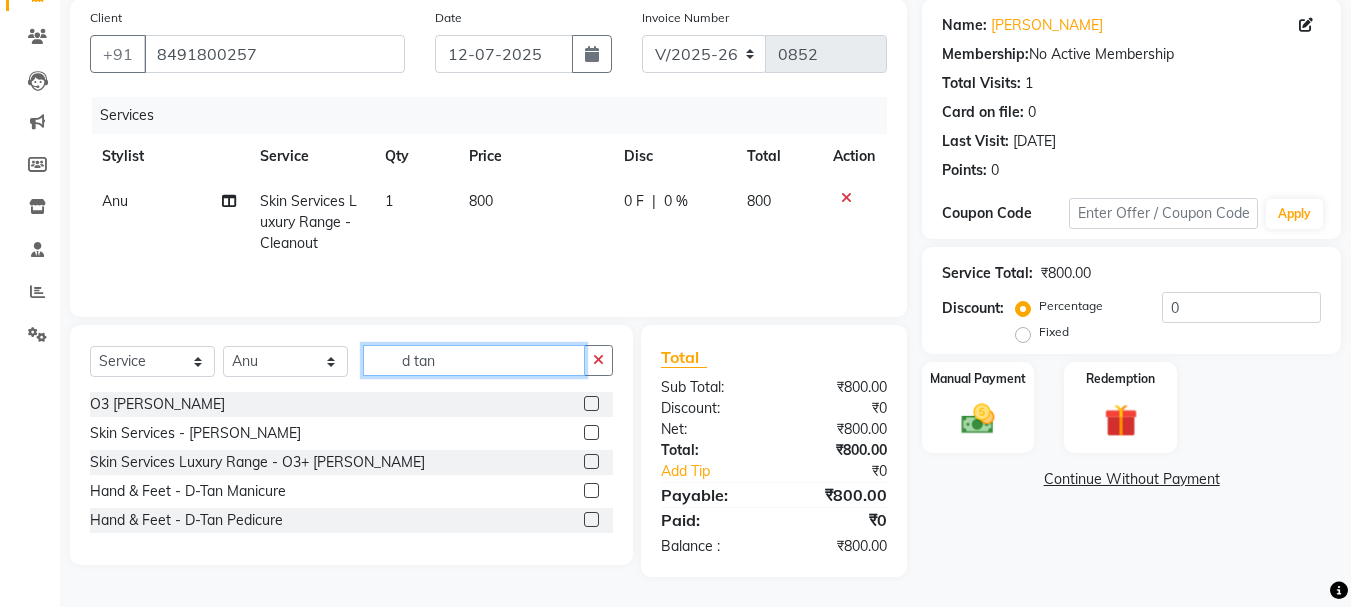 type on "d tan" 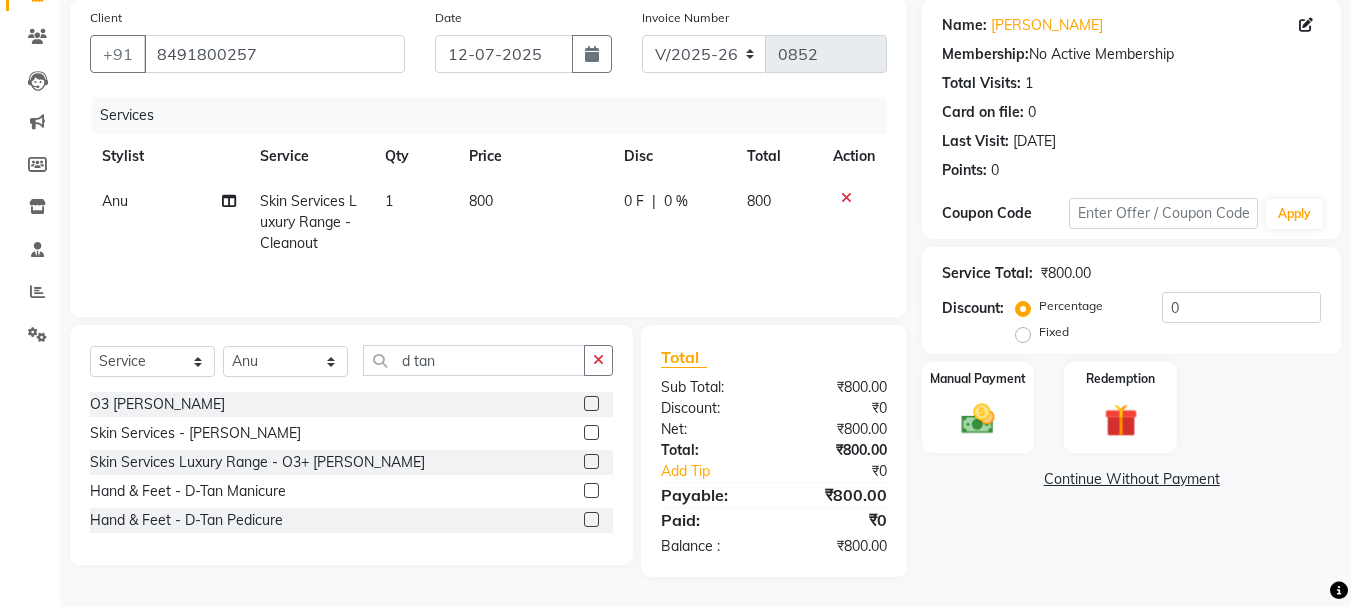 click 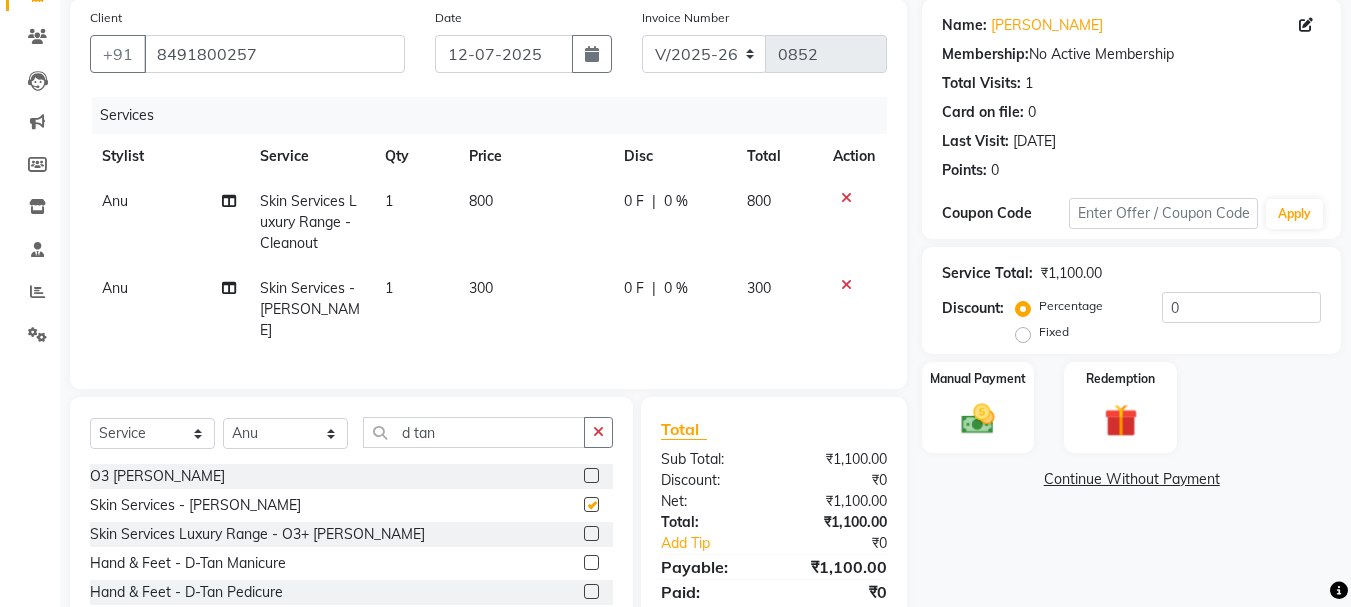 checkbox on "false" 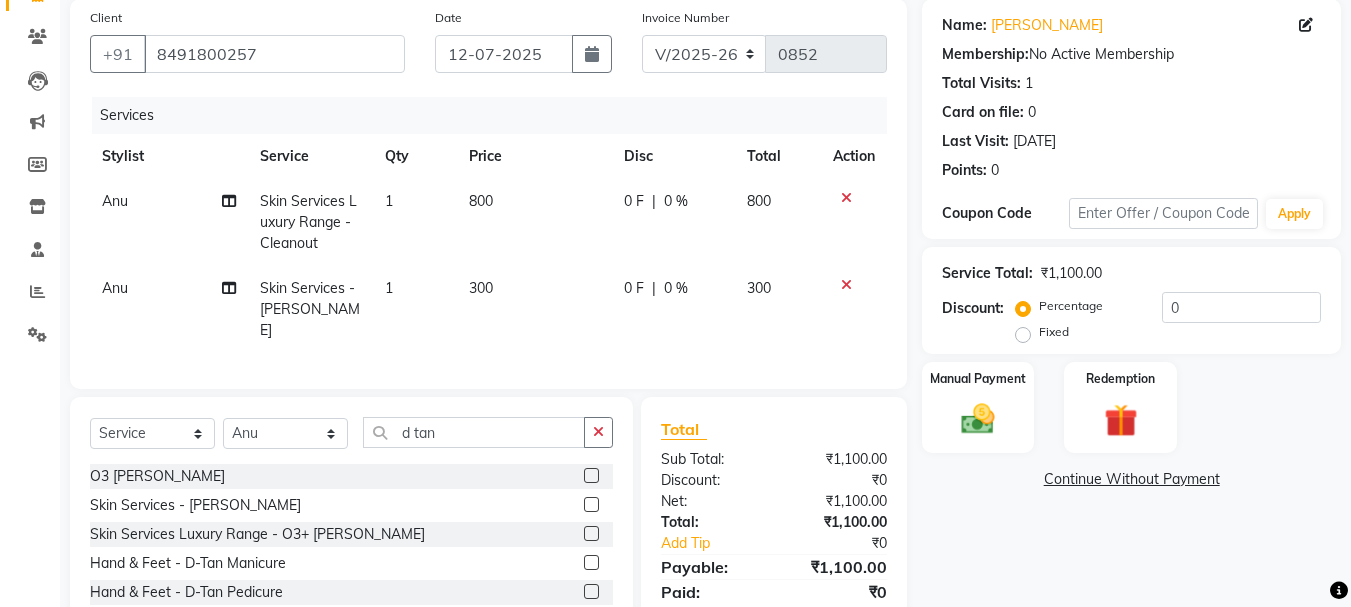 click on "300" 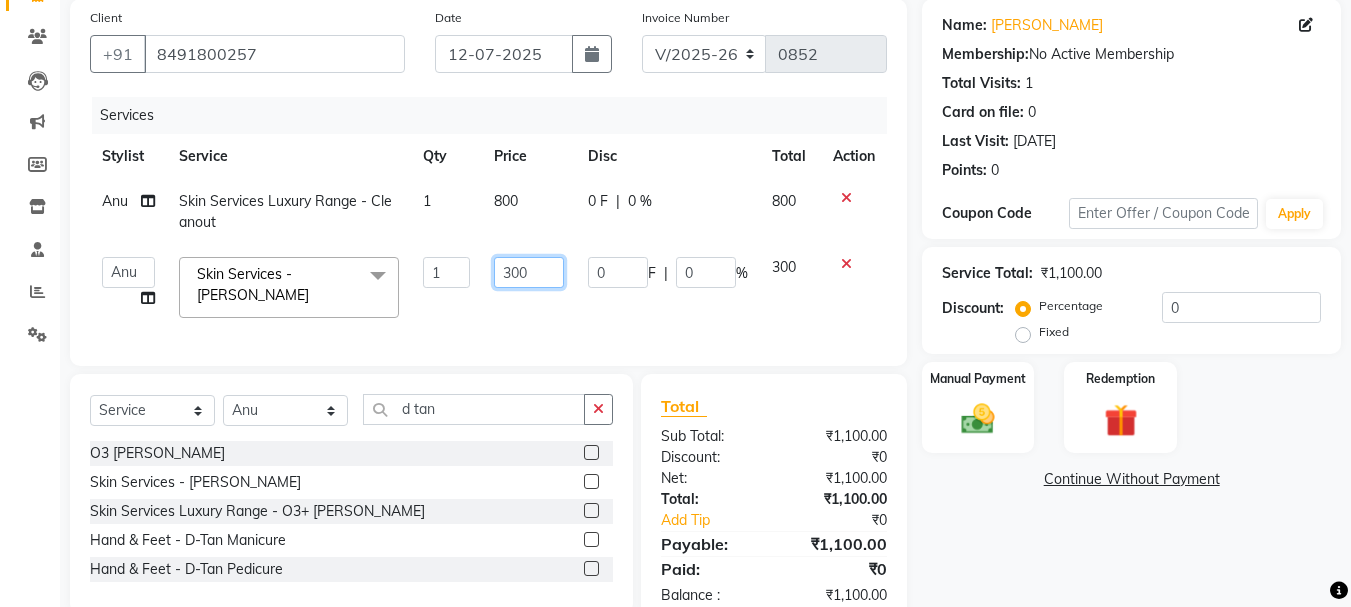 click on "300" 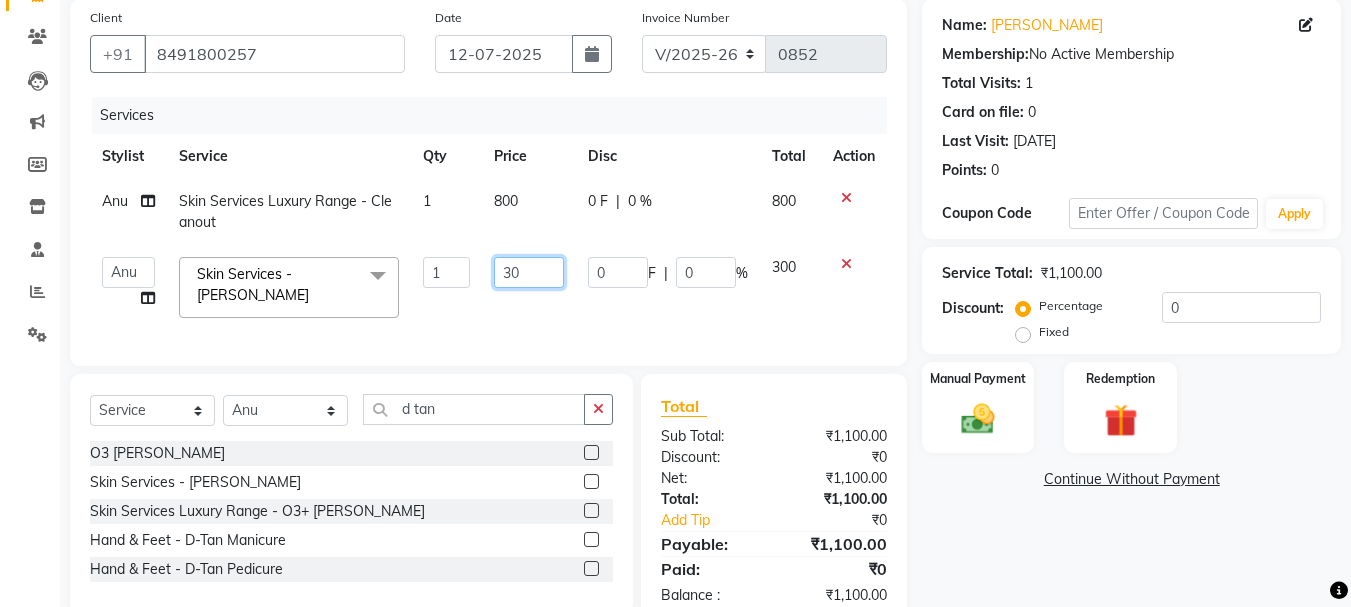 type on "350" 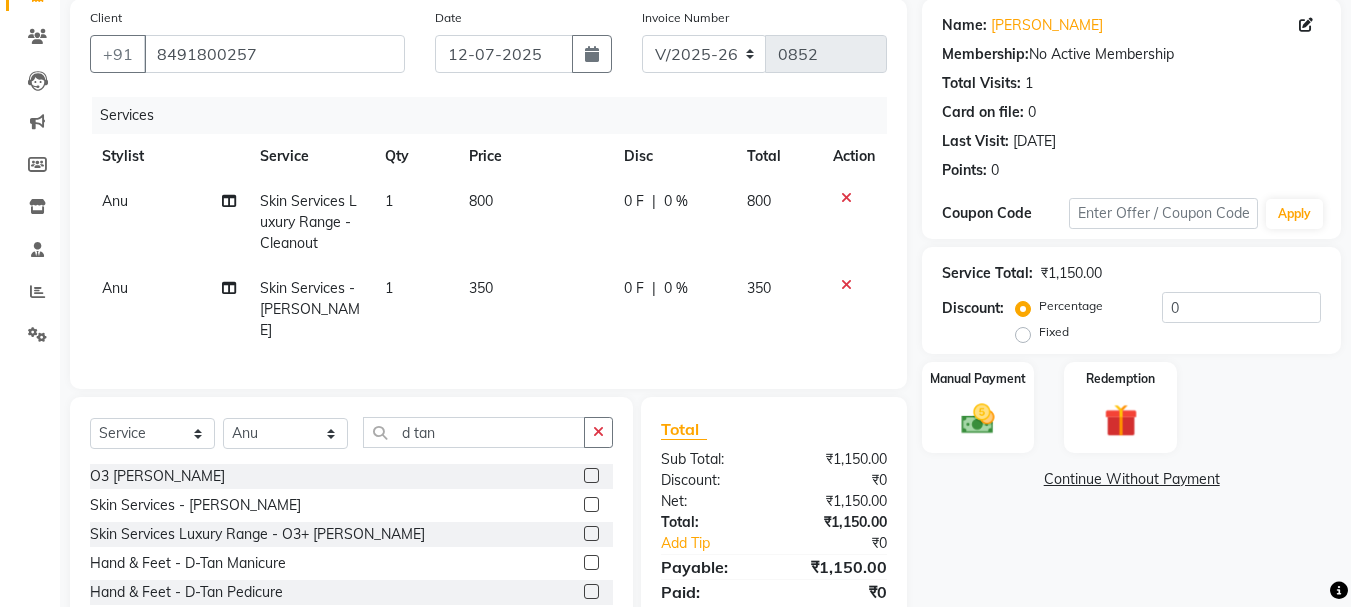 click on "Services Stylist Service Qty Price Disc Total Action Anu Skin Services Luxury Range - Cleanout 1 800 0 F | 0 % 800 Anu Skin Services - [PERSON_NAME] 1 350 0 F | 0 % 350" 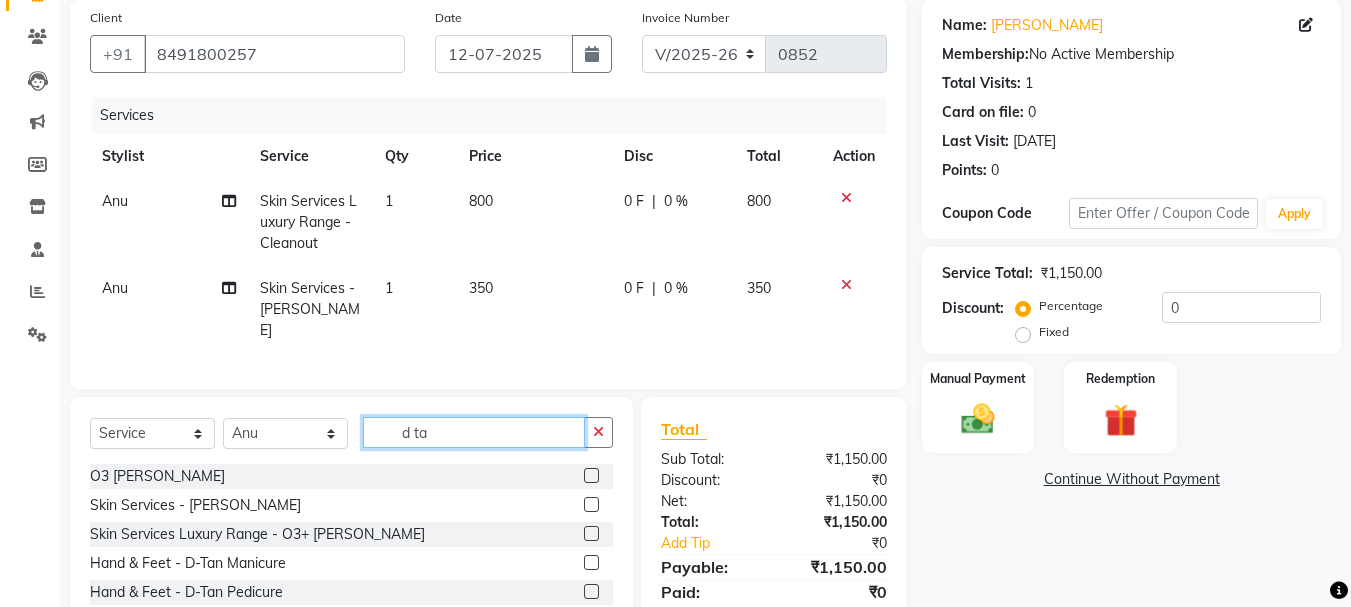 click on "d ta" 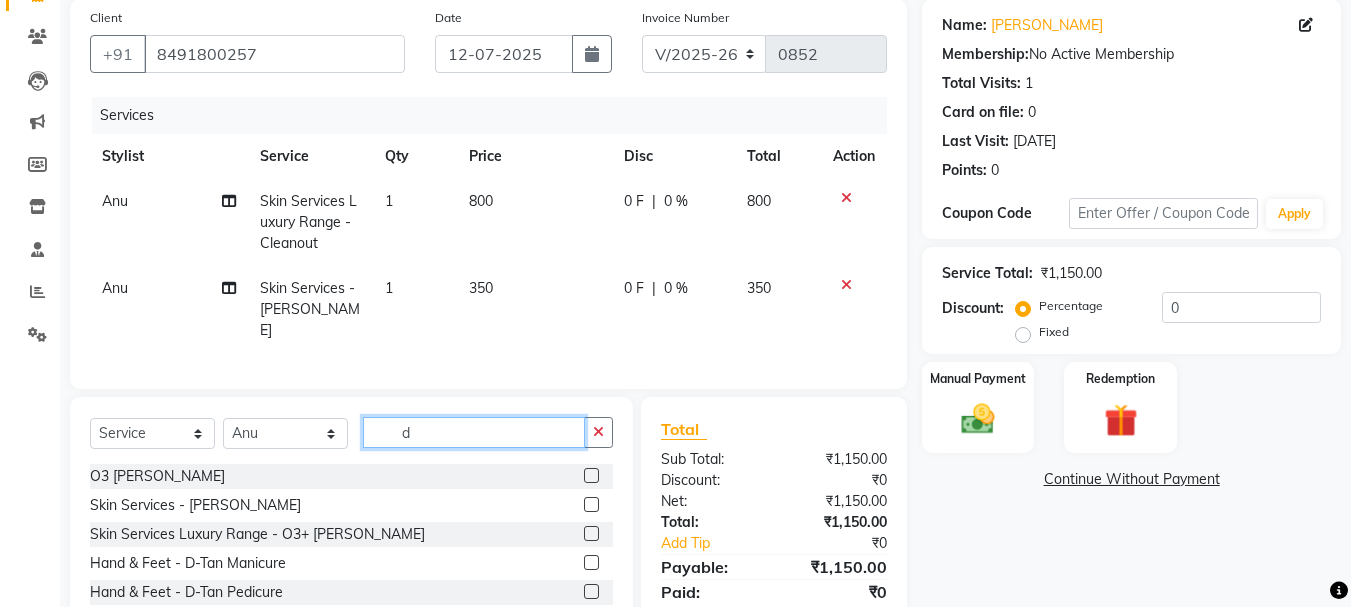 type on "d" 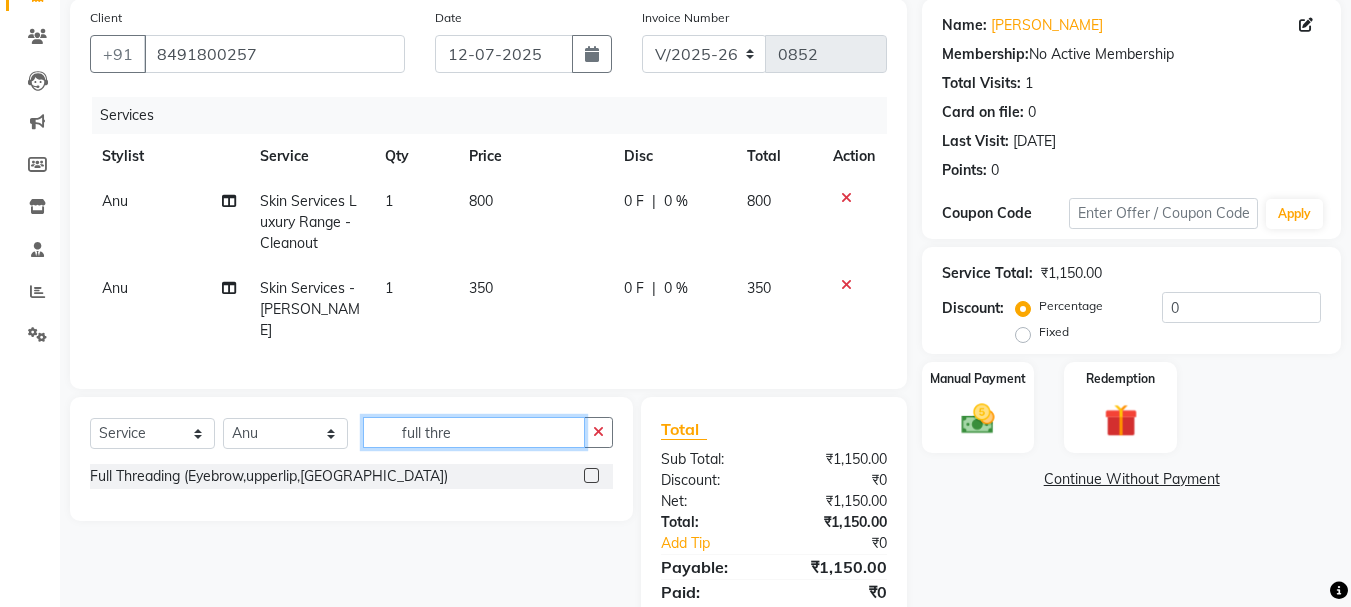 type on "full thre" 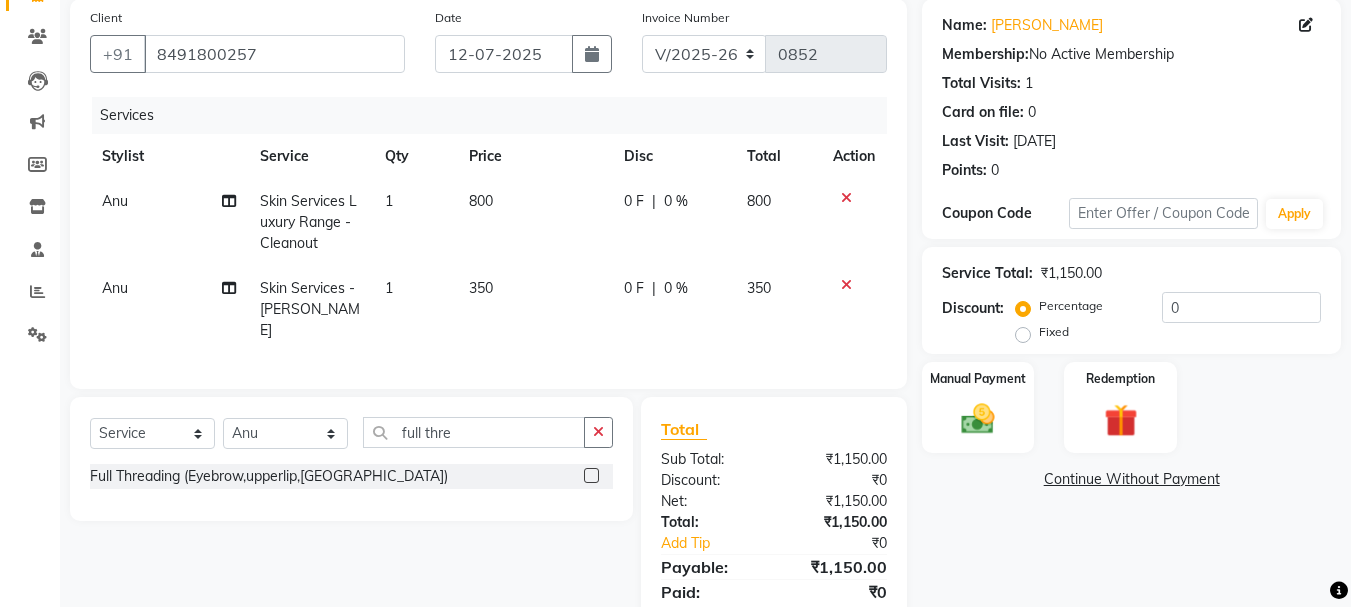 click 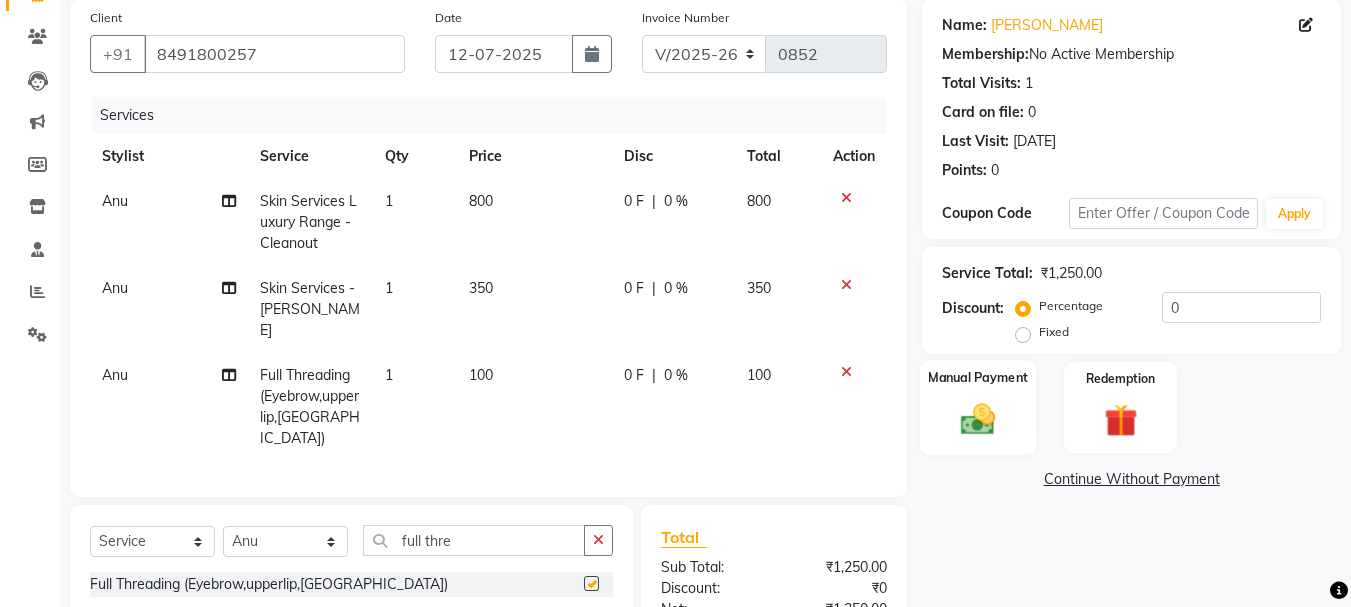 checkbox on "false" 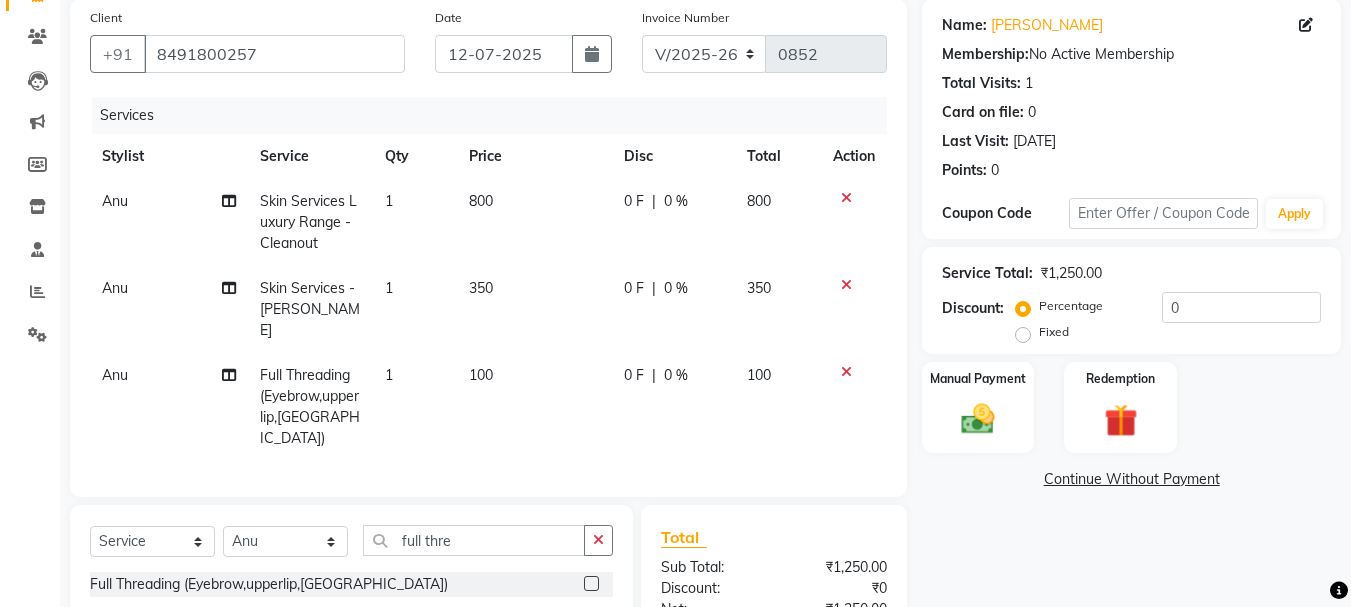 click on "Fixed" 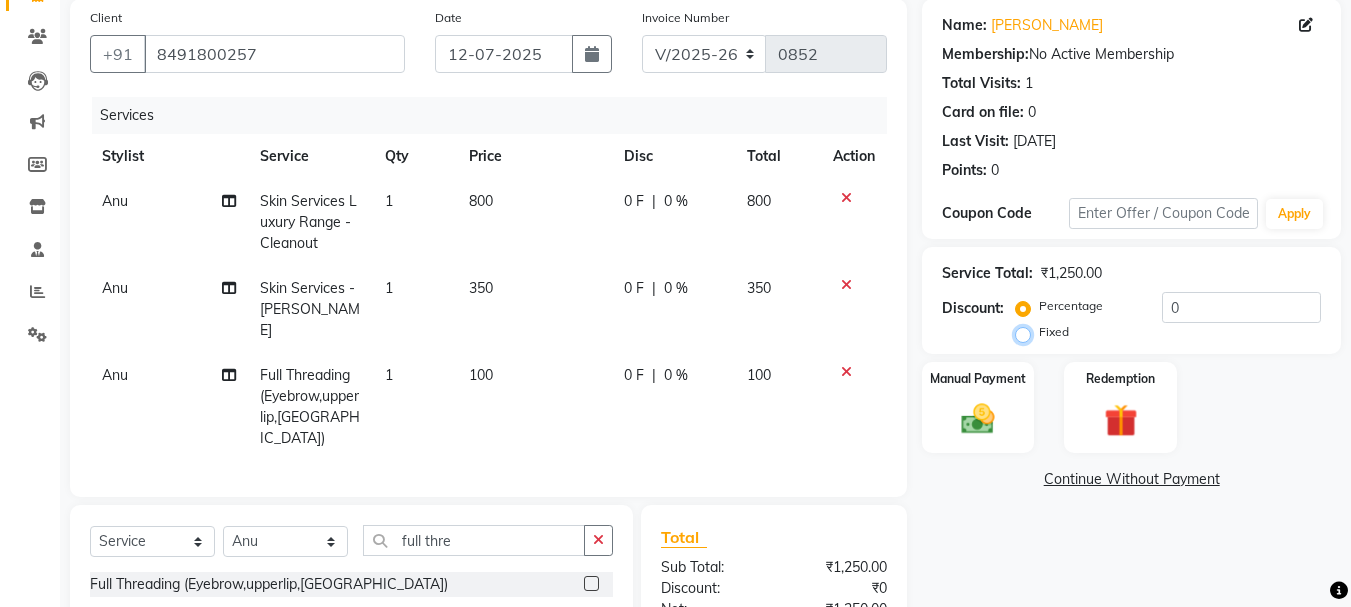 click on "Fixed" at bounding box center [1027, 332] 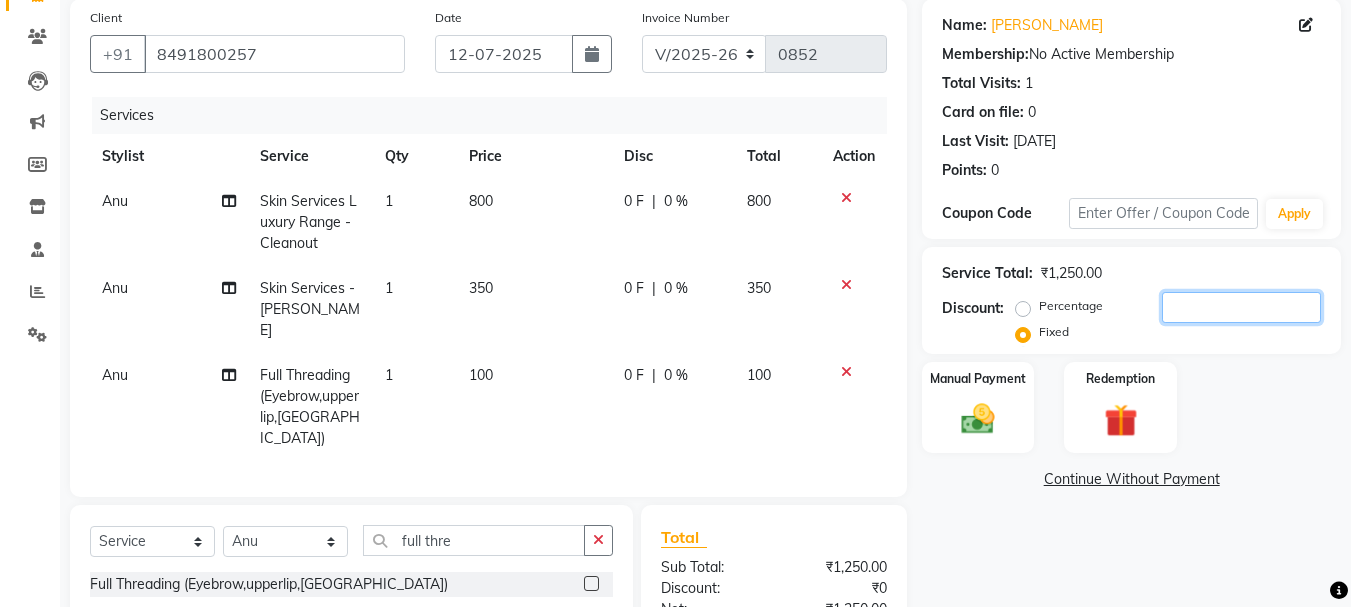 click 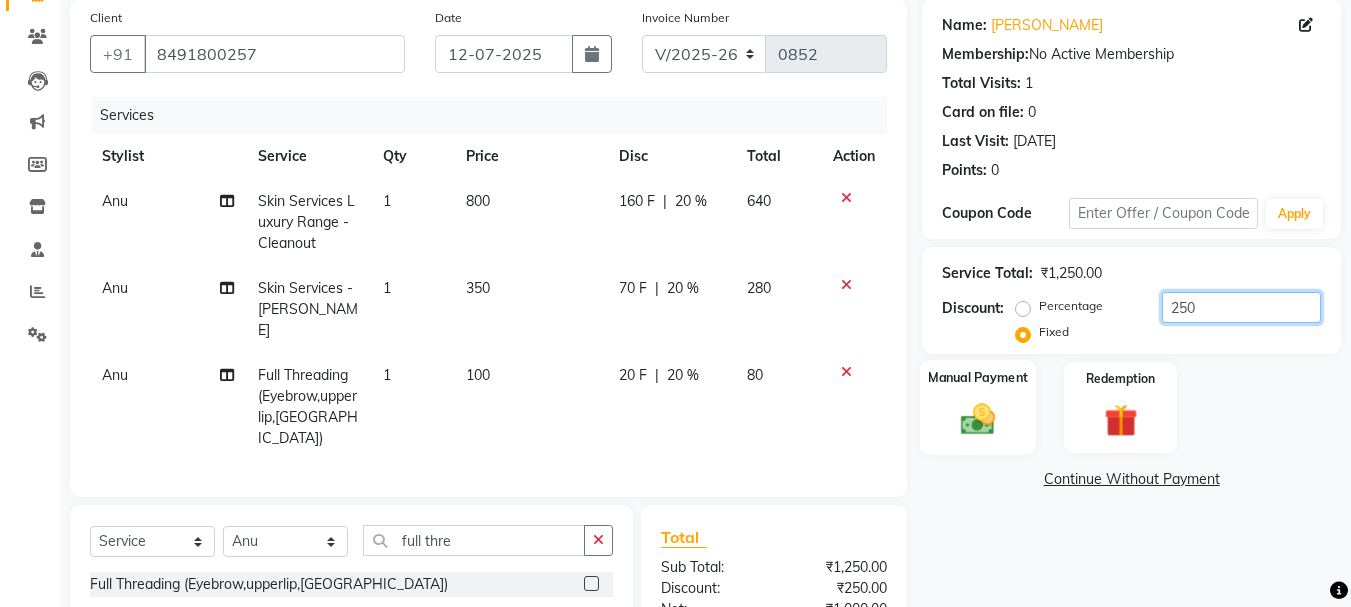 type on "250" 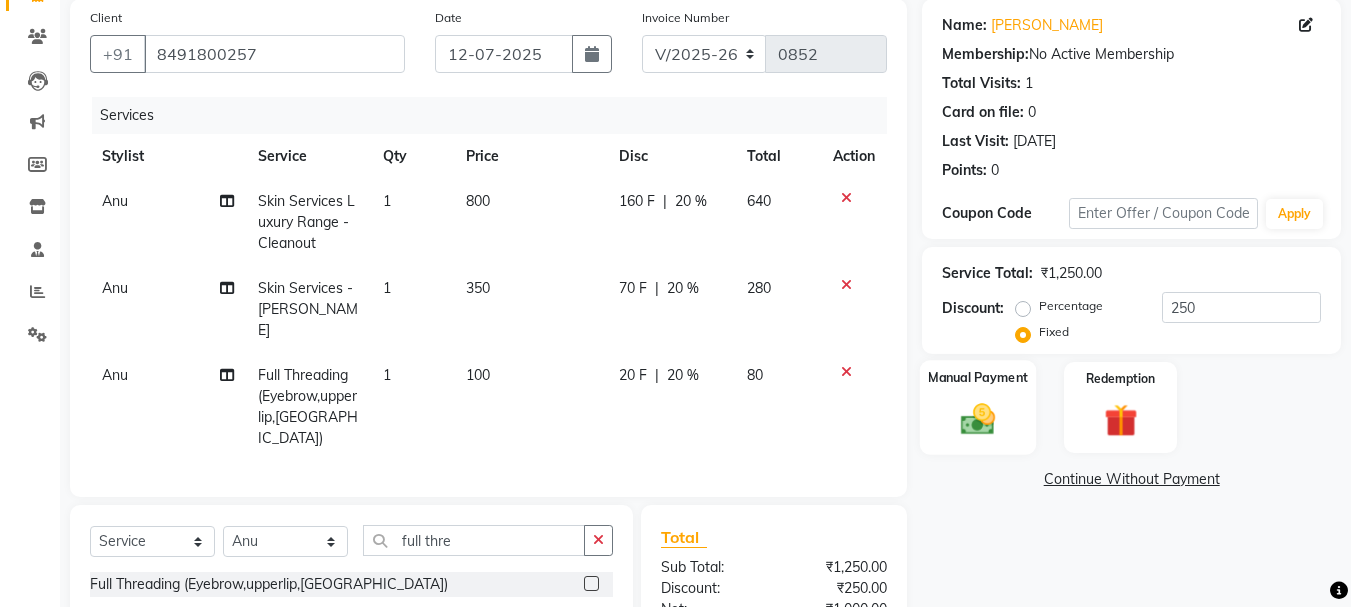click 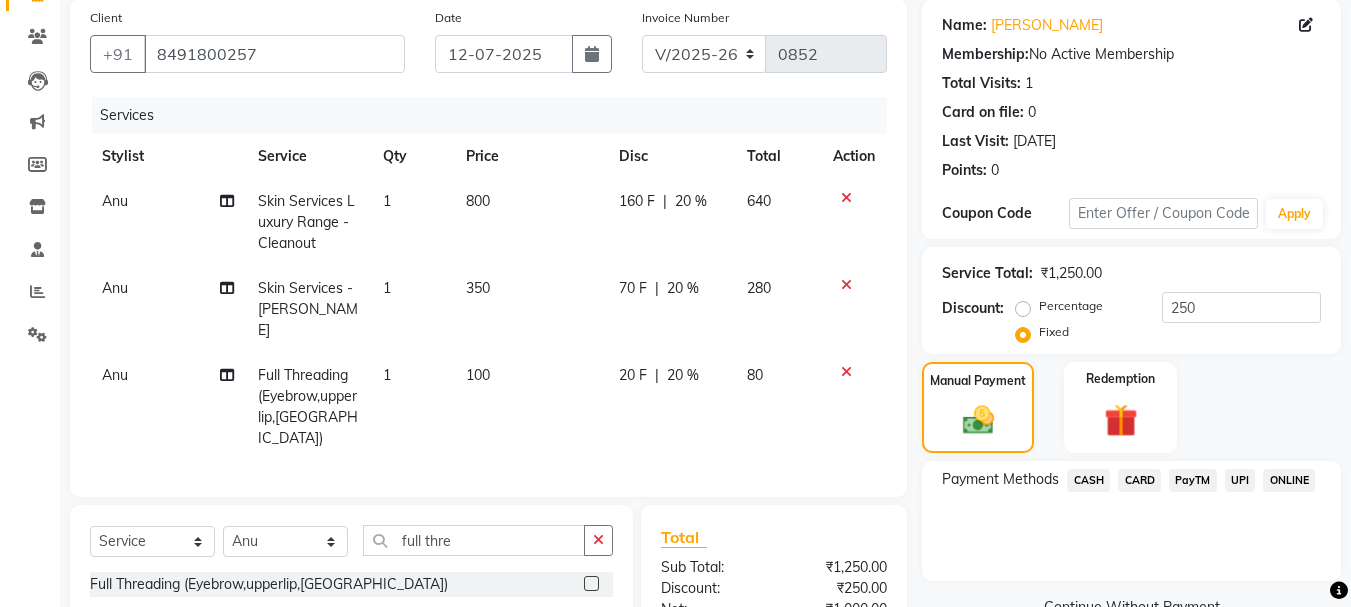 scroll, scrollTop: 304, scrollLeft: 0, axis: vertical 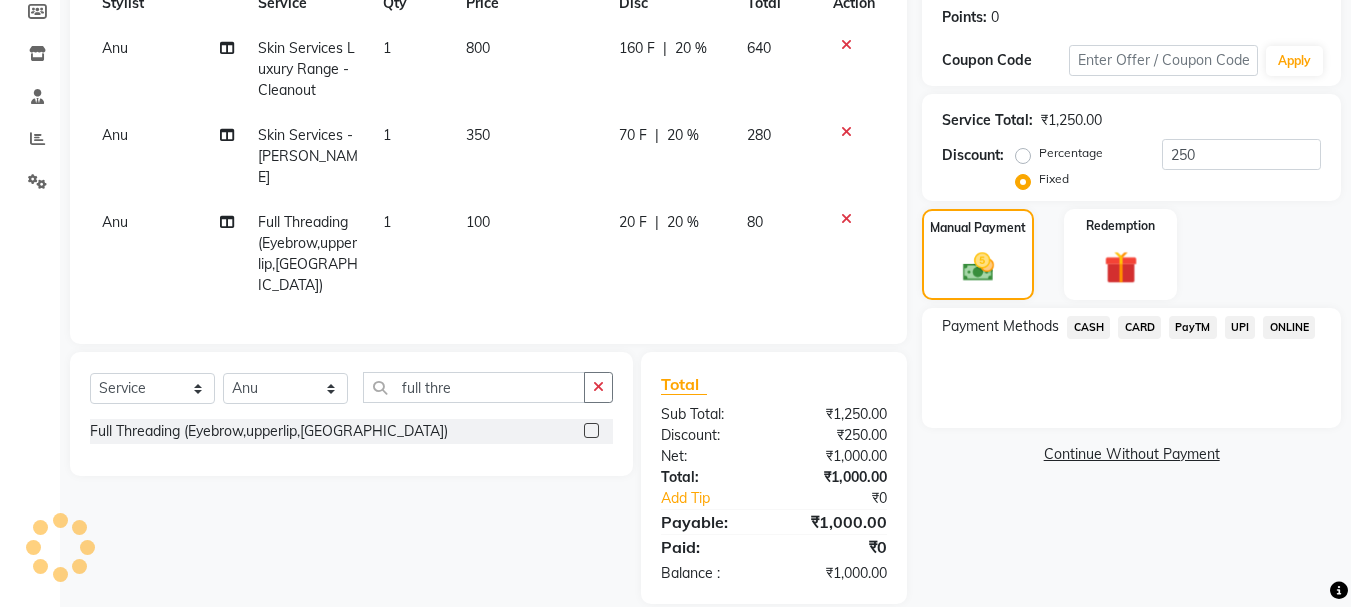 drag, startPoint x: 1177, startPoint y: 333, endPoint x: 1206, endPoint y: 327, distance: 29.614185 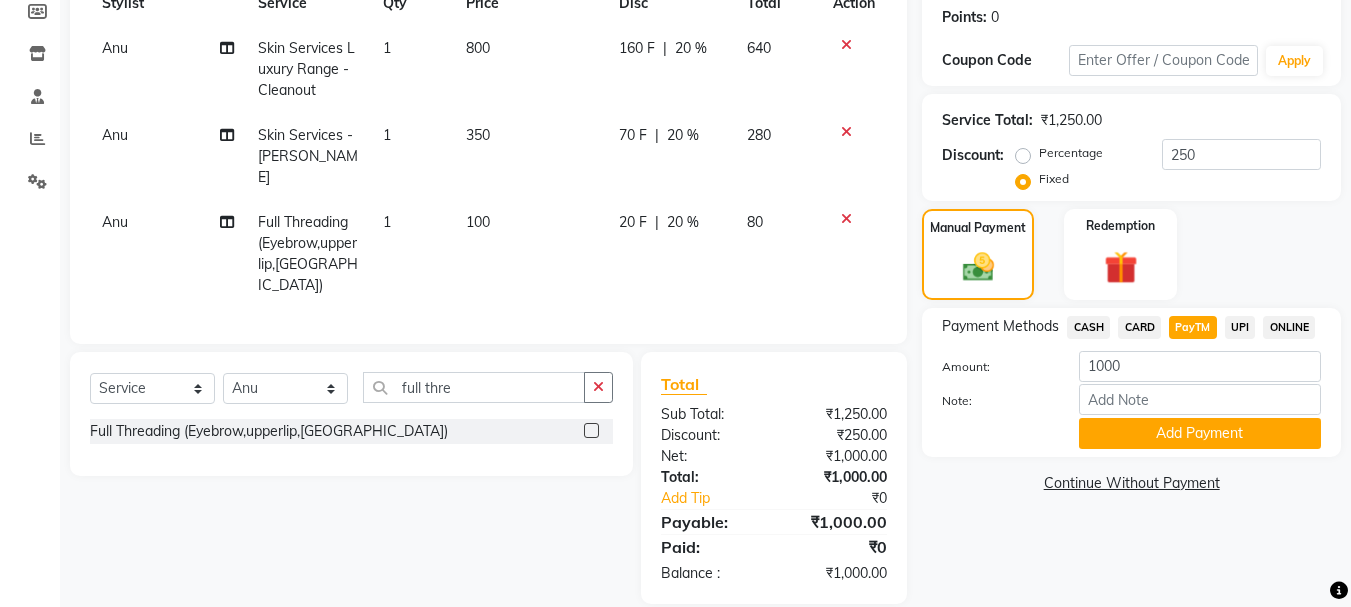 click on "PayTM" 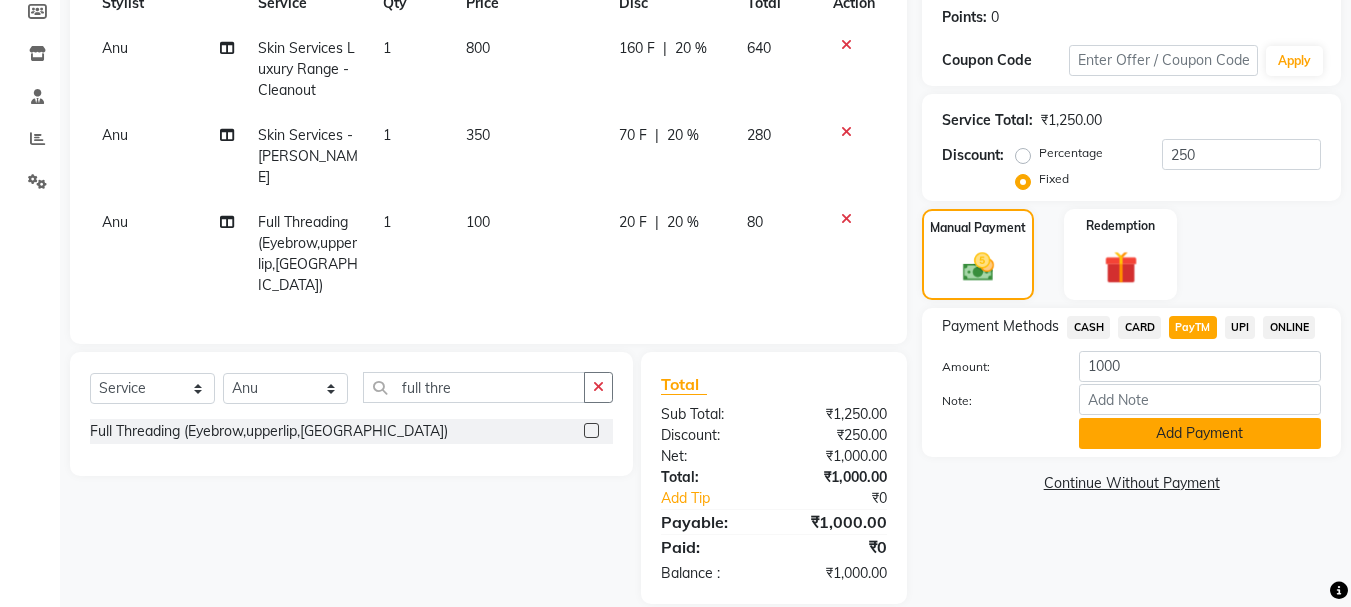 click on "Add Payment" 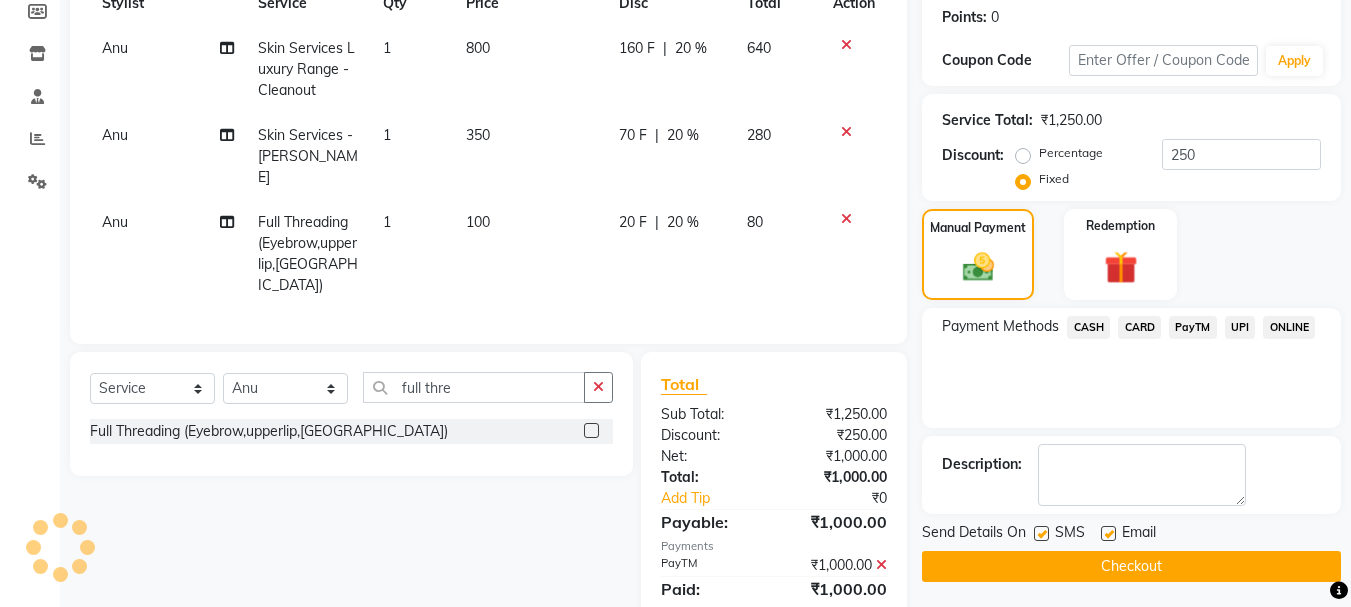 scroll, scrollTop: 346, scrollLeft: 0, axis: vertical 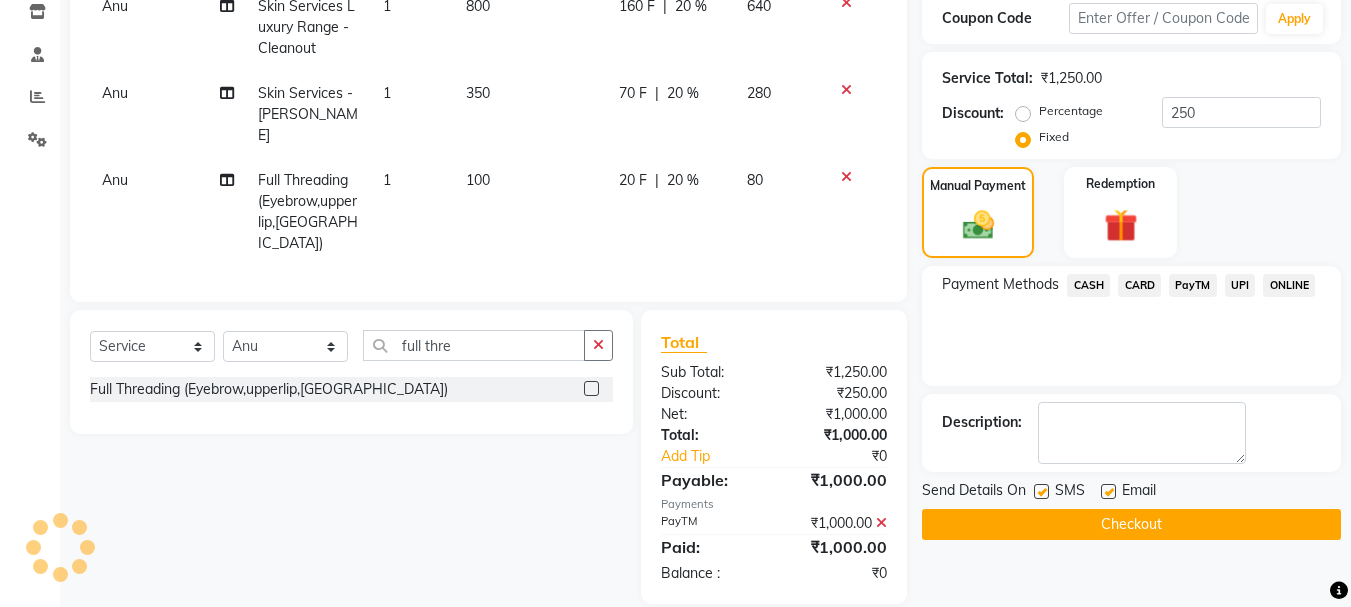 click on "Checkout" 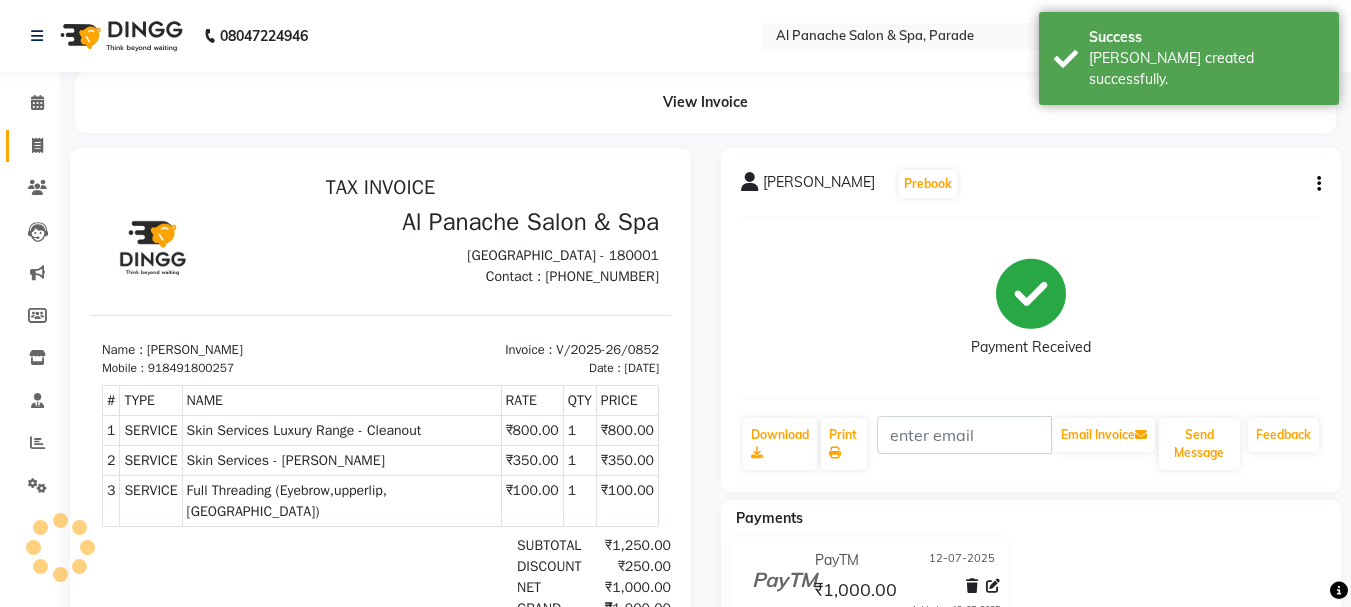 scroll, scrollTop: 0, scrollLeft: 0, axis: both 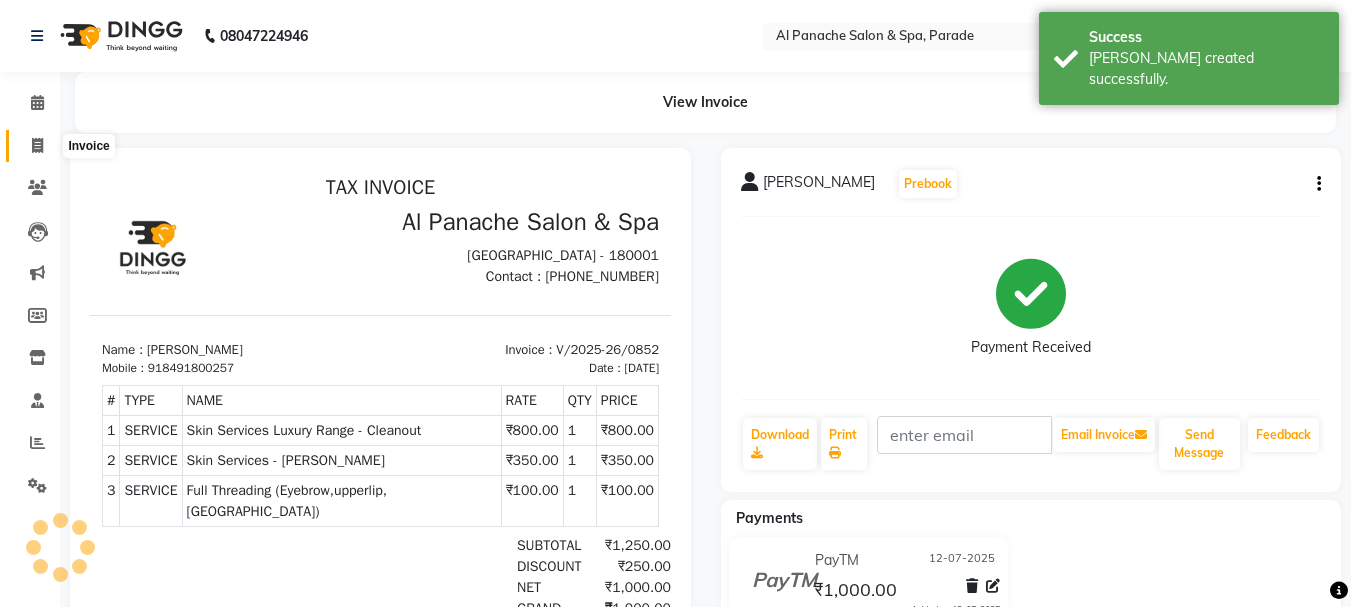 click 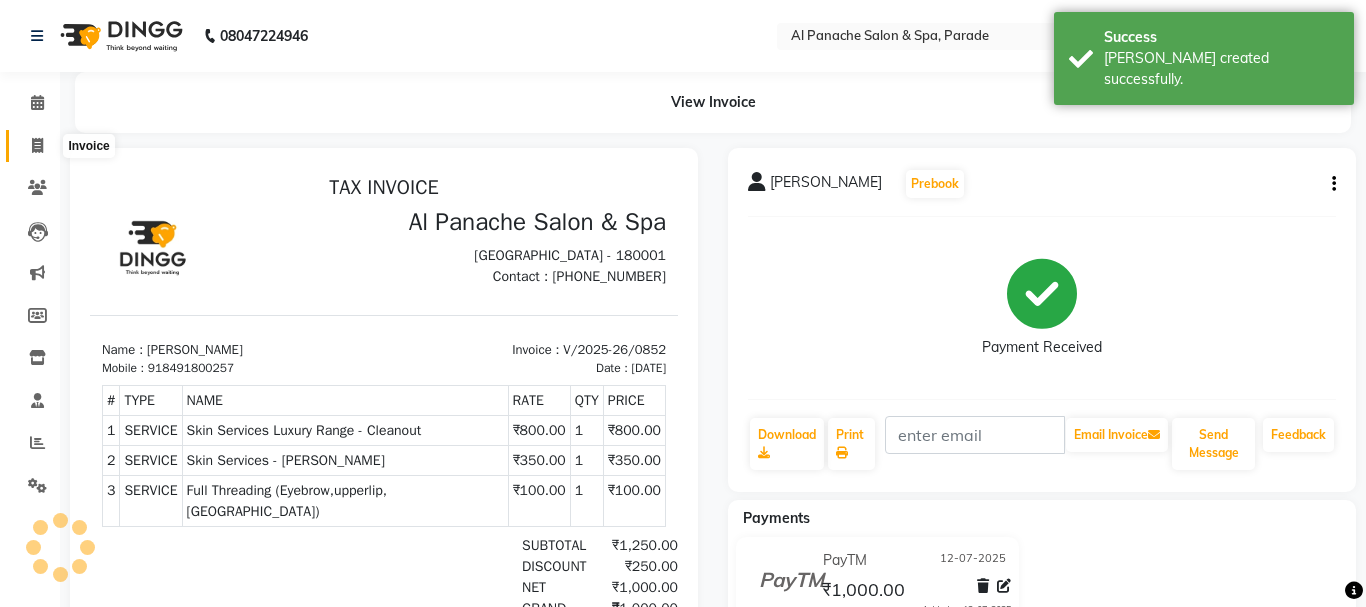 select on "service" 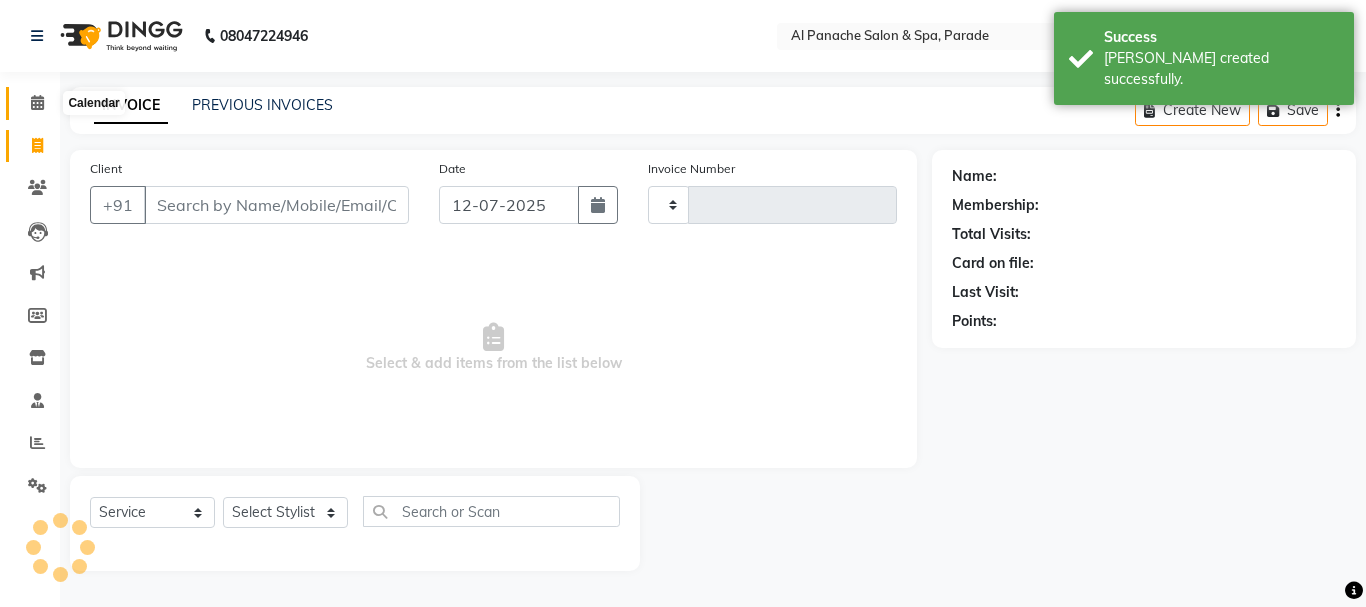 type on "0853" 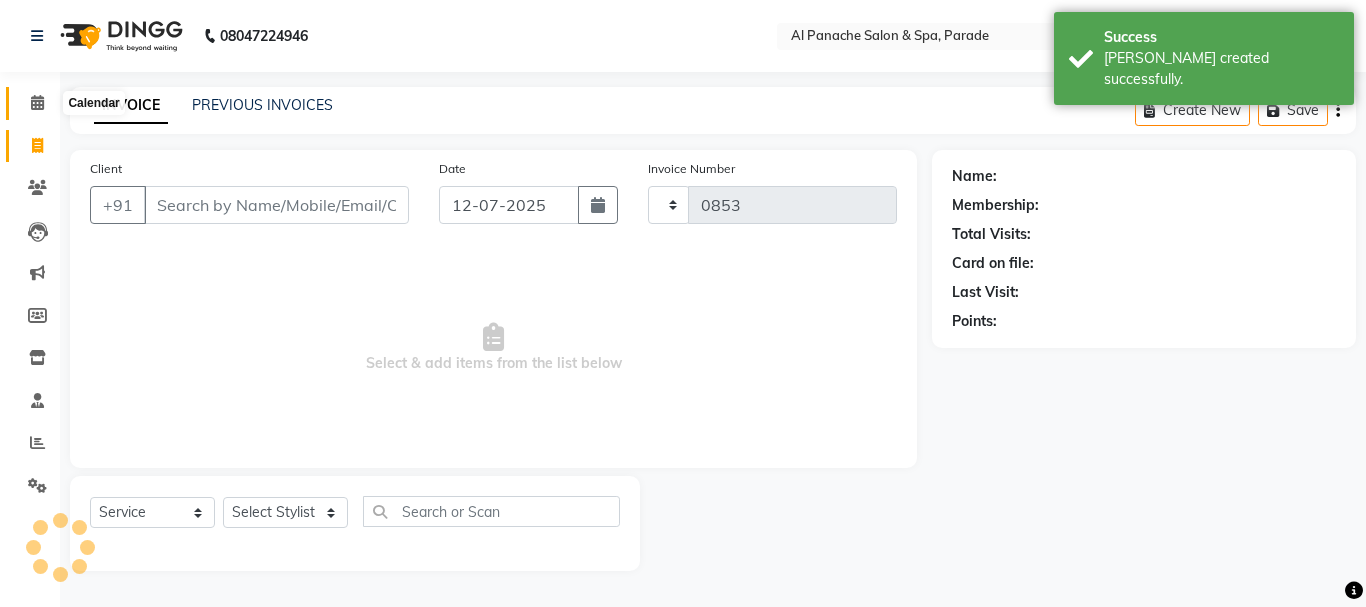 select on "463" 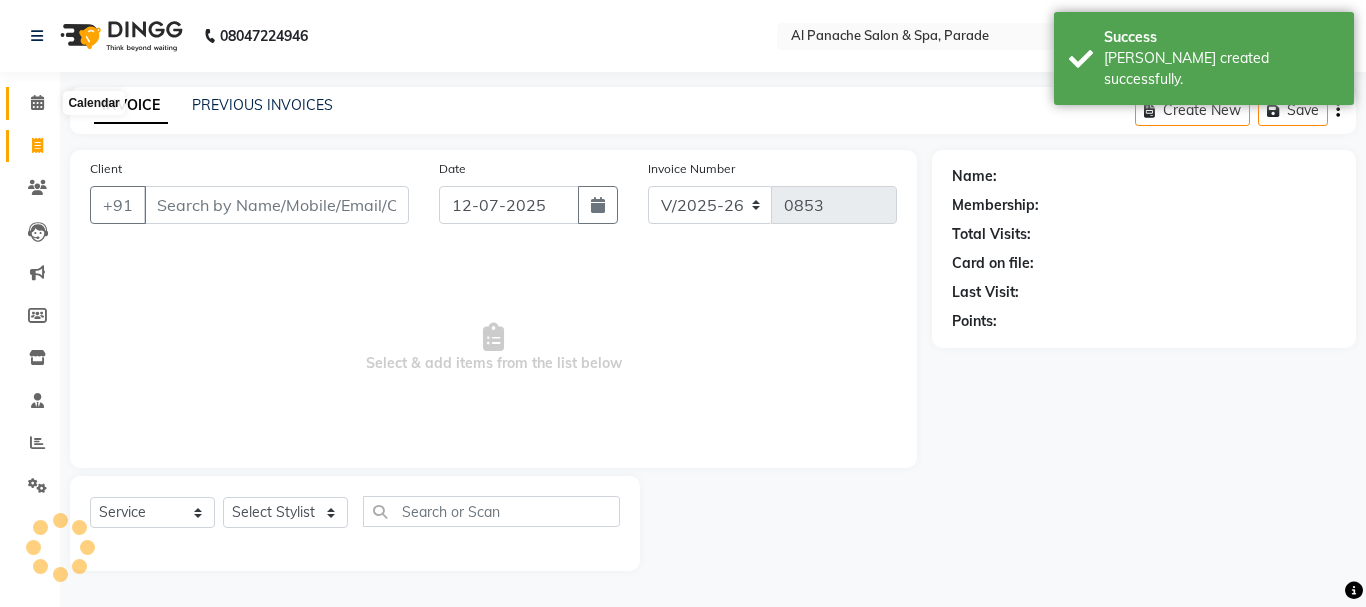 click 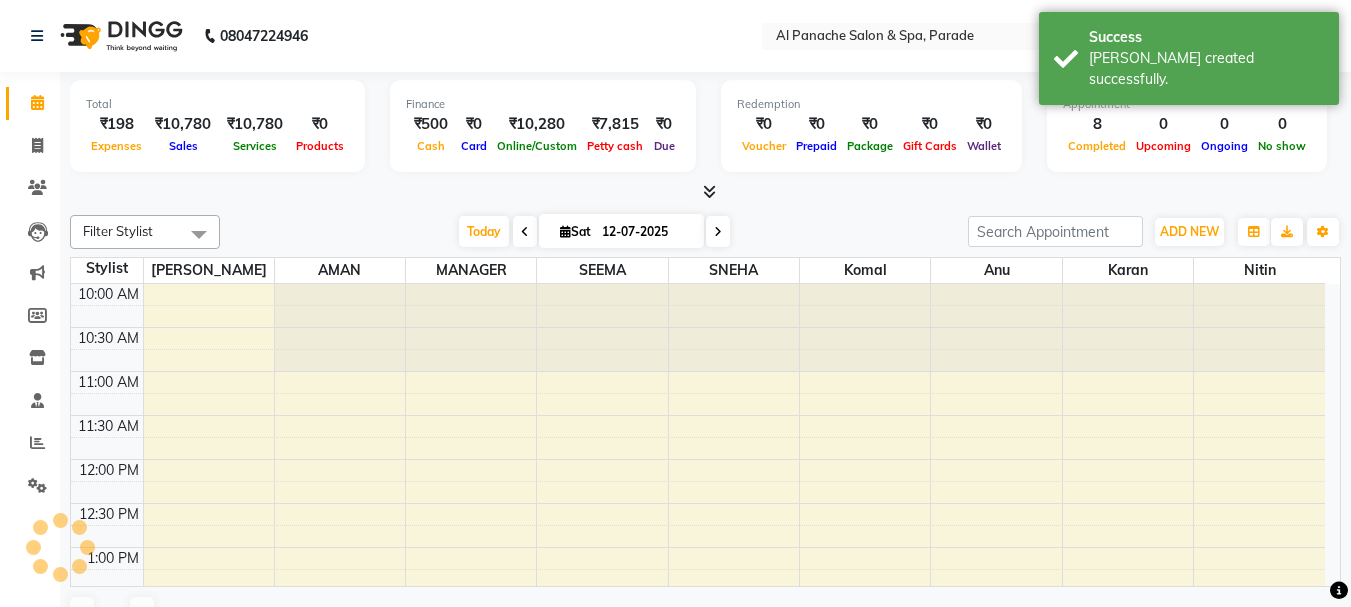 scroll, scrollTop: 0, scrollLeft: 0, axis: both 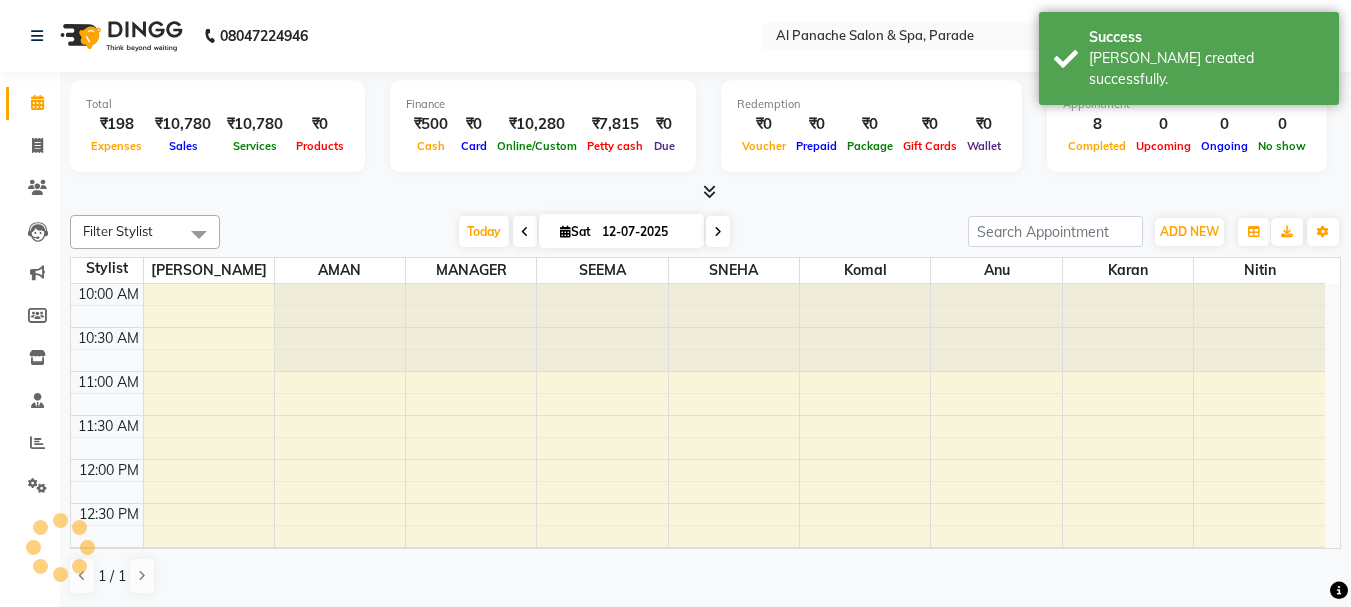 click on "Total  ₹198  Expenses ₹10,780  Sales ₹10,780  Services ₹0  Products Finance  ₹500  Cash ₹0  Card ₹10,280  Online/Custom ₹7,815 [PERSON_NAME] cash ₹0 Due  Redemption  ₹0 Voucher ₹0 Prepaid ₹0 Package ₹0  Gift Cards ₹0  Wallet  Appointment  8 Completed 0 Upcoming 0 Ongoing 0 No show  Other sales  ₹0  Packages ₹0  Memberships ₹0  Vouchers ₹0  Prepaids ₹0  Gift Cards Filter Stylist Select All [PERSON_NAME] [PERSON_NAME]  MANAGER [PERSON_NAME]  [PERSON_NAME] [PERSON_NAME] [DATE]  [DATE] Toggle Dropdown Add Appointment Add Invoice Add Expense Add Attendance Add Client Add Transaction Toggle Dropdown Add Appointment Add Invoice Add Expense Add Attendance Add Client ADD NEW Toggle Dropdown Add Appointment Add Invoice Add Expense Add Attendance Add Client Add Transaction Filter Stylist Select All [PERSON_NAME] [PERSON_NAME]  MANAGER [PERSON_NAME]  [PERSON_NAME] [PERSON_NAME] Group By  Staff View   Room View  View as Vertical  Vertical - Week View  Horizontal  Horizontal - Week View  List  Toggle Dropdown Calendar Settings Zoom" 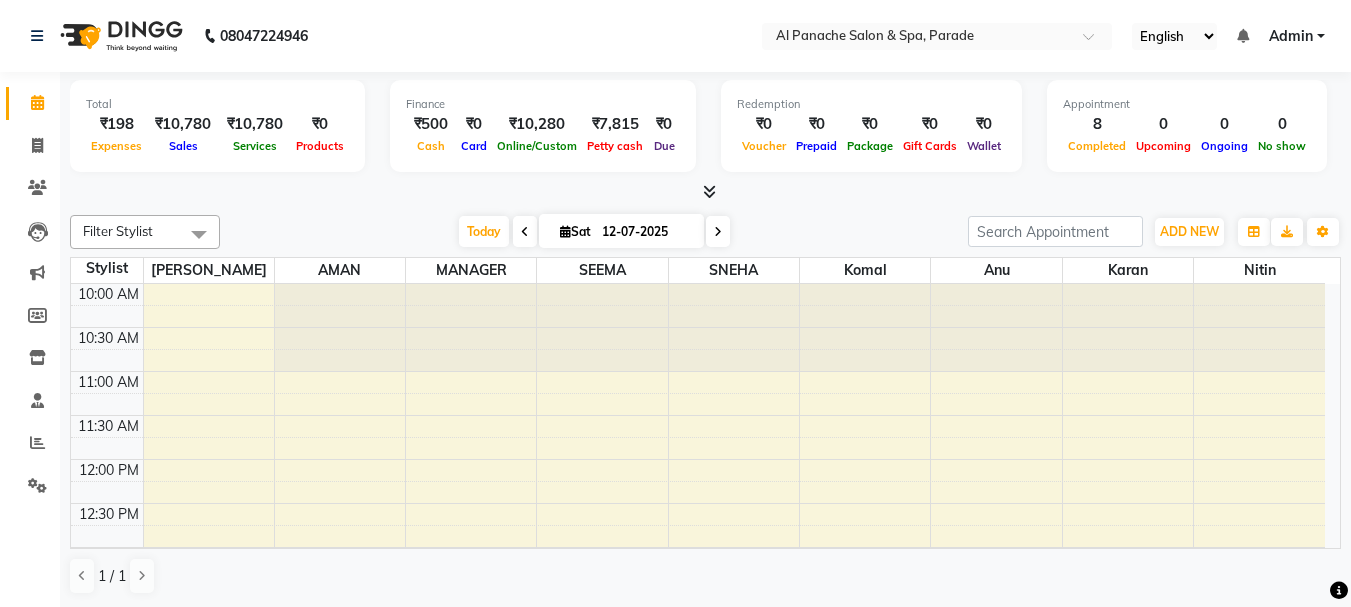click at bounding box center (709, 191) 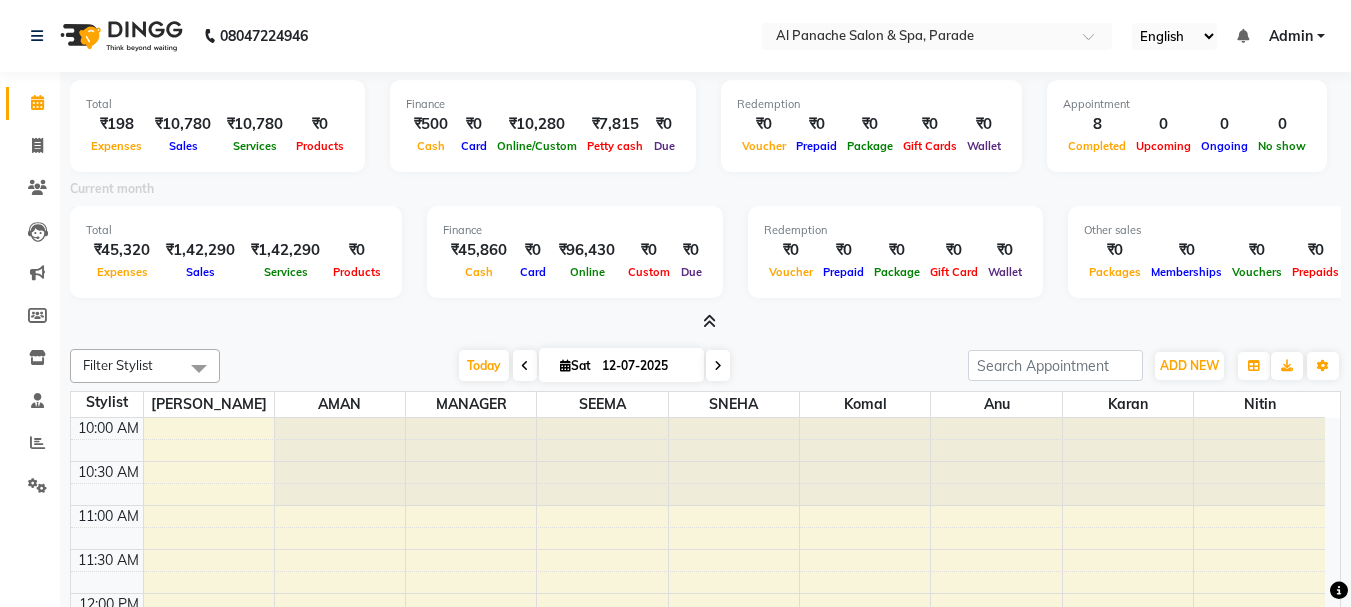 click at bounding box center (709, 321) 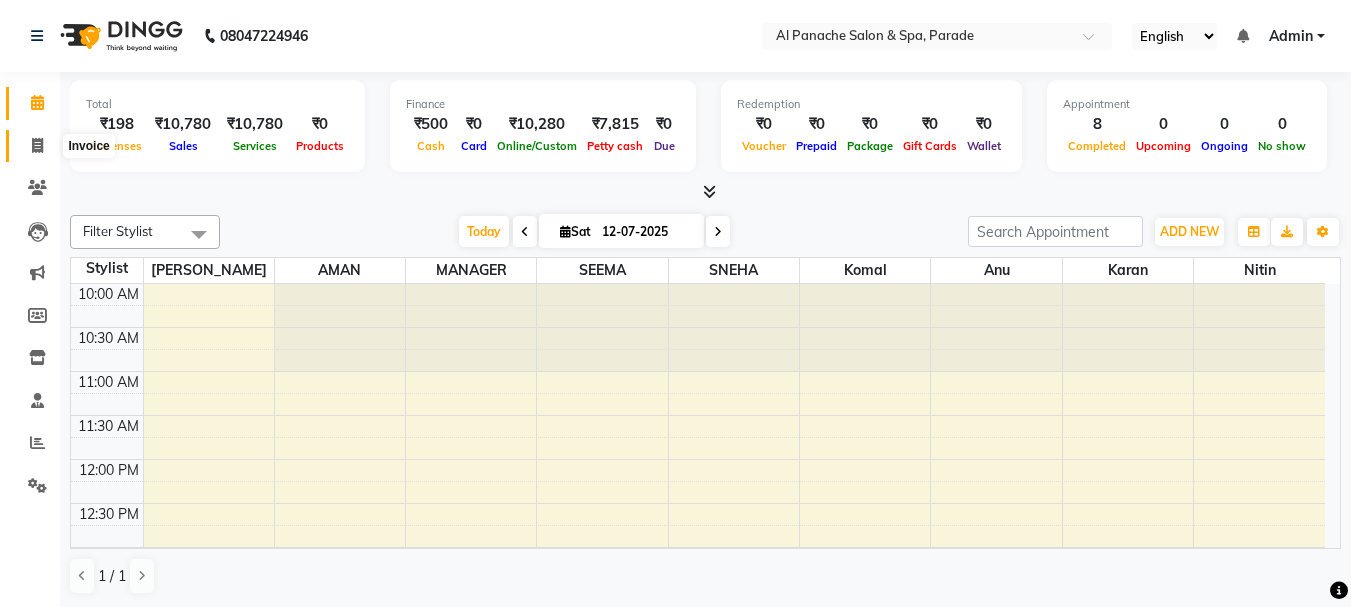 click 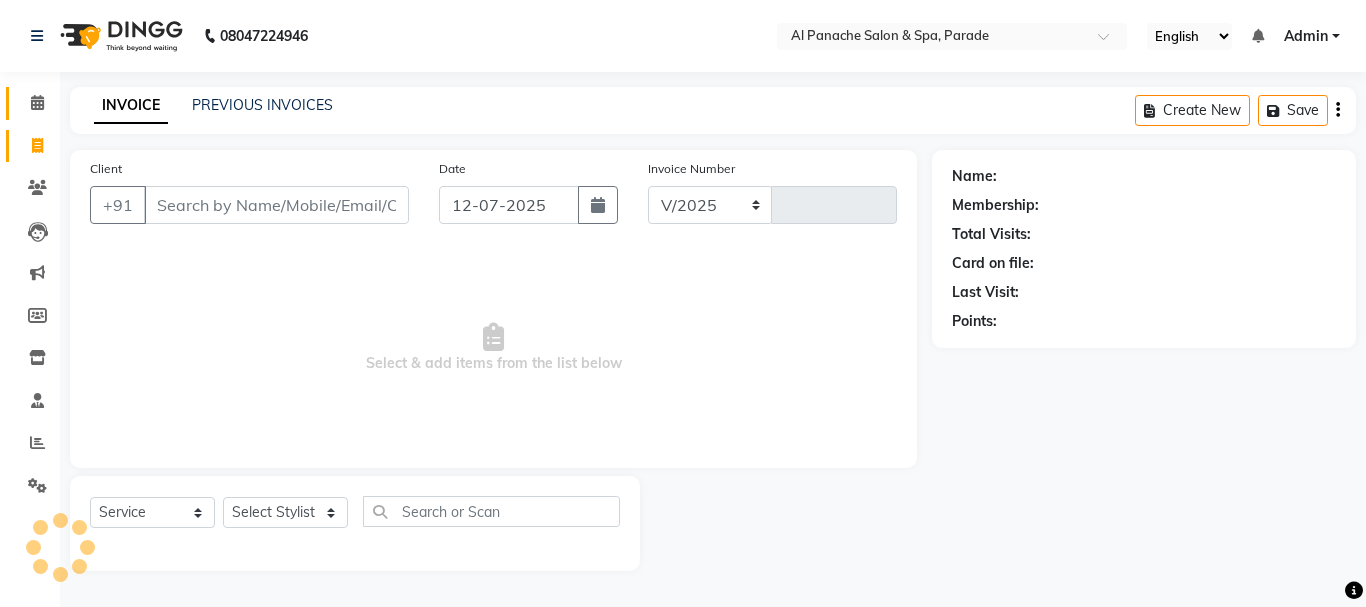 select on "463" 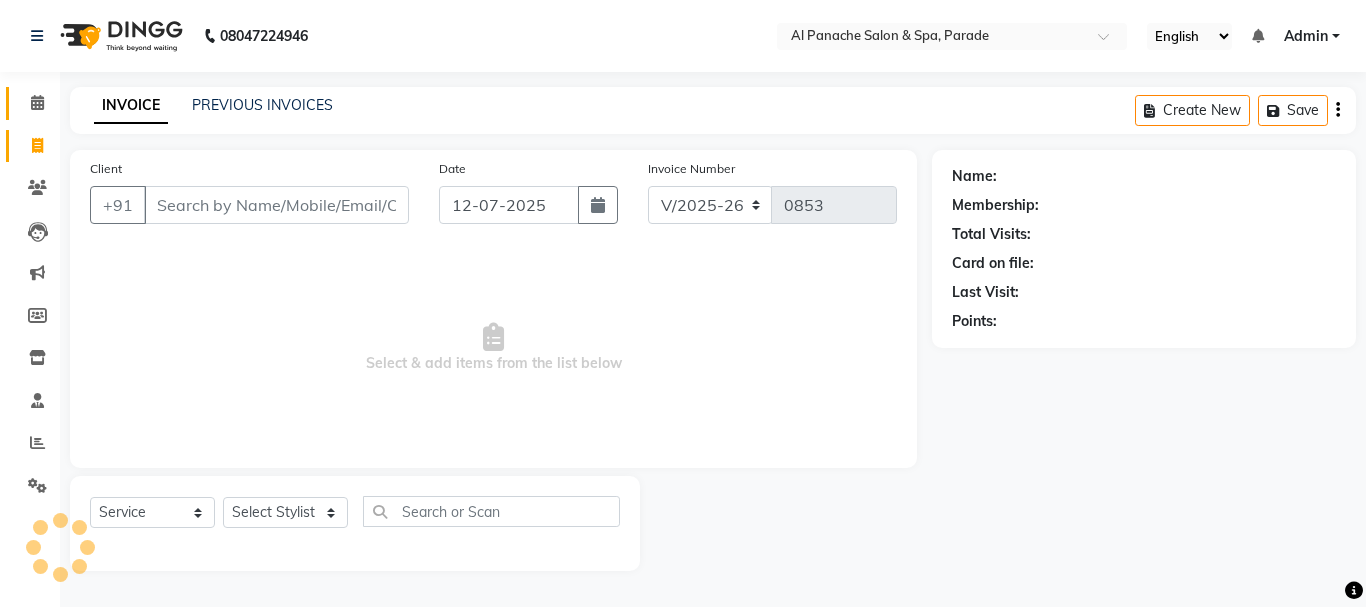 click on "Calendar" 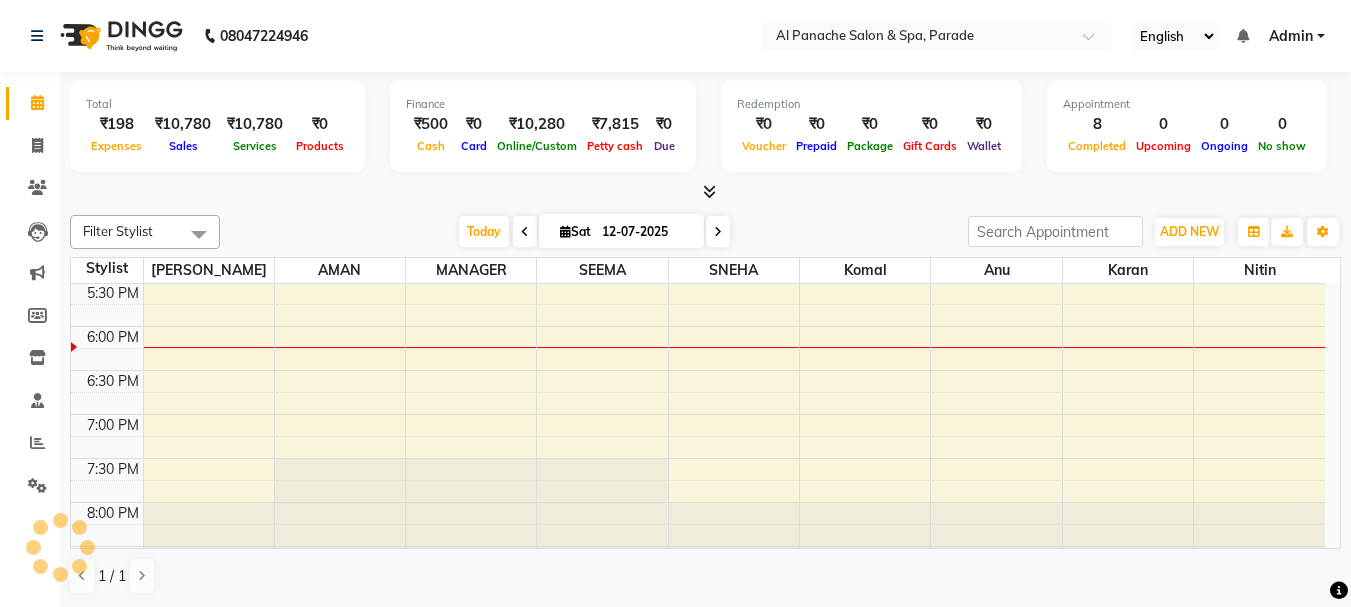 scroll, scrollTop: 0, scrollLeft: 0, axis: both 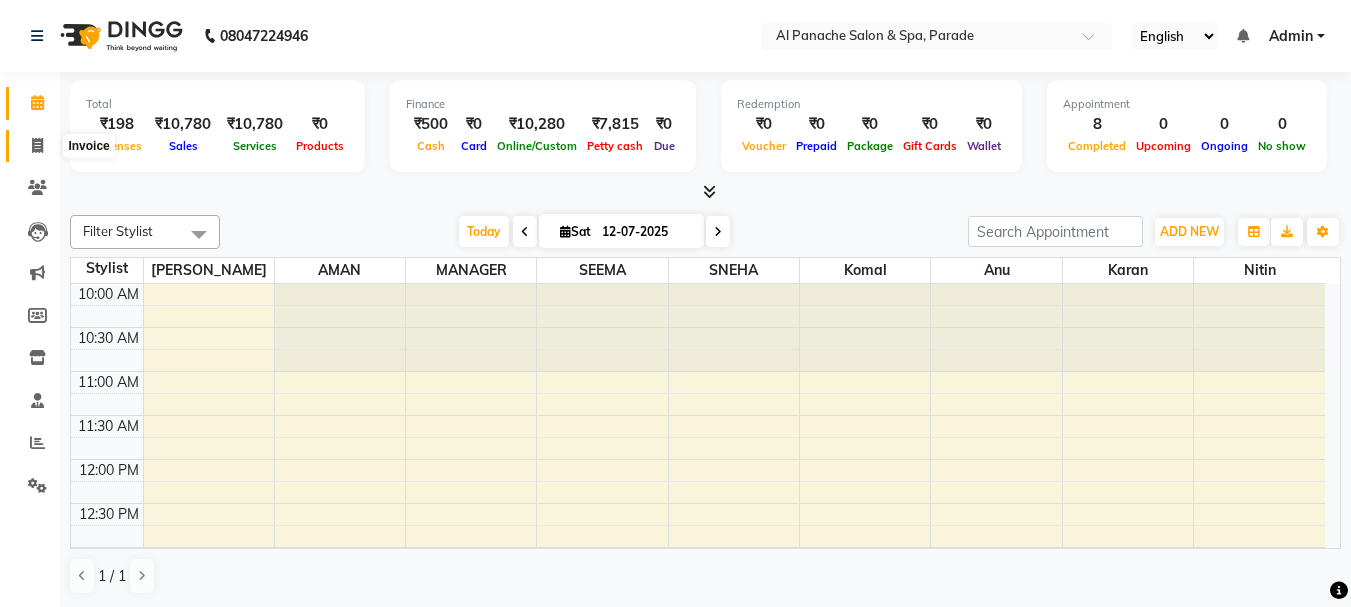click 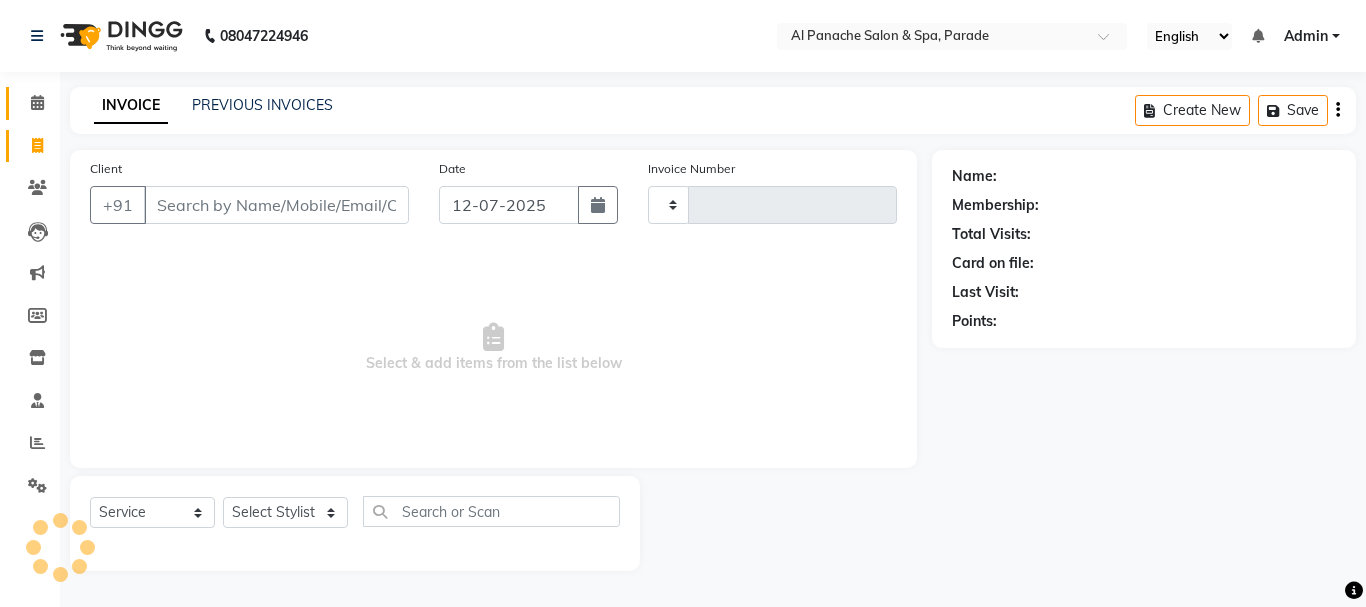 type on "0853" 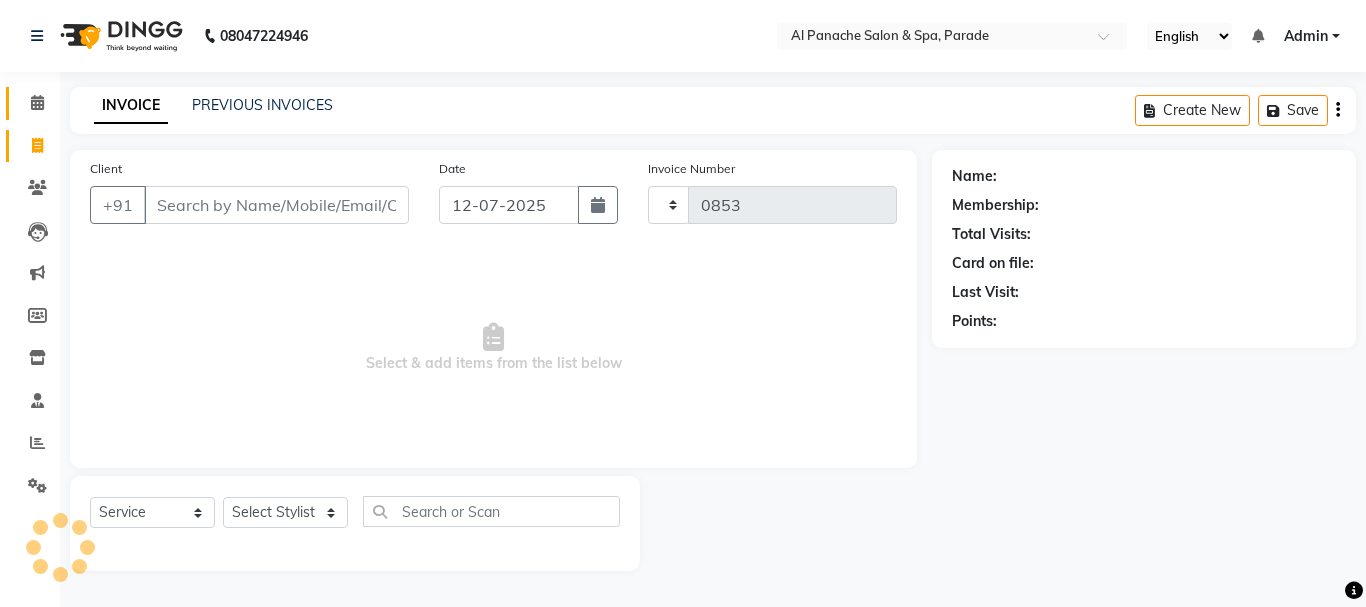 select on "463" 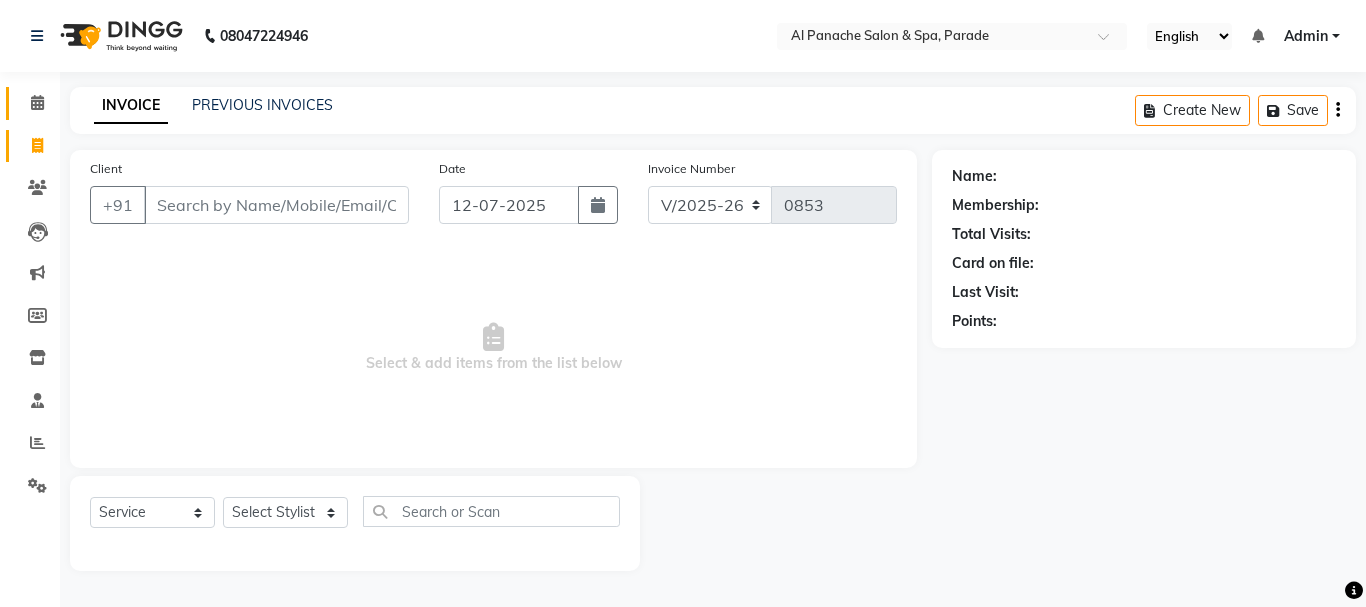 click on "Calendar" 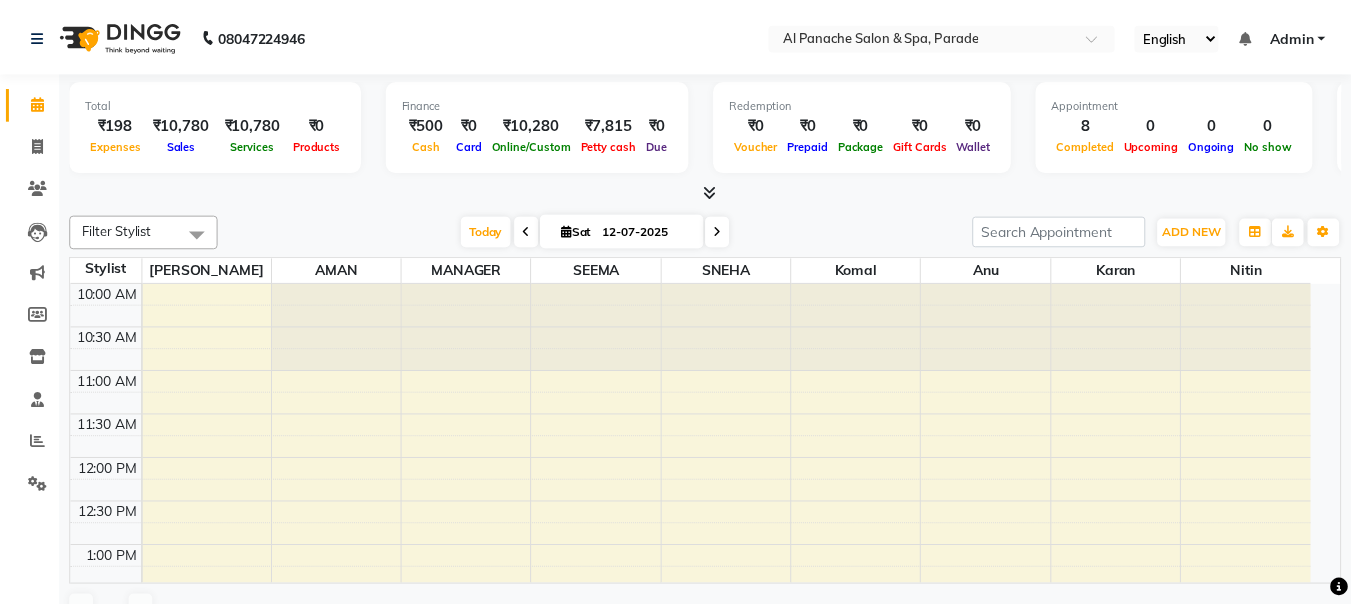scroll, scrollTop: 0, scrollLeft: 0, axis: both 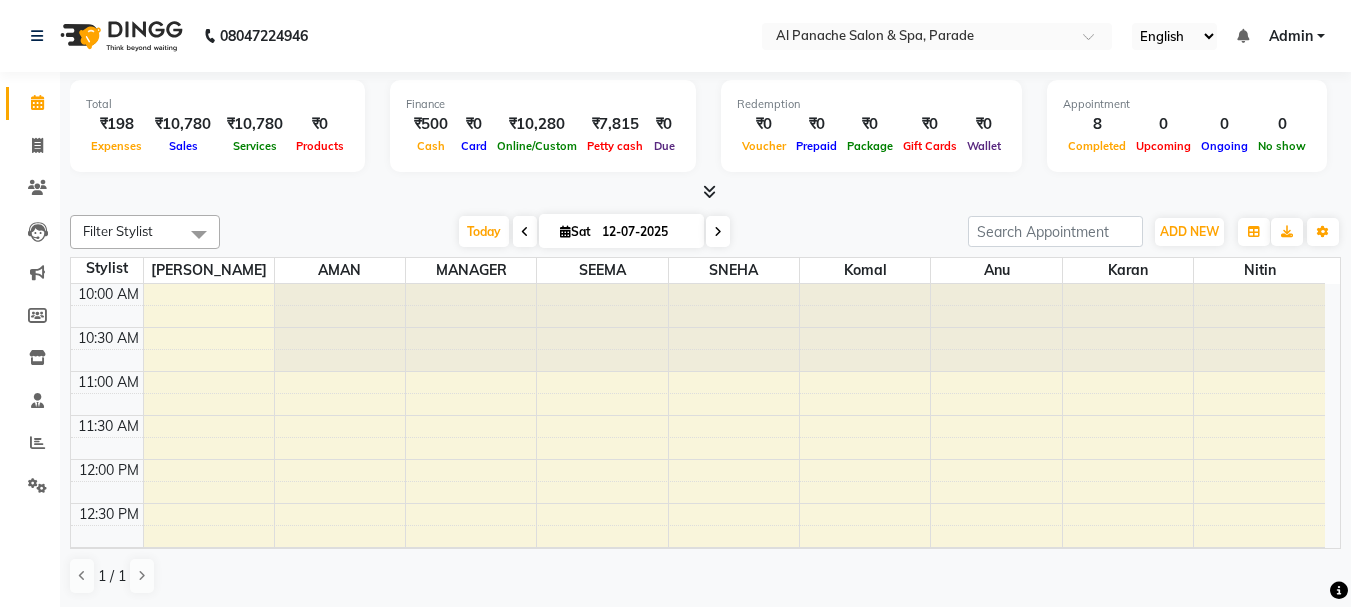 click at bounding box center [705, 192] 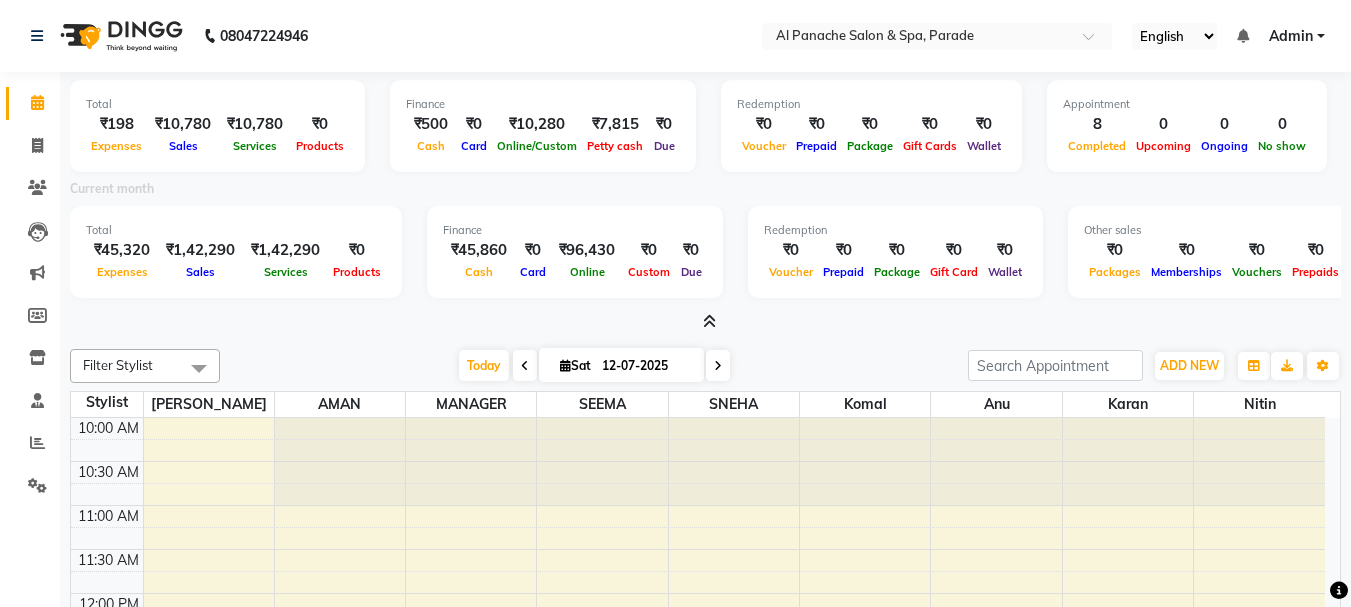 click at bounding box center (709, 321) 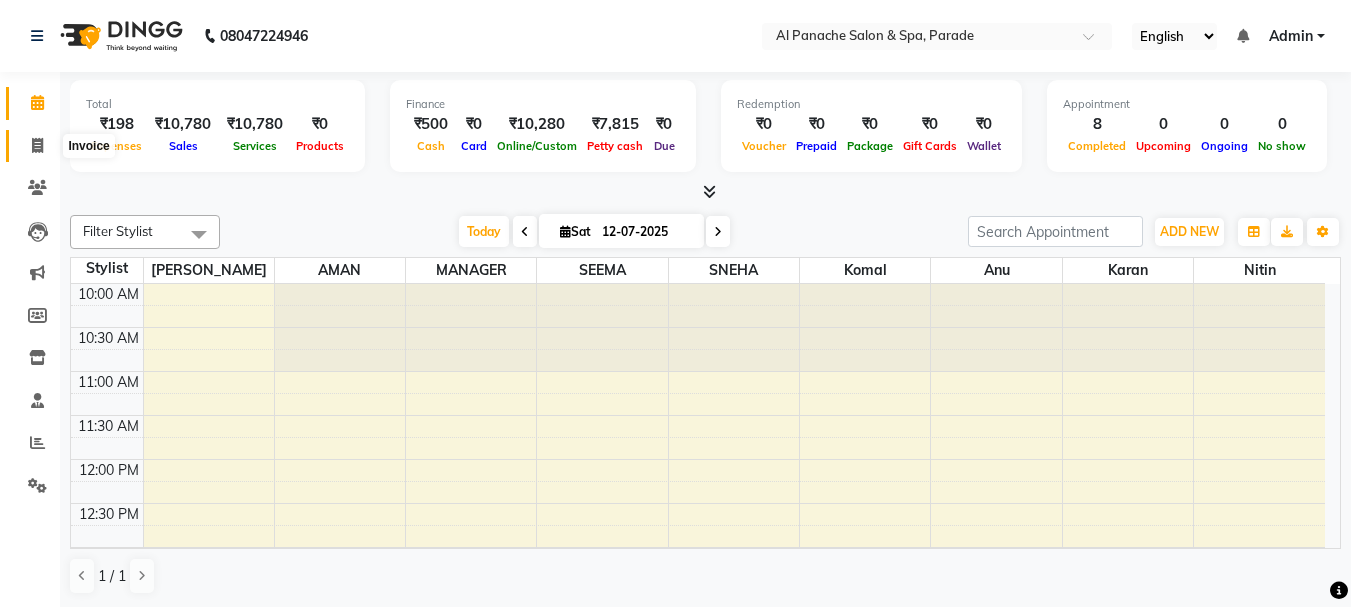 click 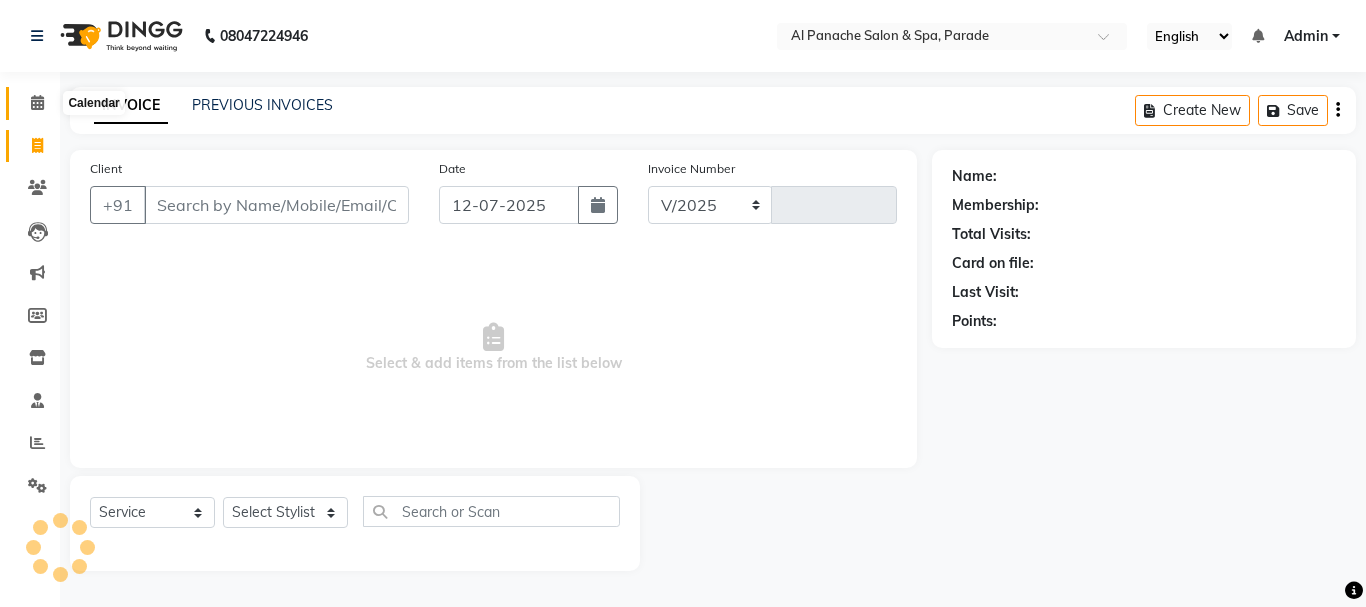 select on "463" 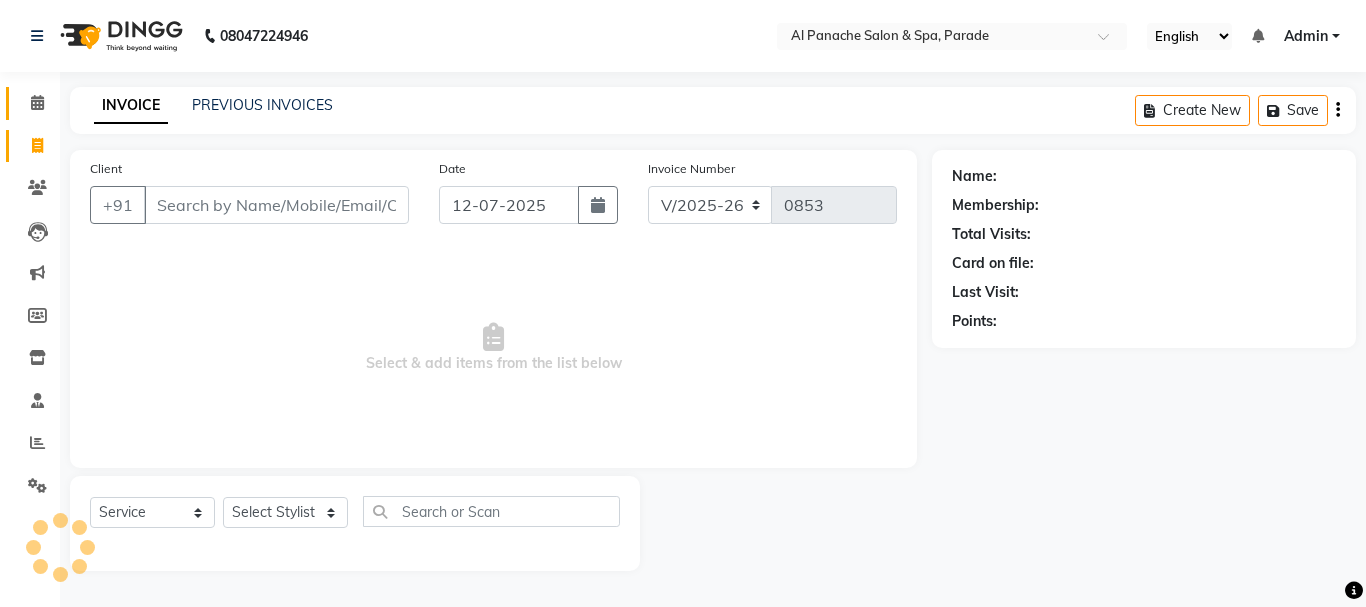 click on "Calendar" 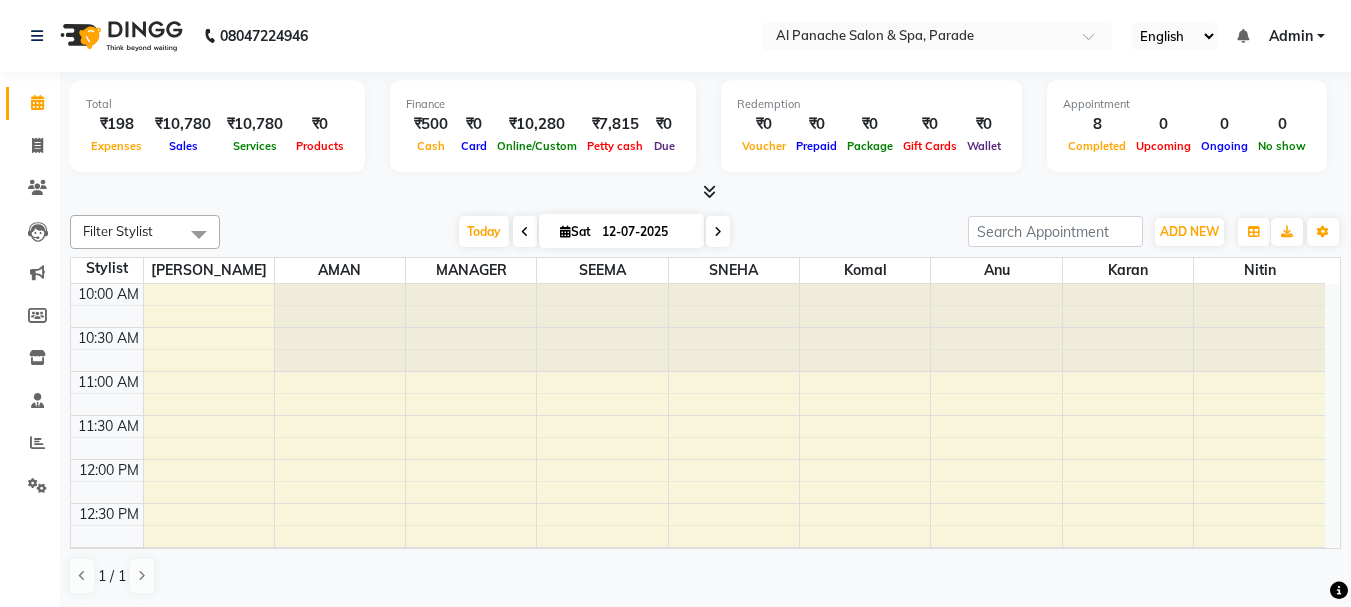 scroll, scrollTop: 703, scrollLeft: 0, axis: vertical 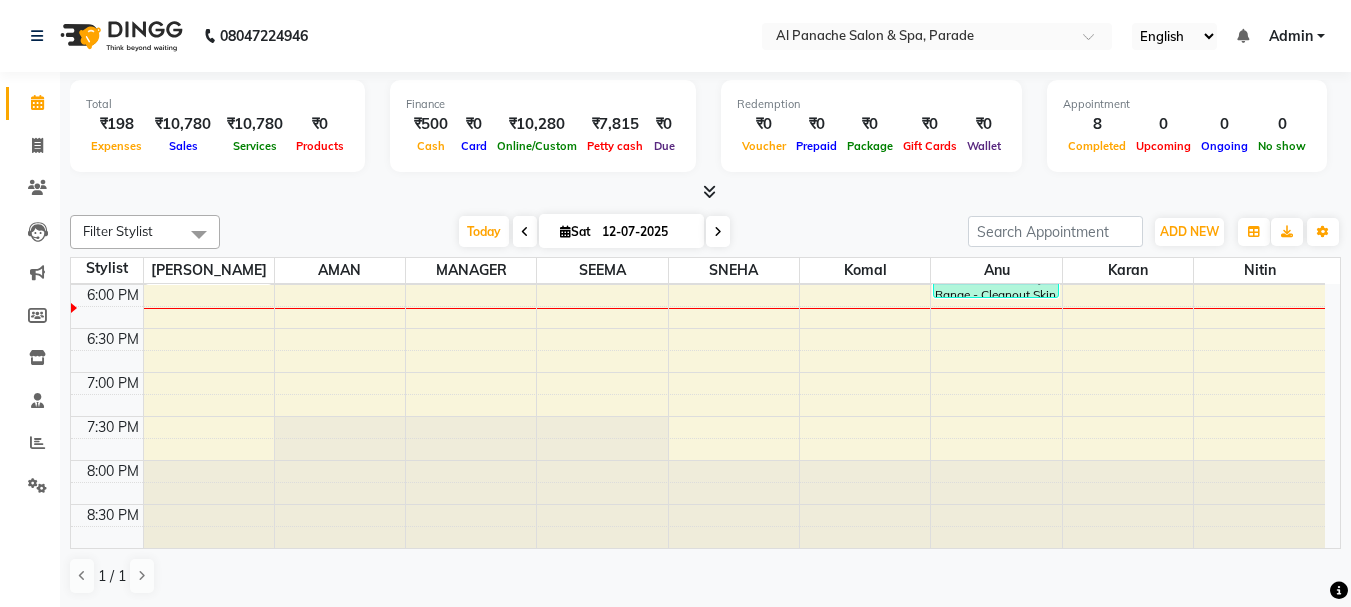 click on "Total  ₹198  Expenses ₹10,780  Sales ₹10,780  Services ₹0  Products Finance  ₹500  Cash ₹0  Card ₹10,280  Online/Custom ₹7,815 [PERSON_NAME] cash ₹0 Due  Redemption  ₹0 Voucher ₹0 Prepaid ₹0 Package ₹0  Gift Cards ₹0  Wallet  Appointment  8 Completed 0 Upcoming 0 Ongoing 0 No show  Other sales  ₹0  Packages ₹0  Memberships ₹0  Vouchers ₹0  Prepaids ₹0  Gift Cards" at bounding box center (705, 137) 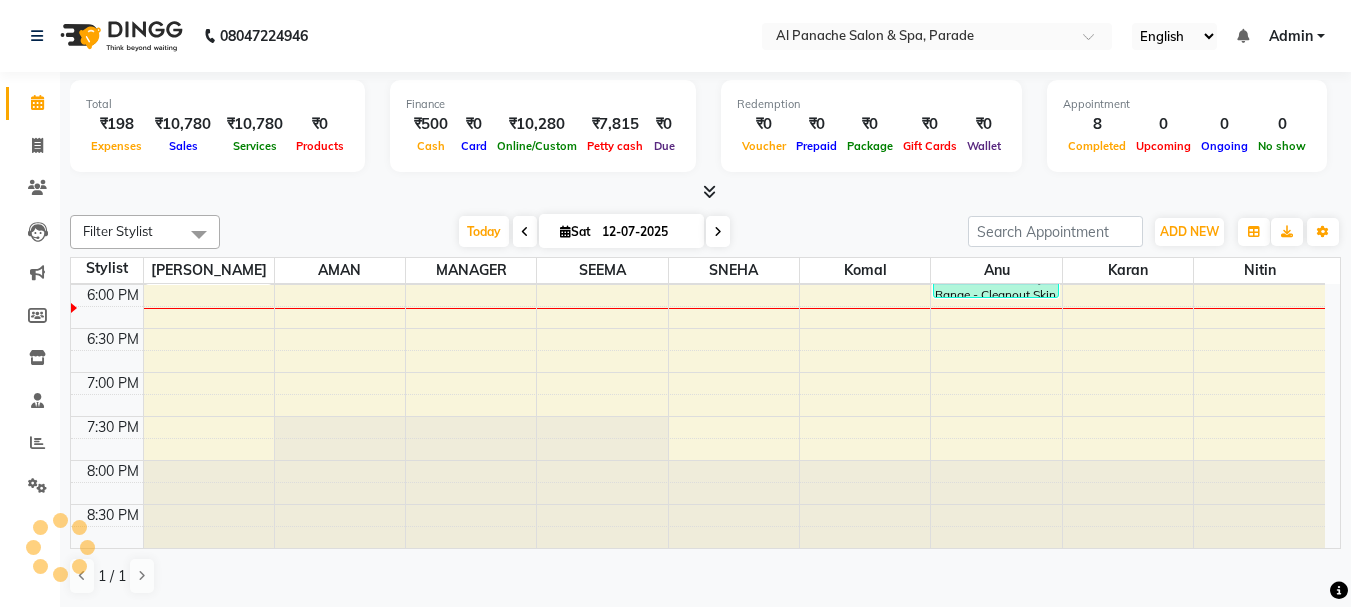 click at bounding box center (709, 191) 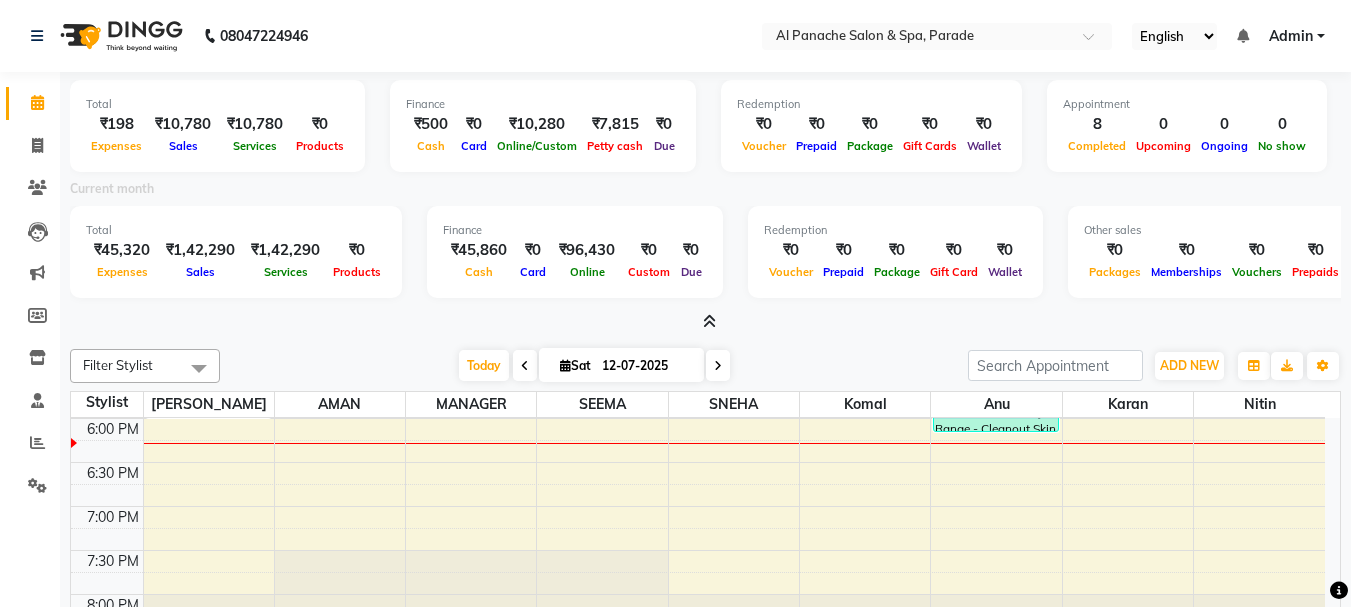 click at bounding box center (709, 321) 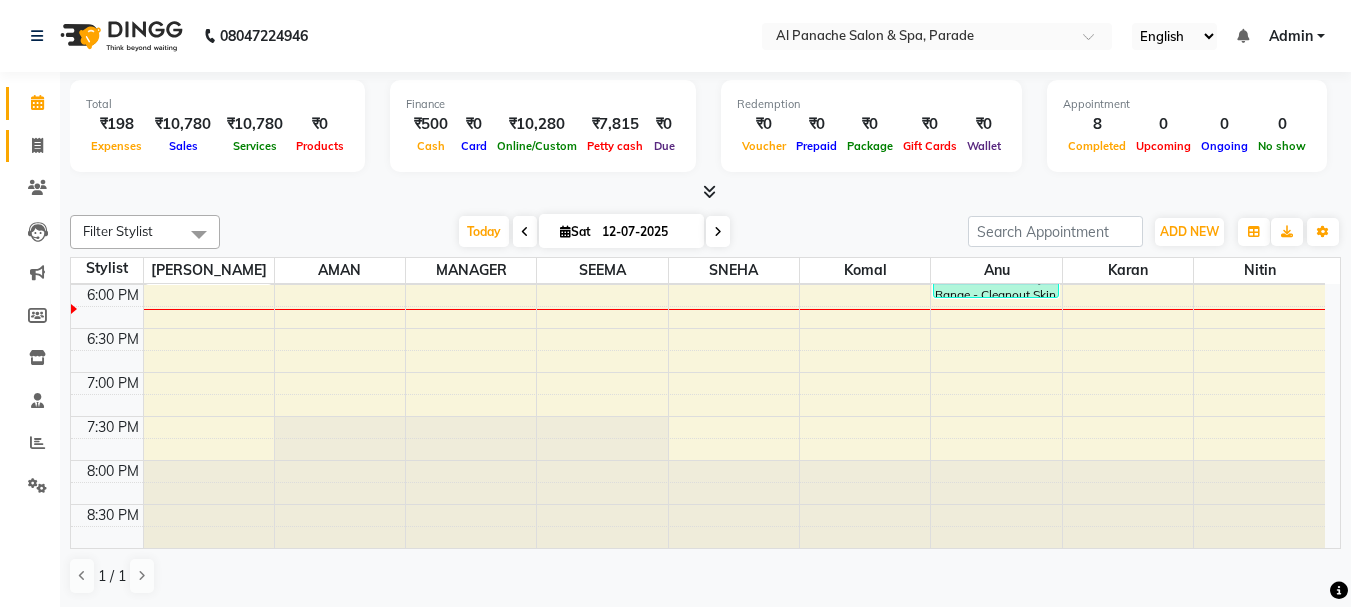 click on "Invoice" 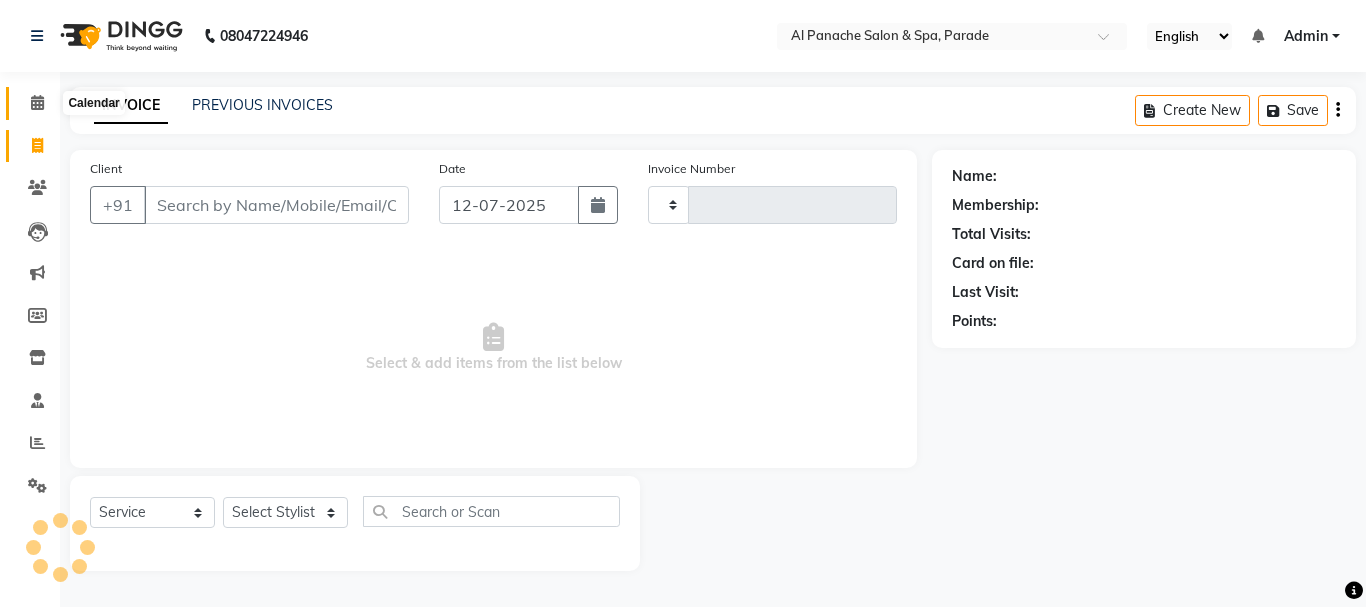 click 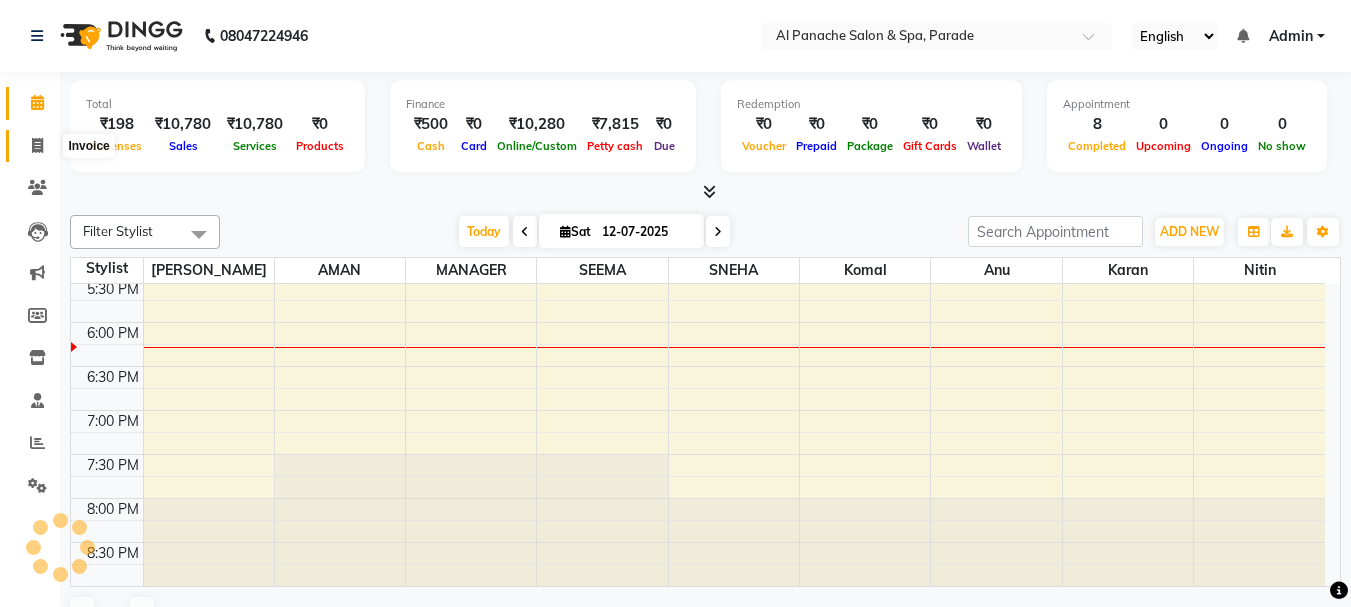 scroll, scrollTop: 0, scrollLeft: 0, axis: both 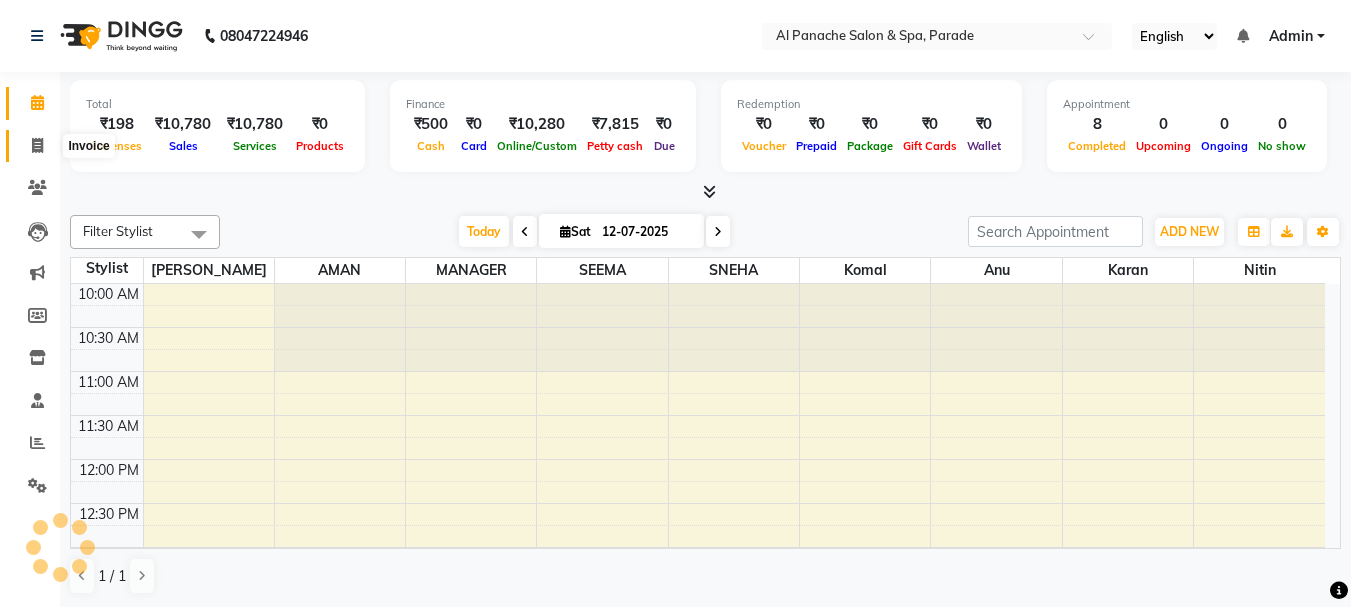 click 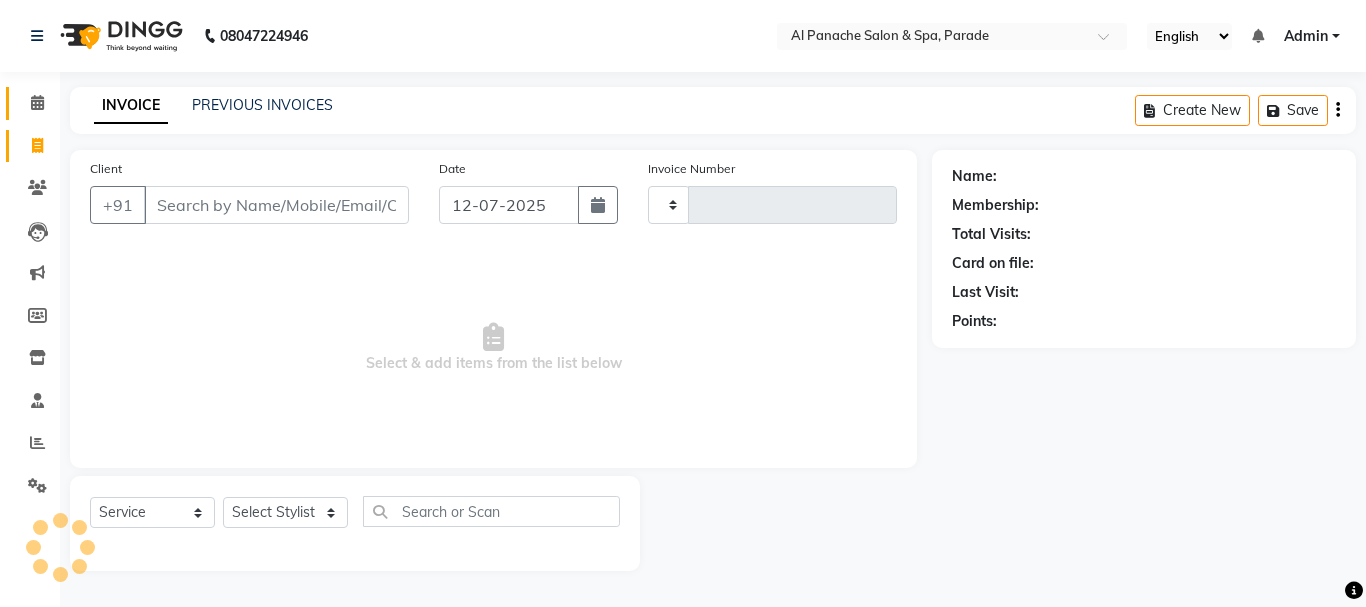 click on "Calendar" 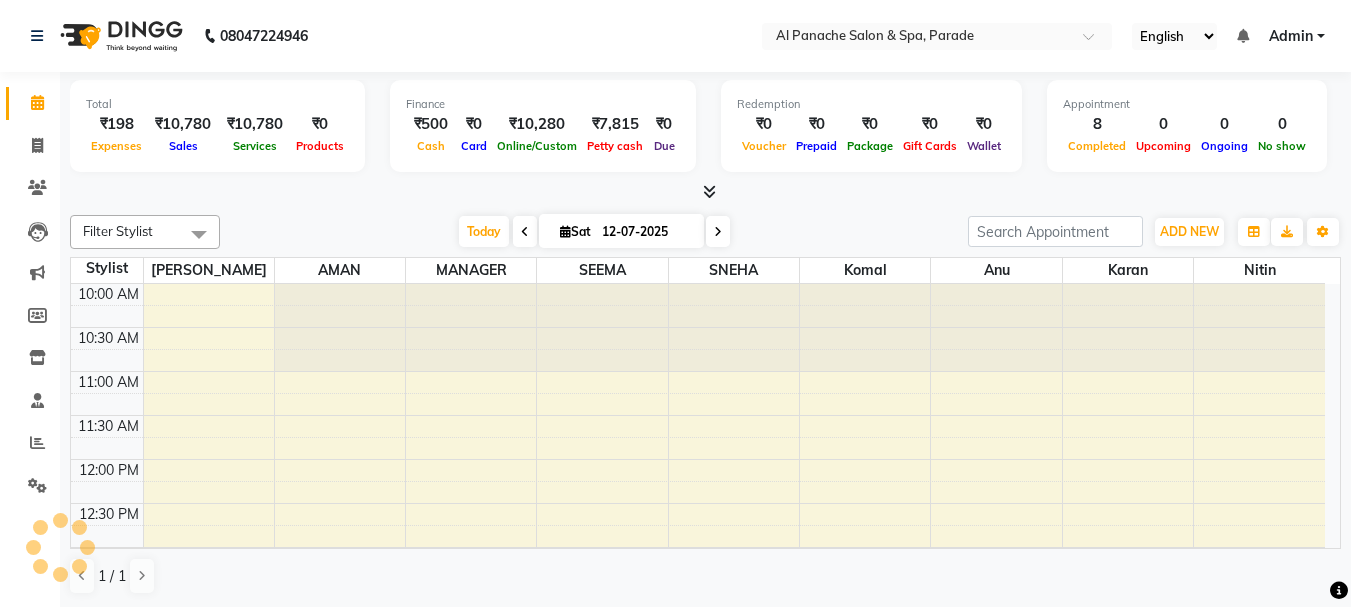 scroll, scrollTop: 0, scrollLeft: 0, axis: both 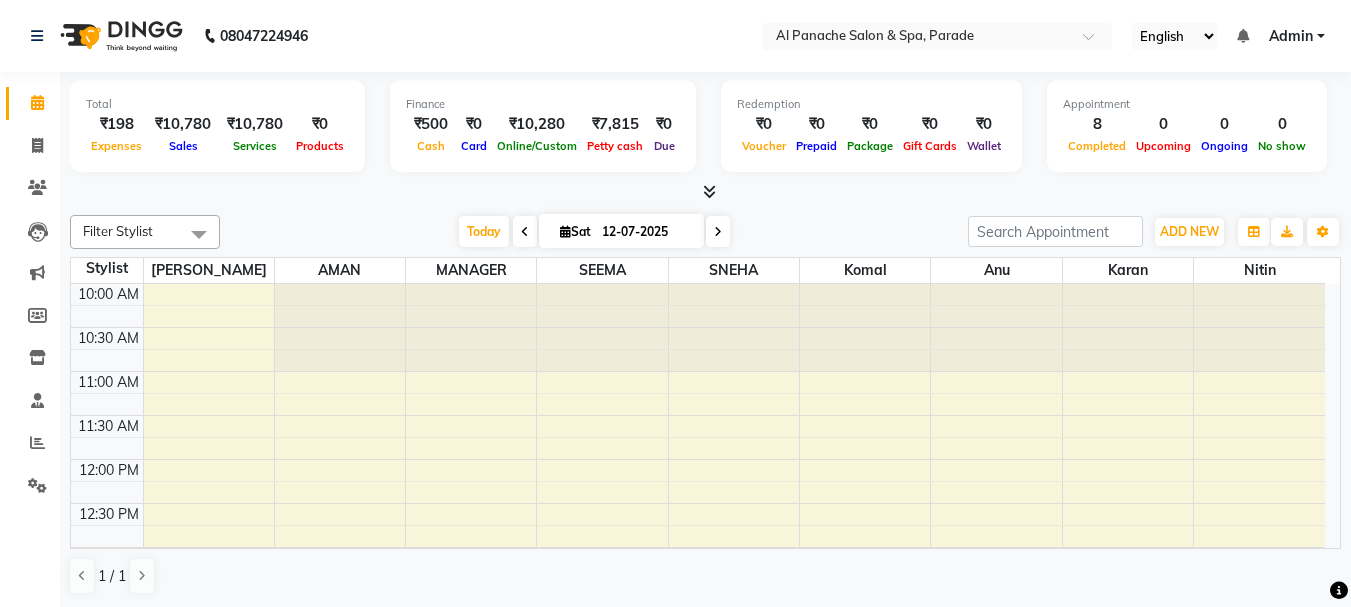 click at bounding box center [709, 191] 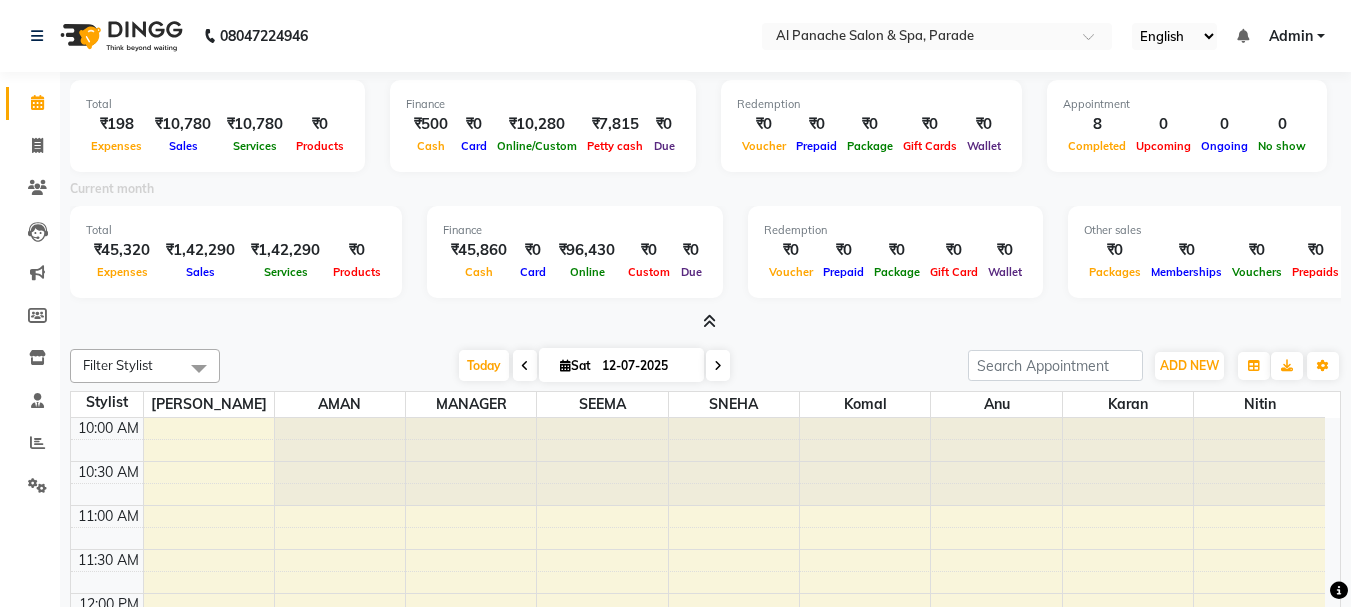 click at bounding box center [709, 321] 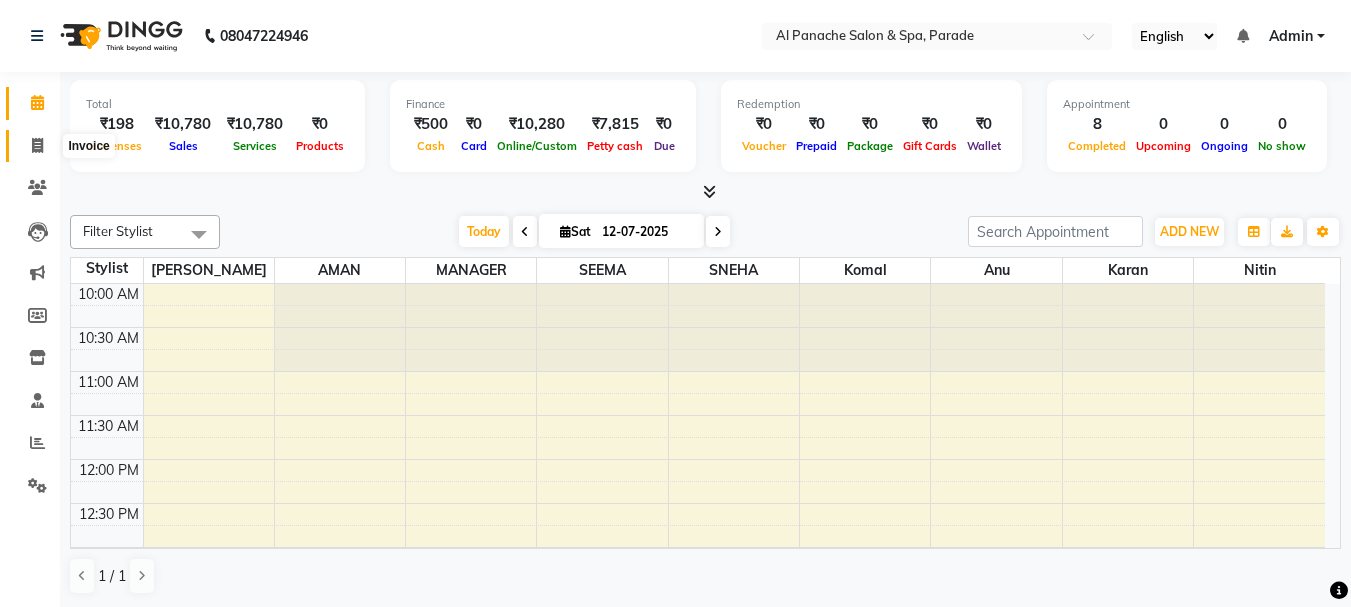 click 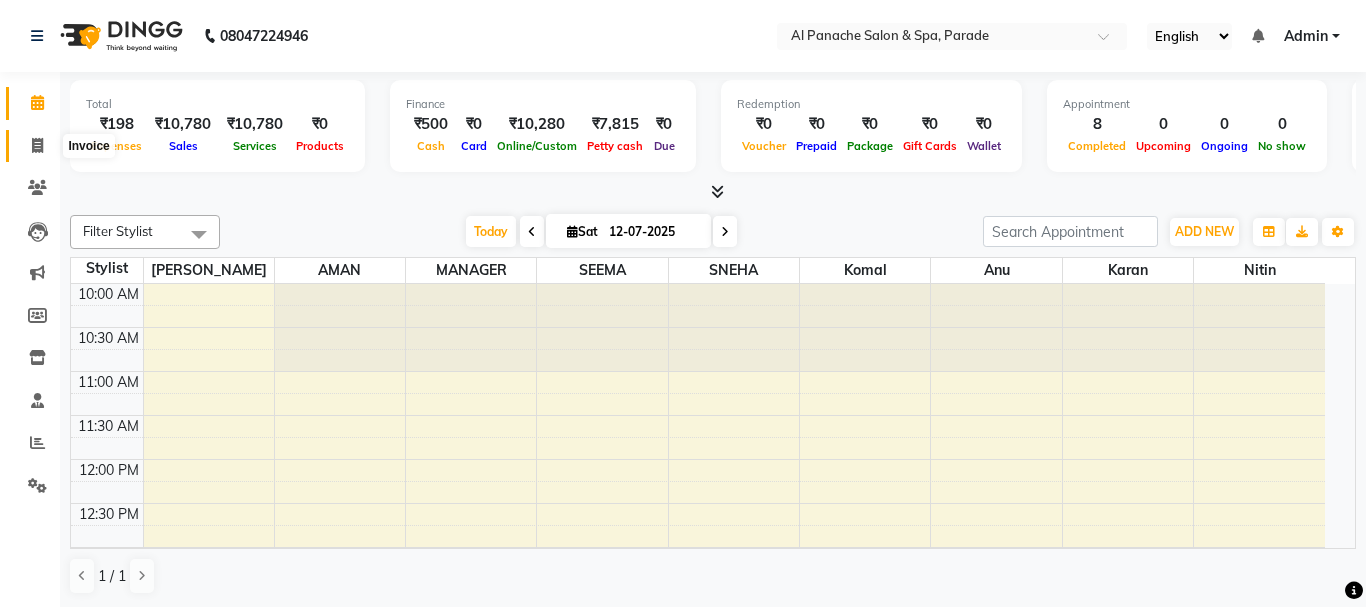select on "service" 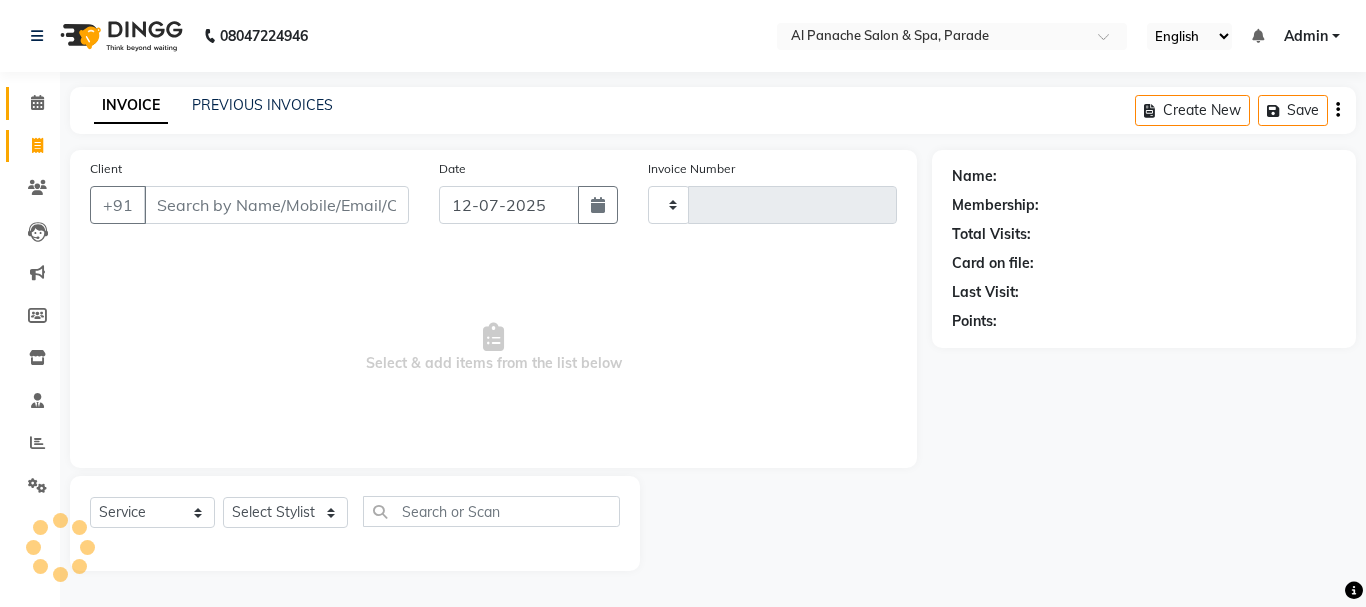 type on "0853" 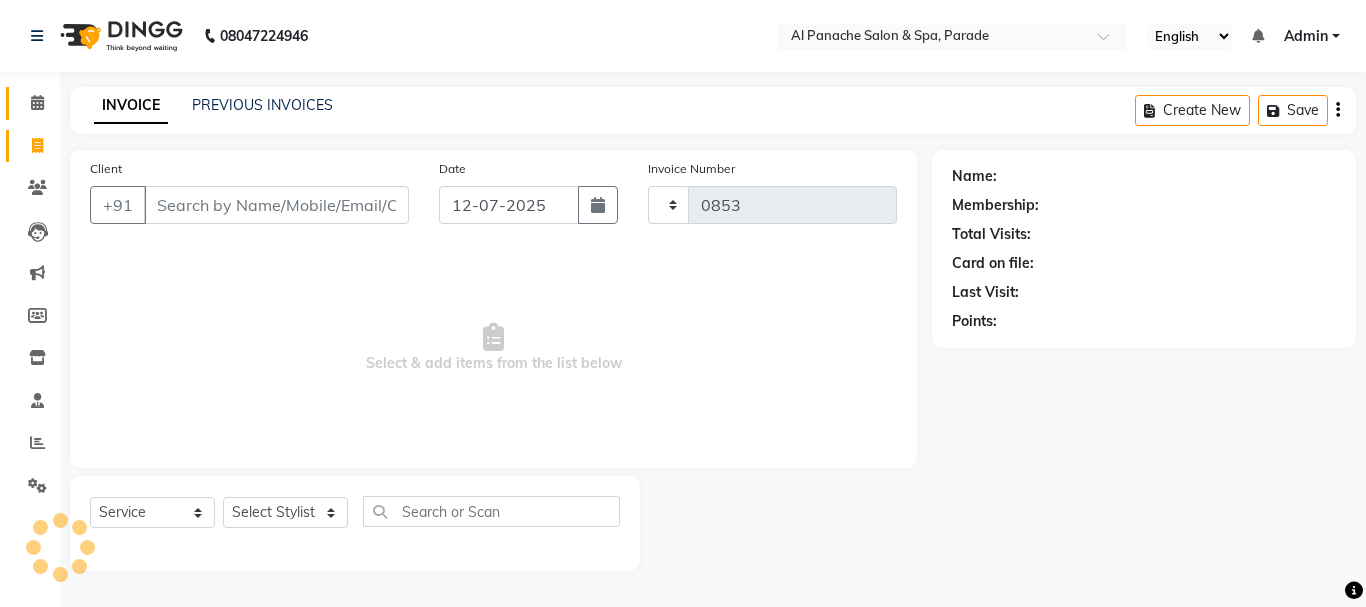 select on "463" 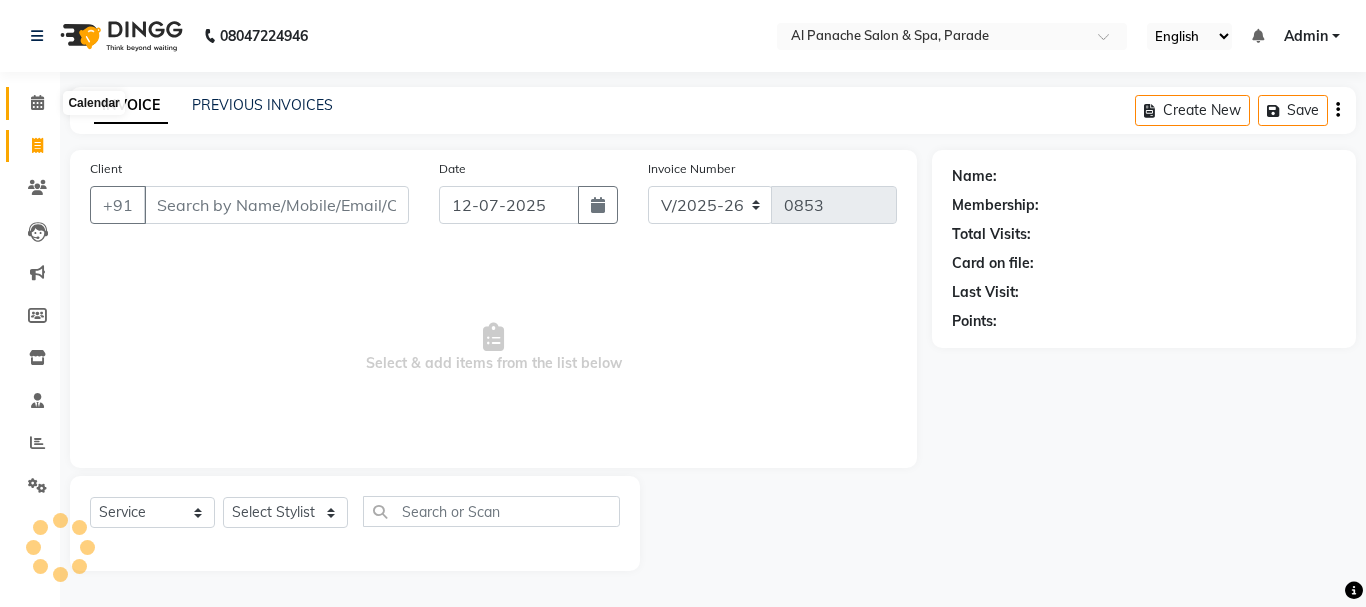 click 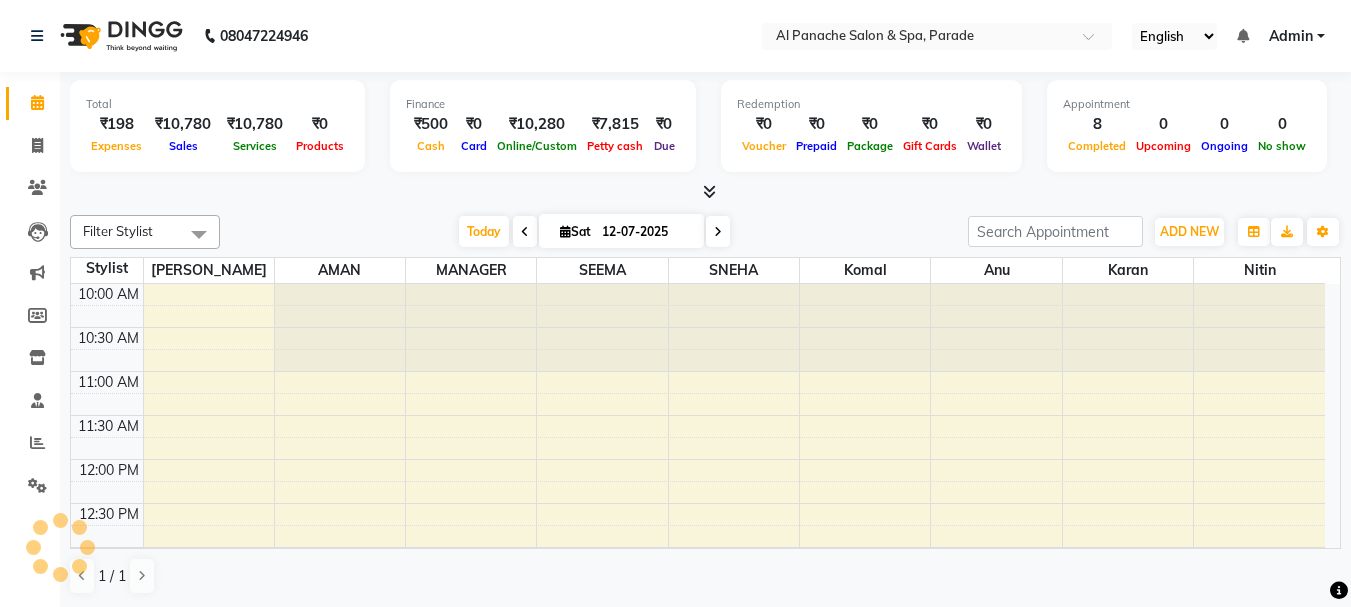 scroll, scrollTop: 0, scrollLeft: 0, axis: both 